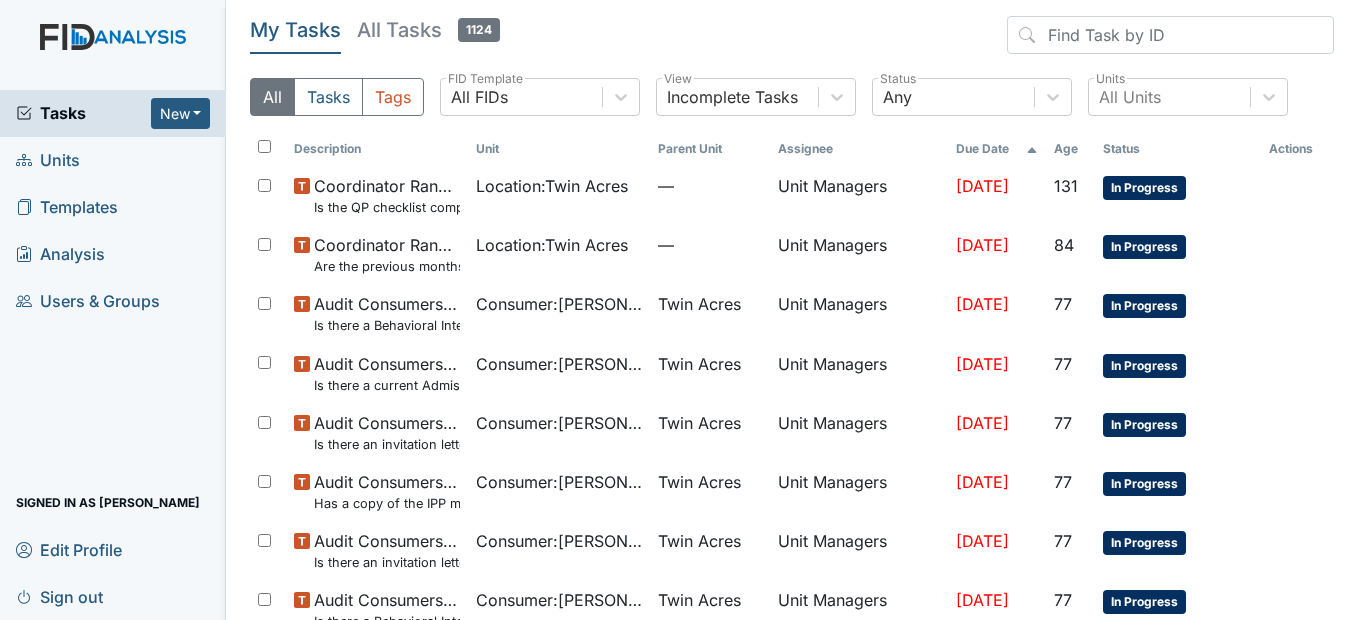 scroll, scrollTop: 0, scrollLeft: 0, axis: both 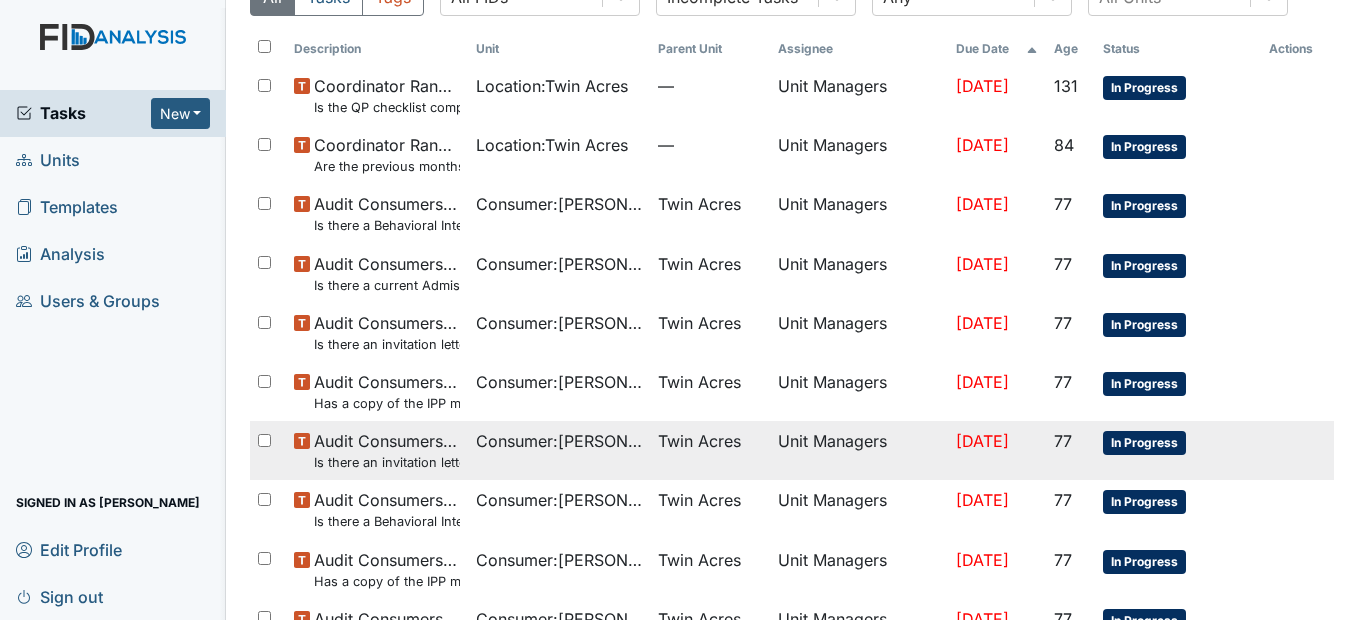 click on "Consumer :  McMurrin, Marquita" at bounding box center (559, 441) 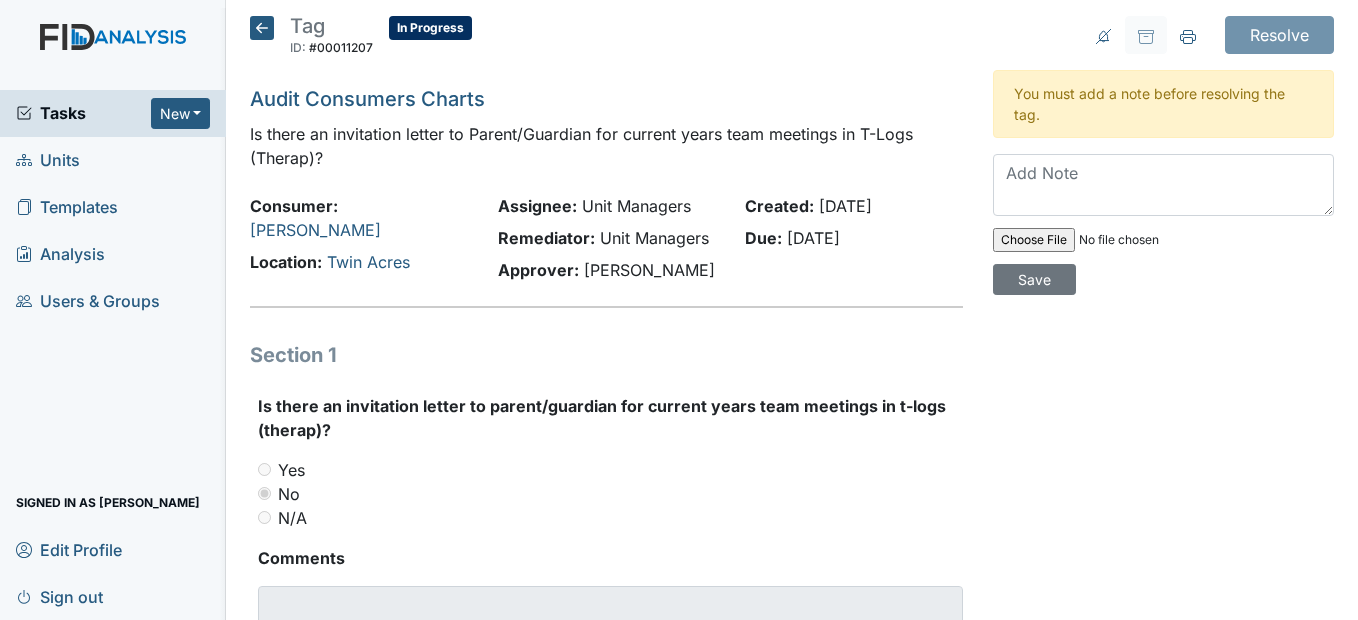 scroll, scrollTop: 0, scrollLeft: 0, axis: both 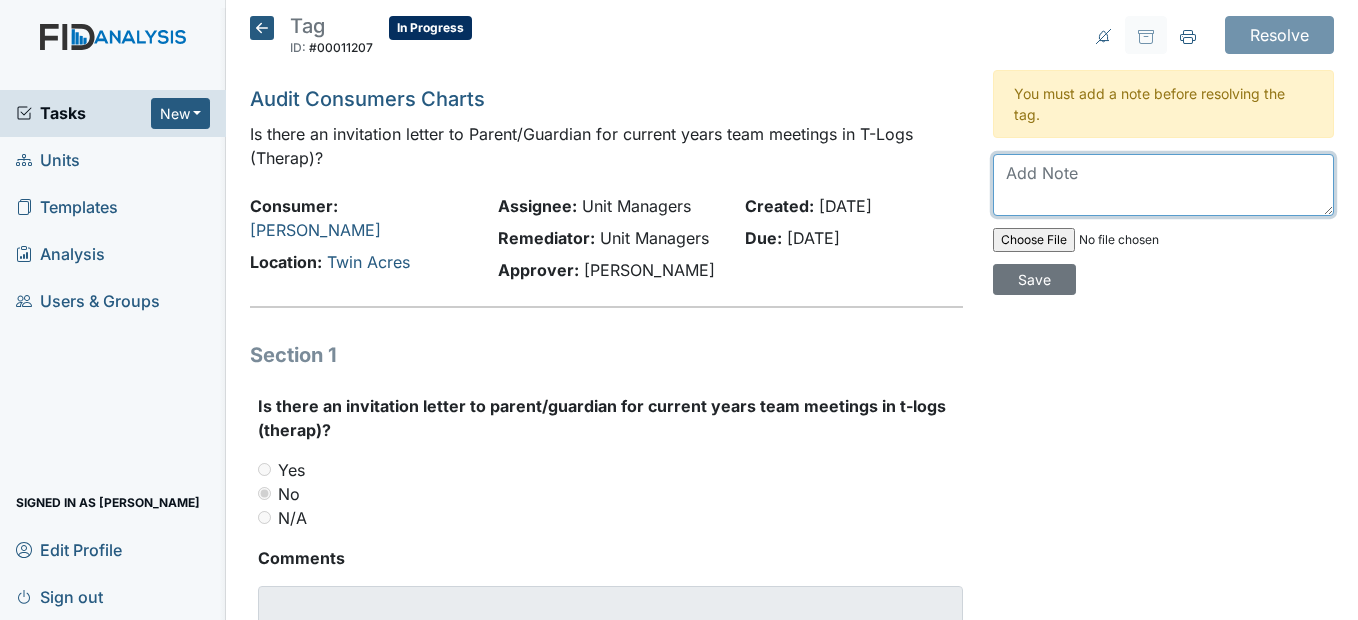 click at bounding box center (1163, 185) 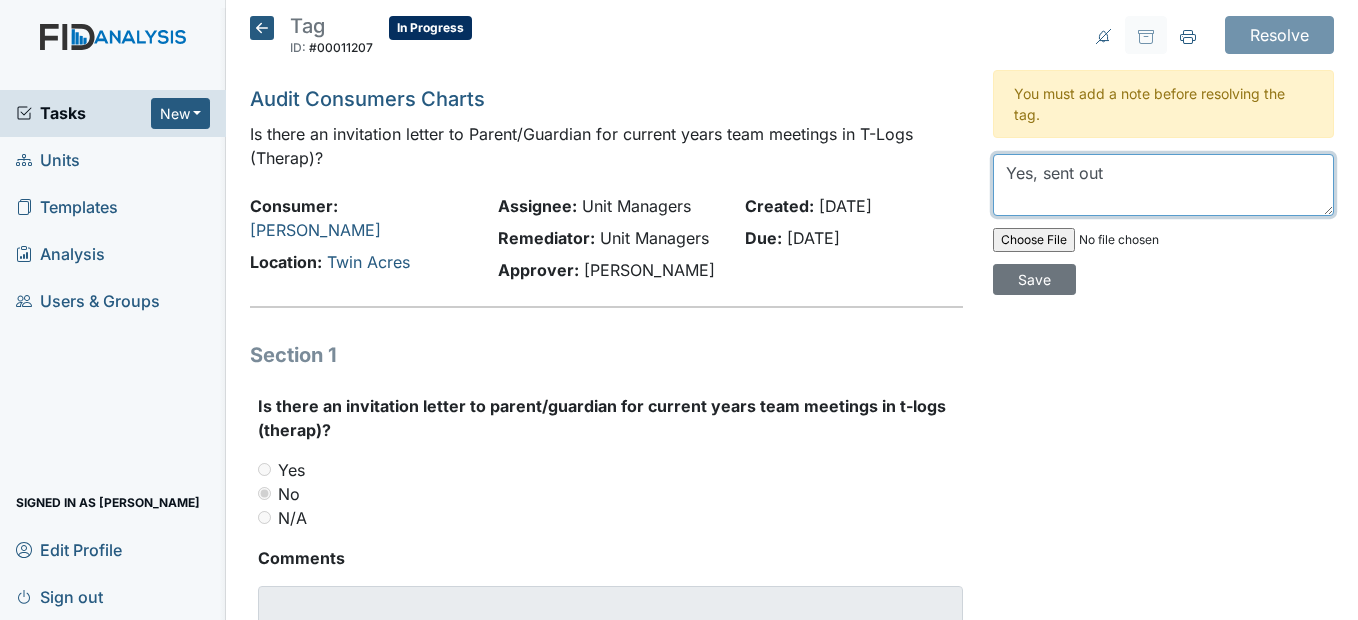 click on "Yes, sent out" at bounding box center [1163, 185] 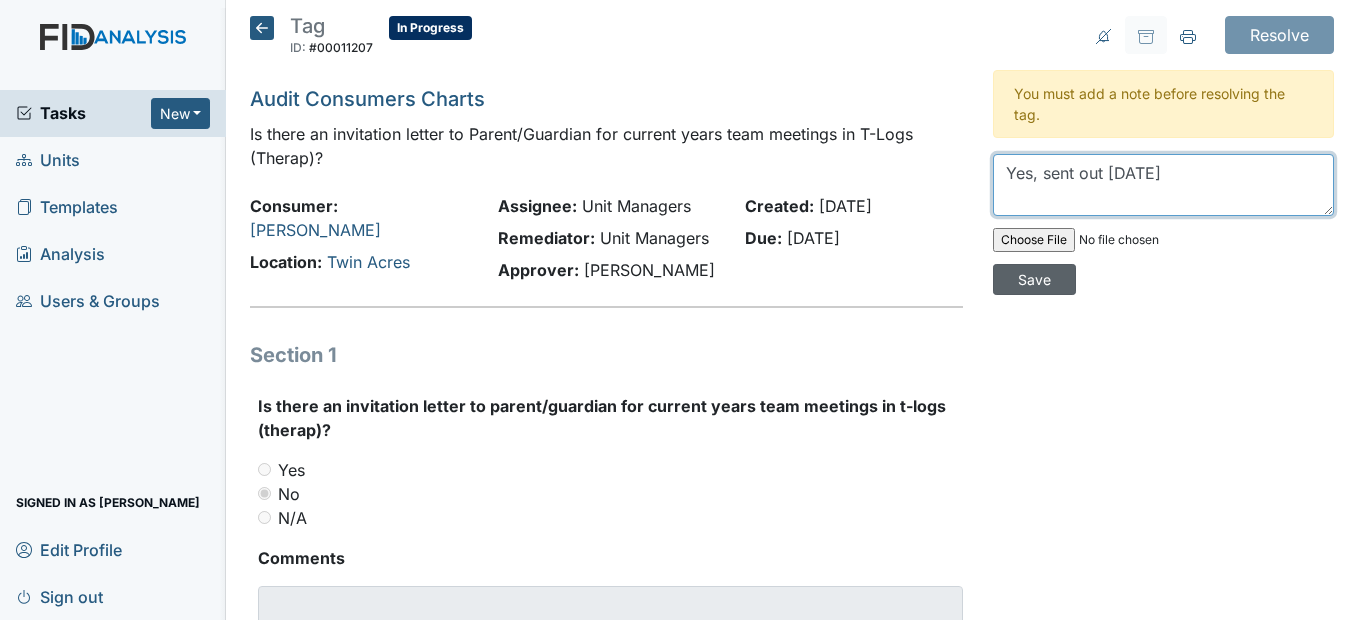 type on "Yes, sent out 7/10/2025" 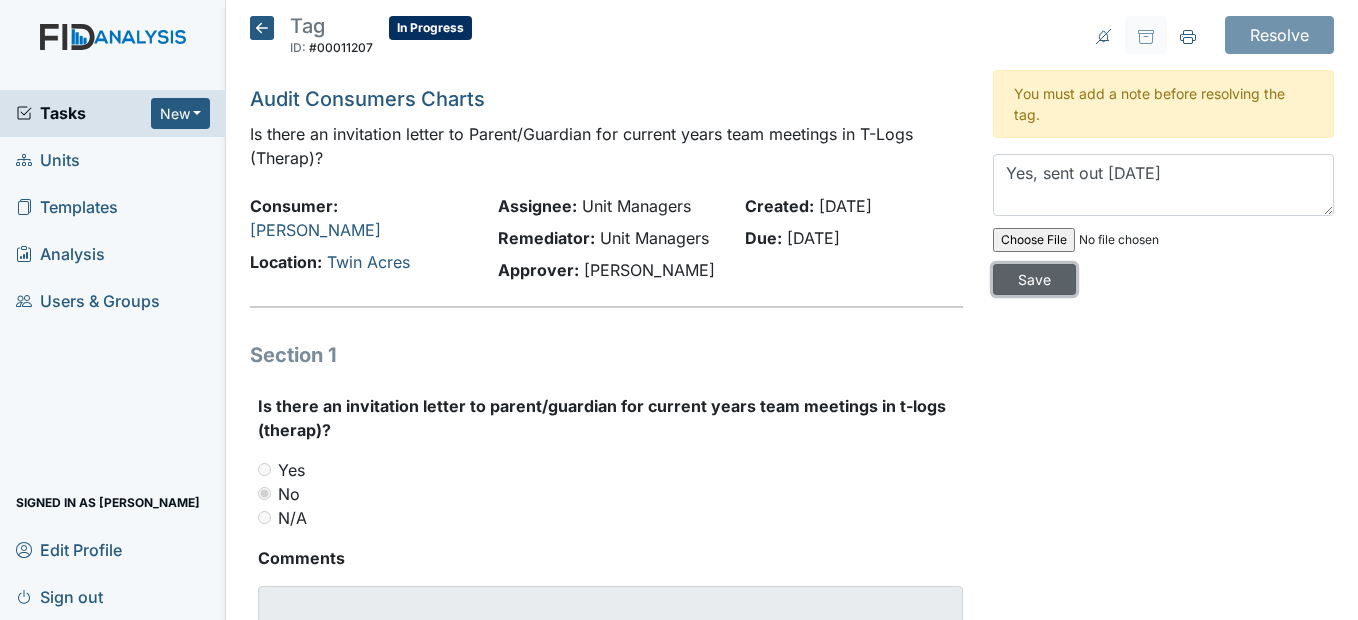 click on "Save" at bounding box center (1034, 279) 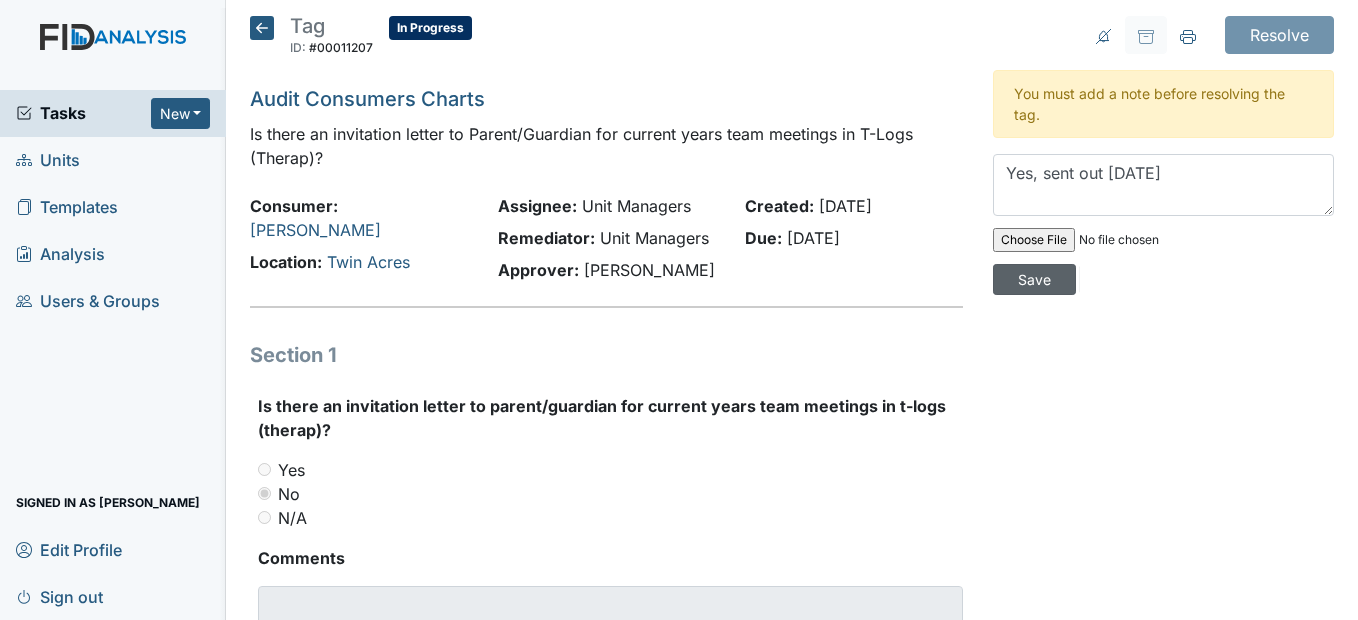 type 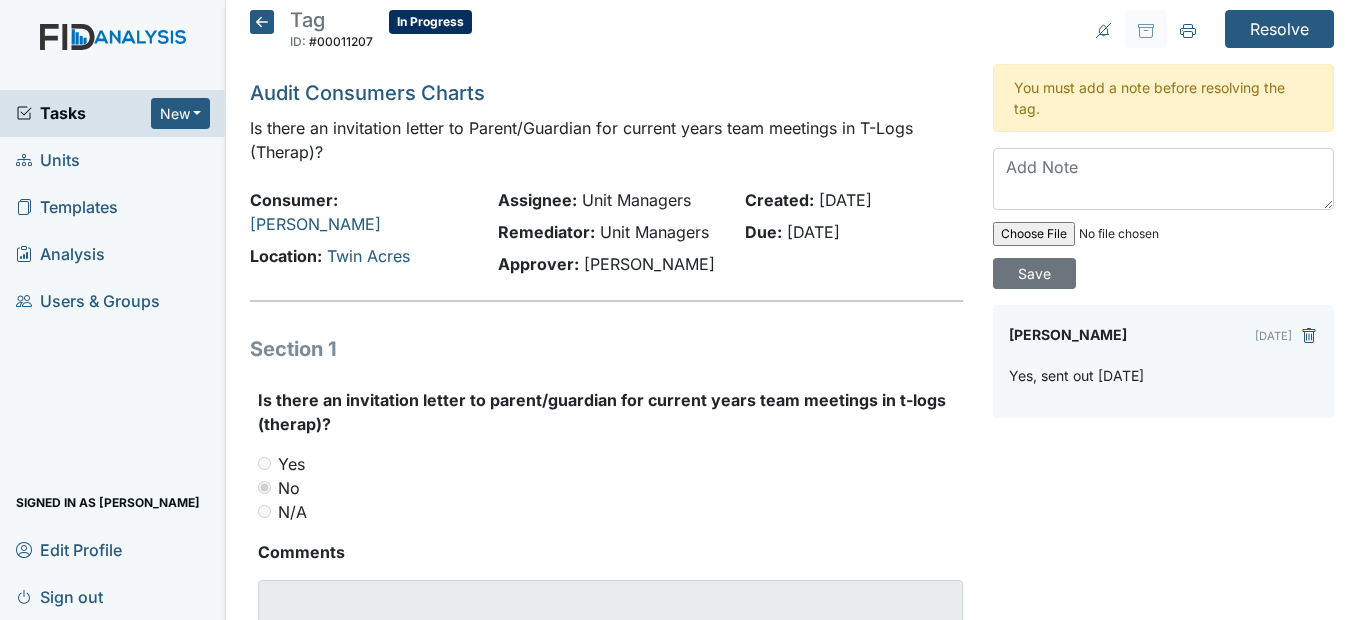 scroll, scrollTop: 0, scrollLeft: 0, axis: both 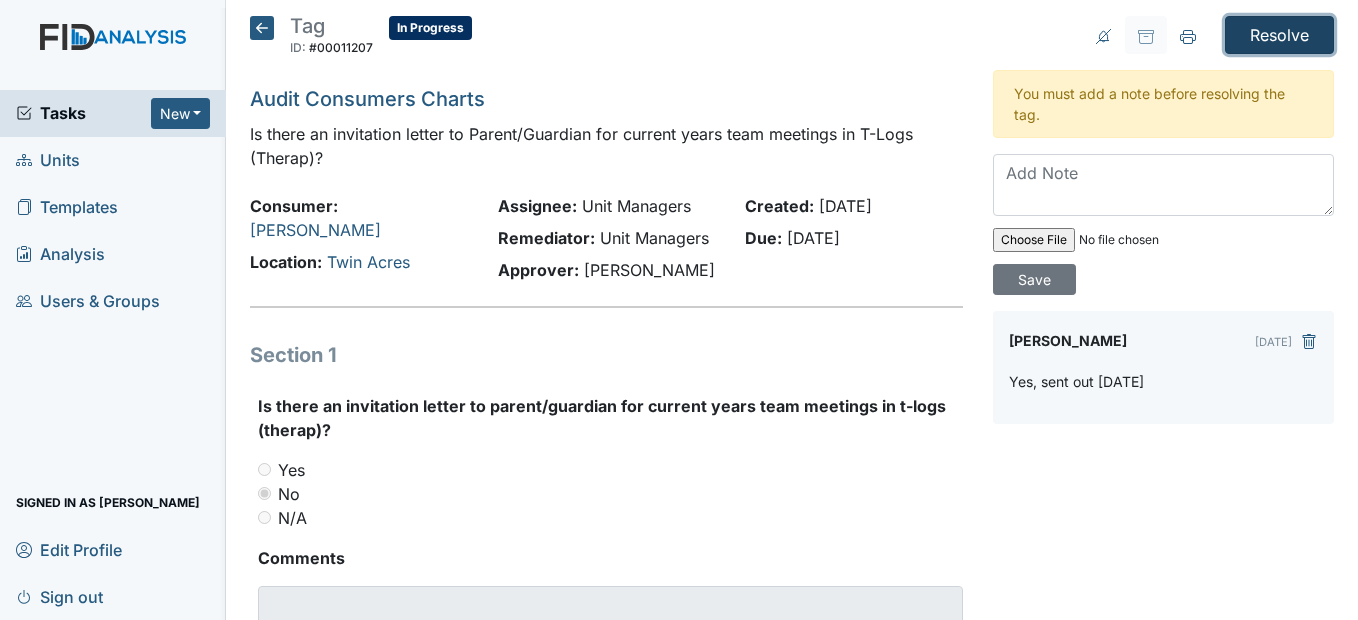 click on "Resolve" at bounding box center [1279, 35] 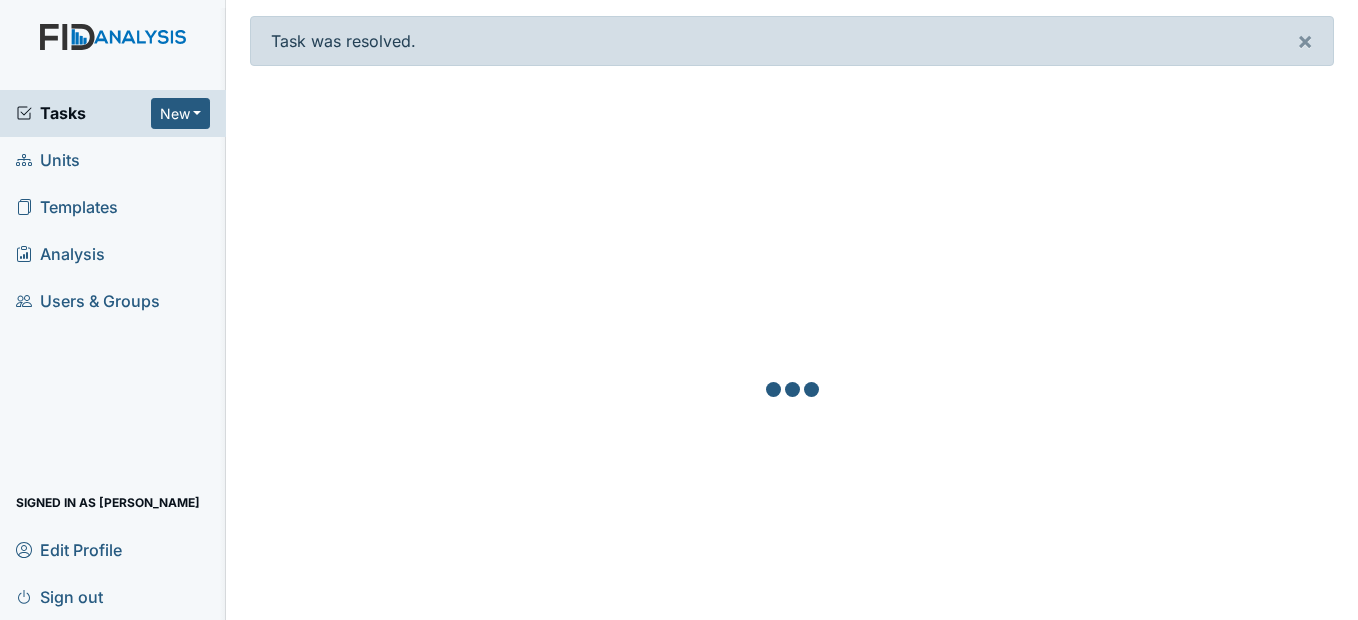 scroll, scrollTop: 0, scrollLeft: 0, axis: both 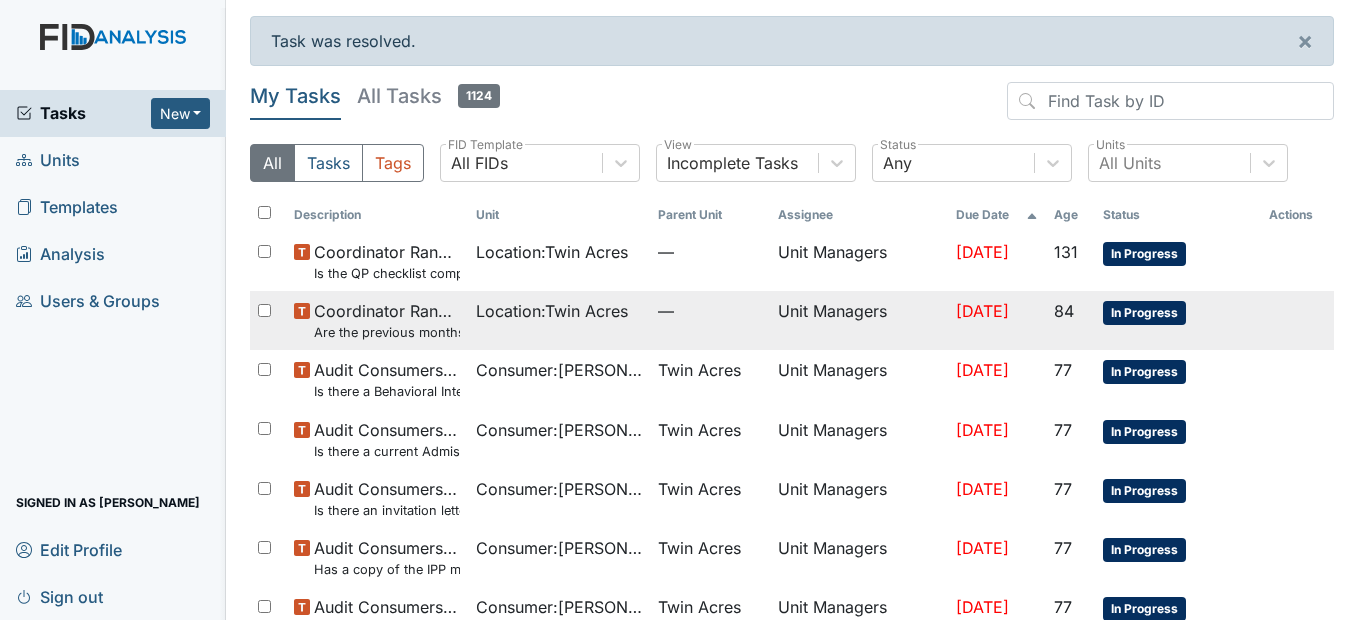 click on "Location :  Twin Acres" at bounding box center [552, 311] 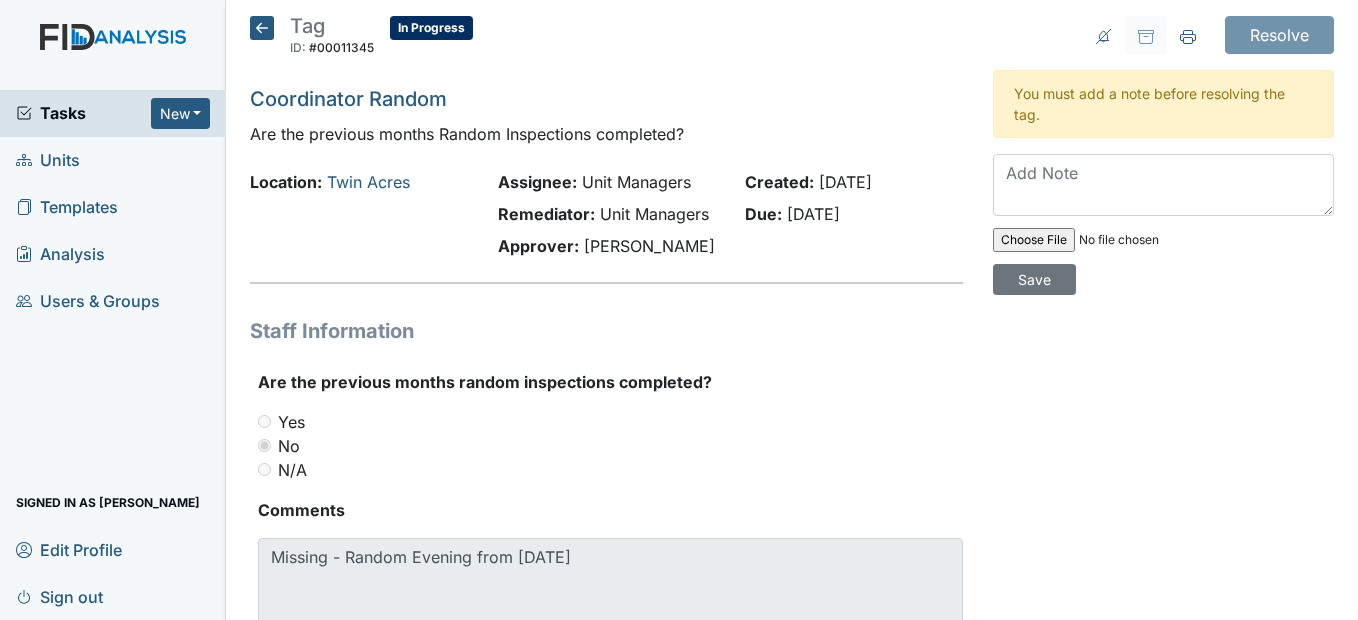 scroll, scrollTop: 0, scrollLeft: 0, axis: both 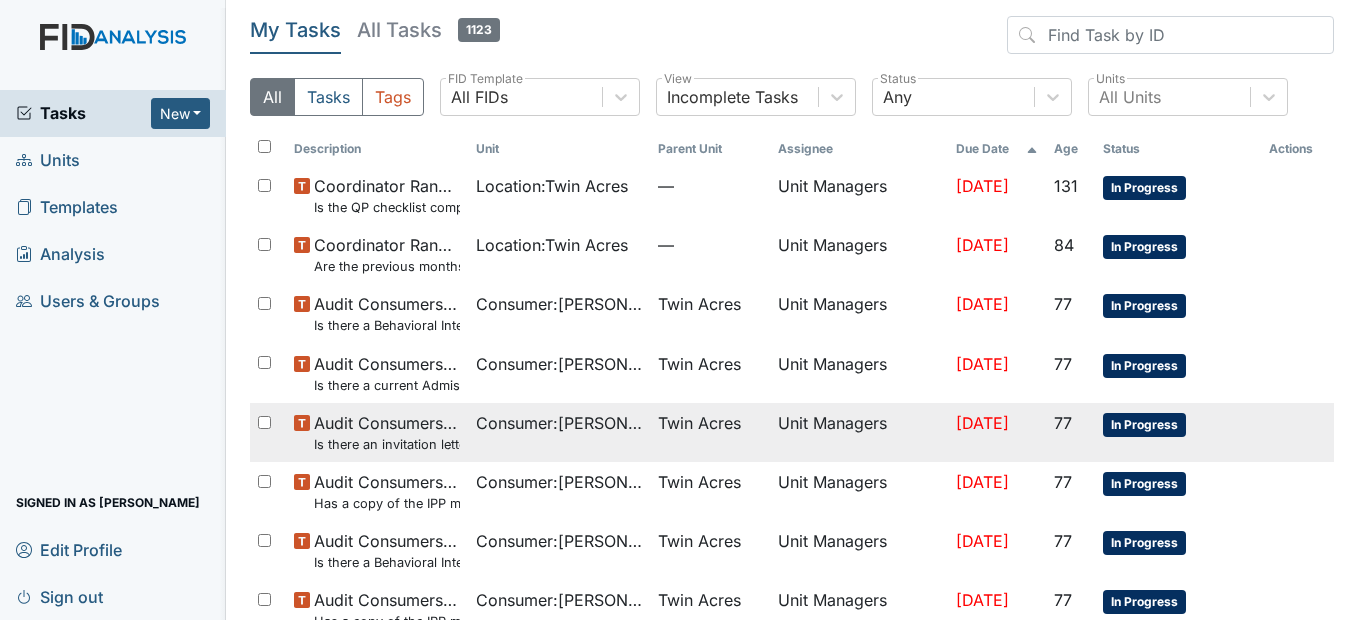 click on "Consumer :  Petit, Brenda" at bounding box center (559, 432) 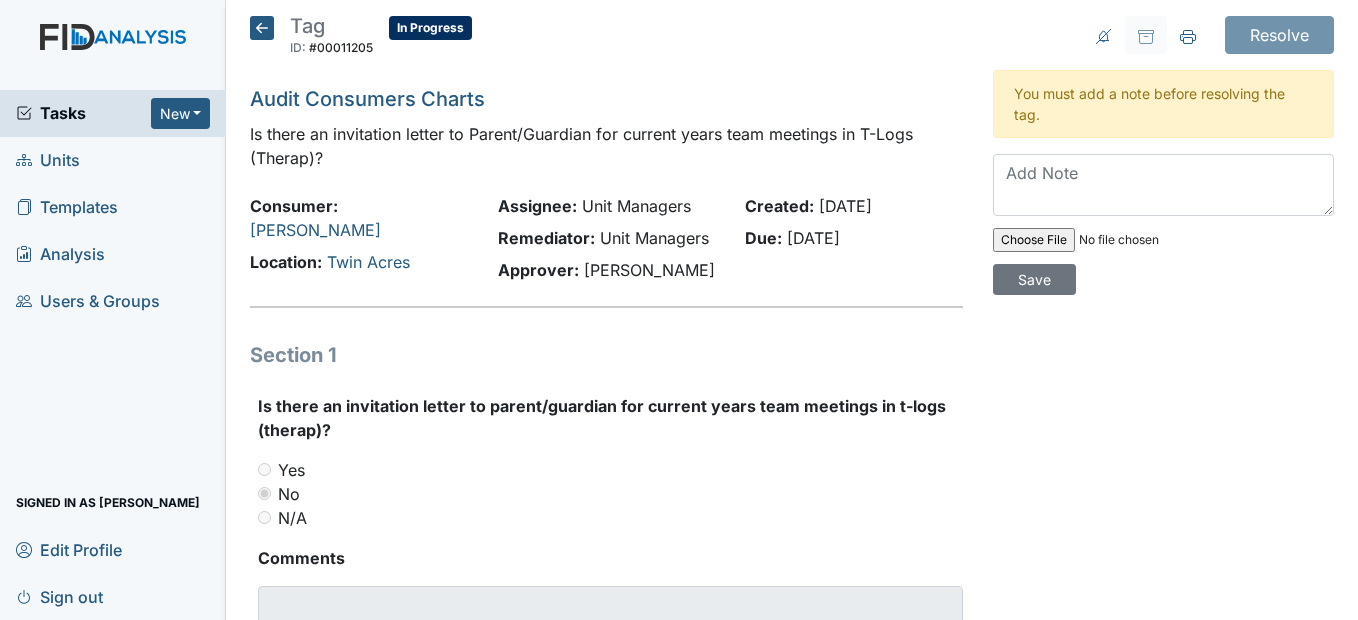 scroll, scrollTop: 0, scrollLeft: 0, axis: both 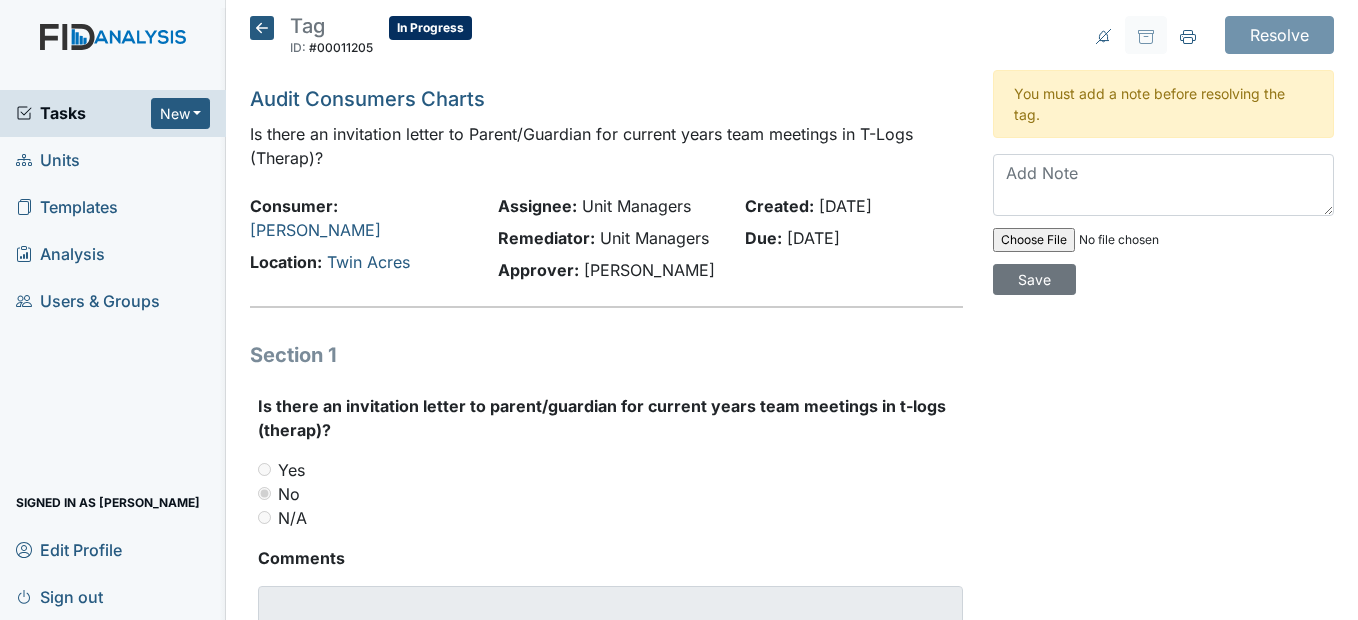click 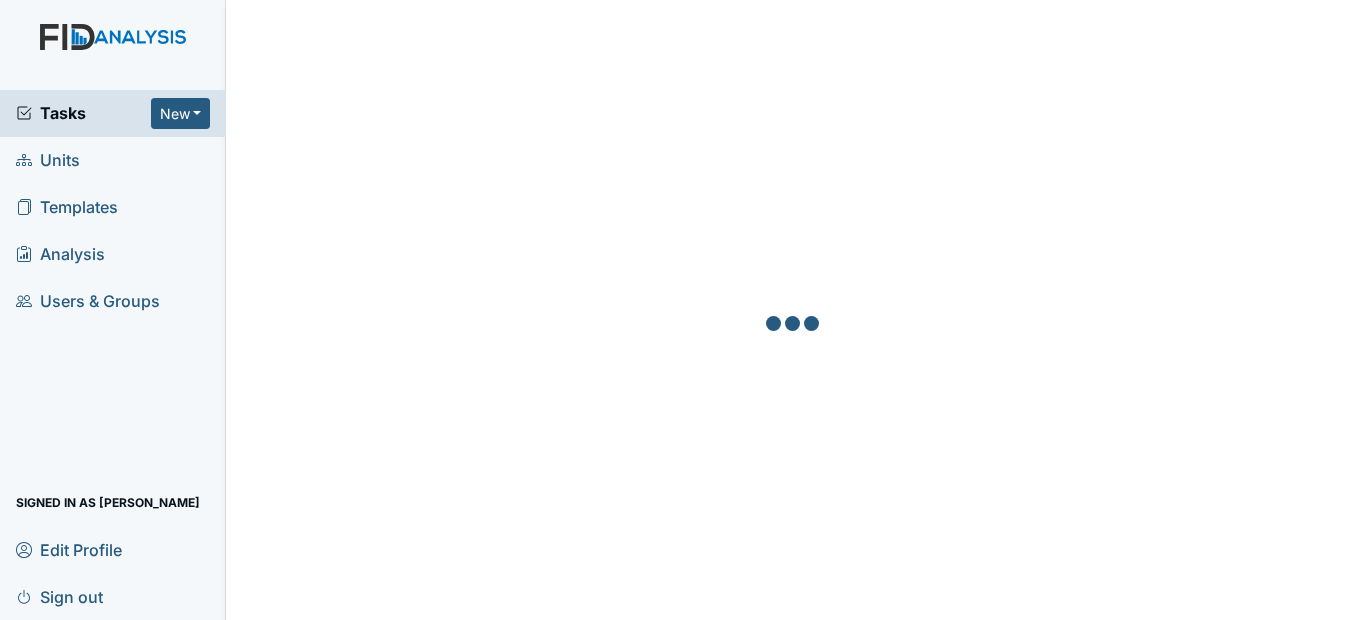 scroll, scrollTop: 0, scrollLeft: 0, axis: both 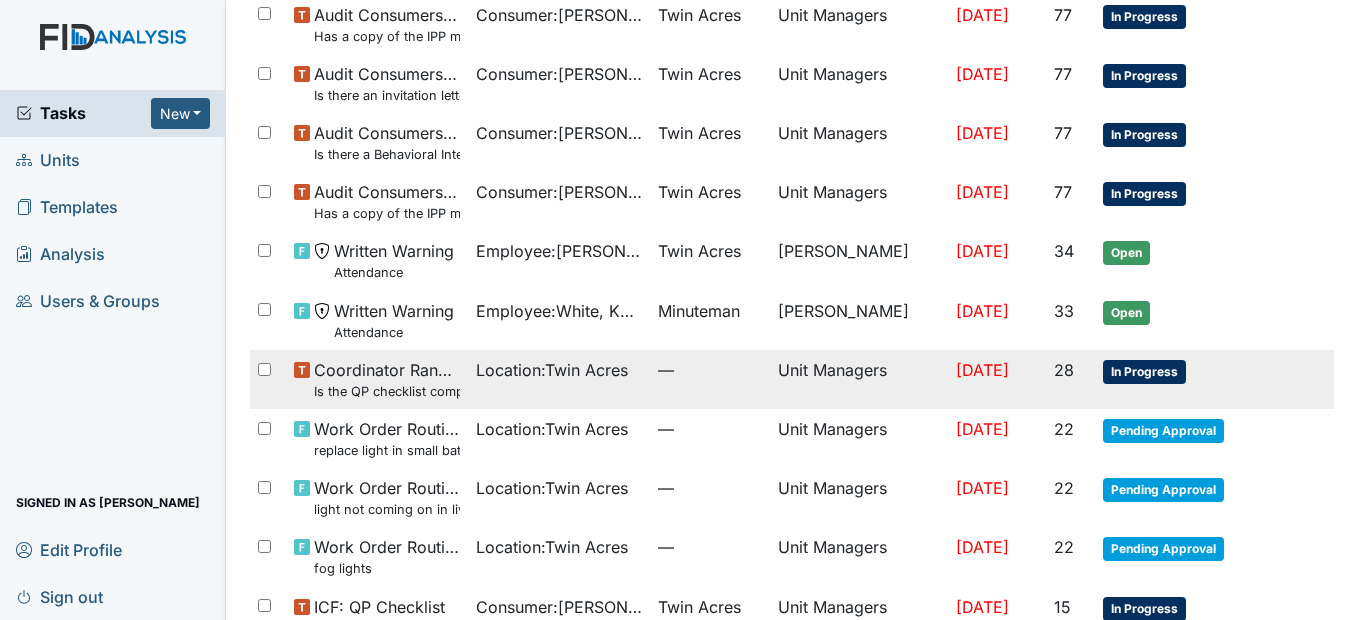 click on "Location :  [GEOGRAPHIC_DATA]" at bounding box center [552, 370] 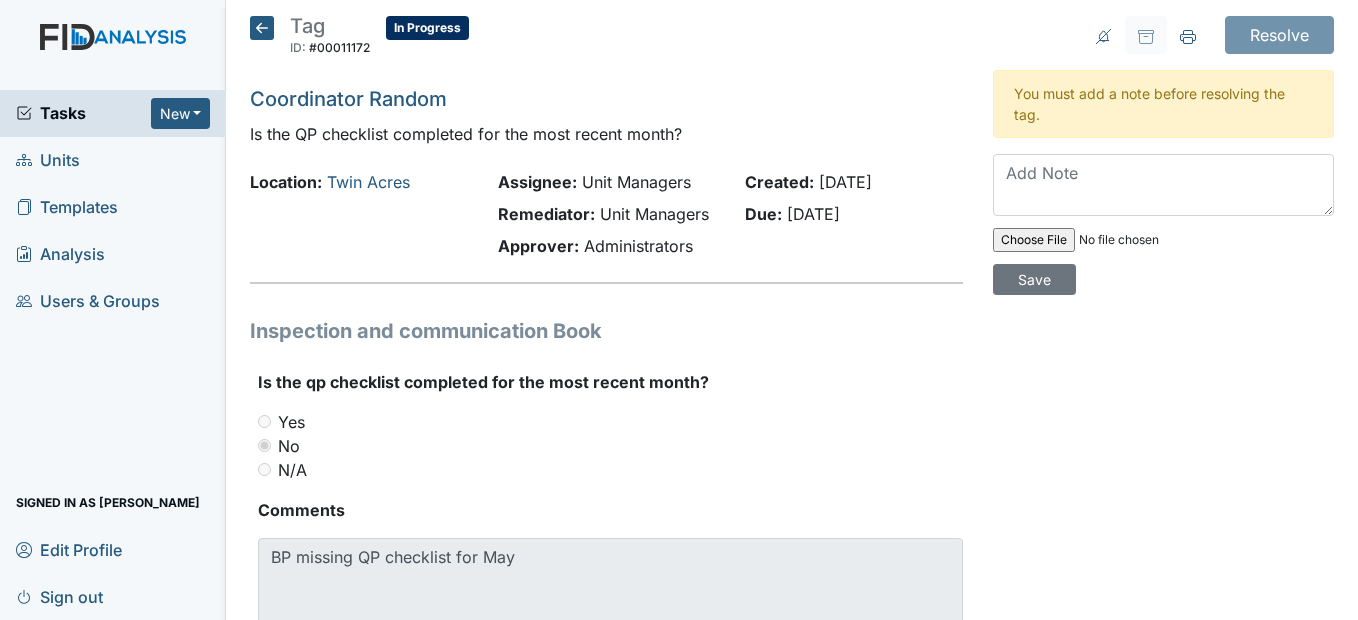 scroll, scrollTop: 0, scrollLeft: 0, axis: both 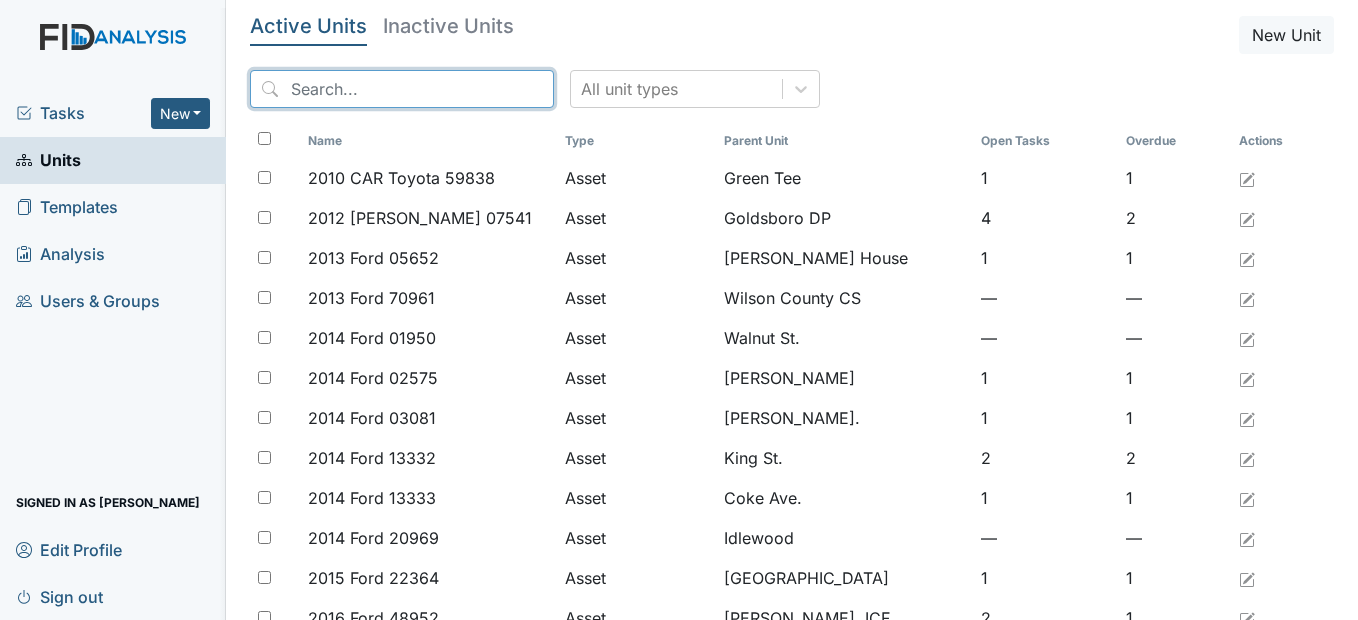 click at bounding box center (402, 89) 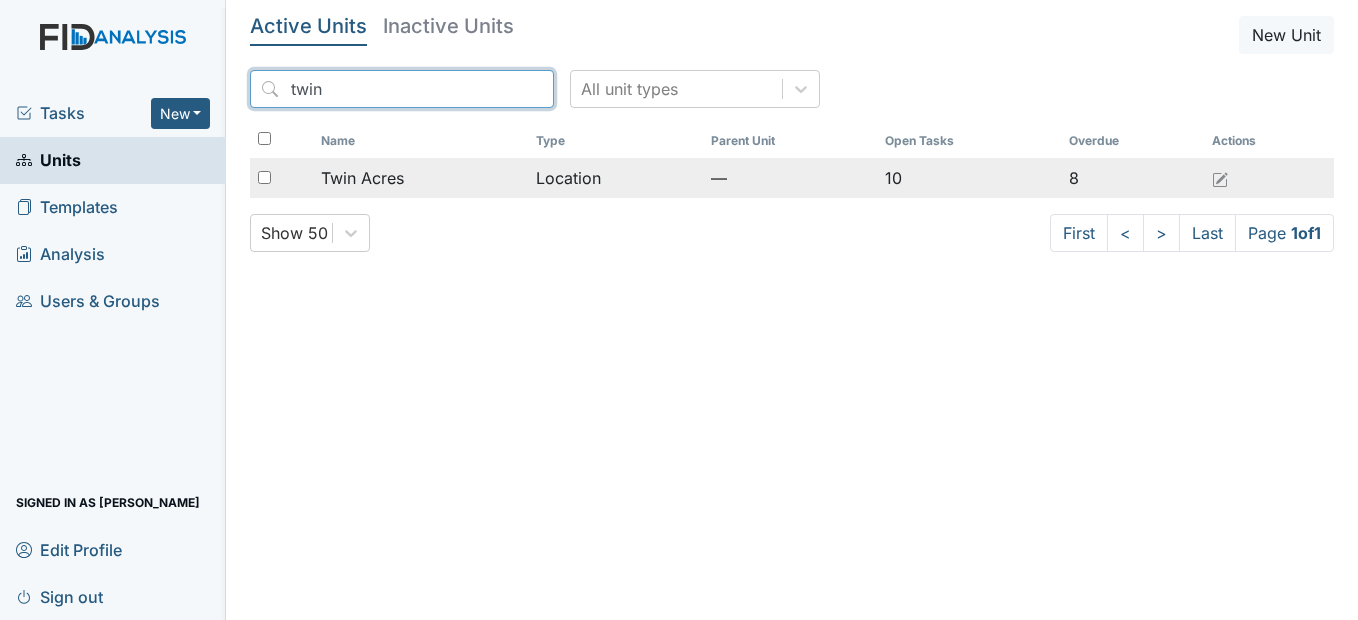 type on "twin" 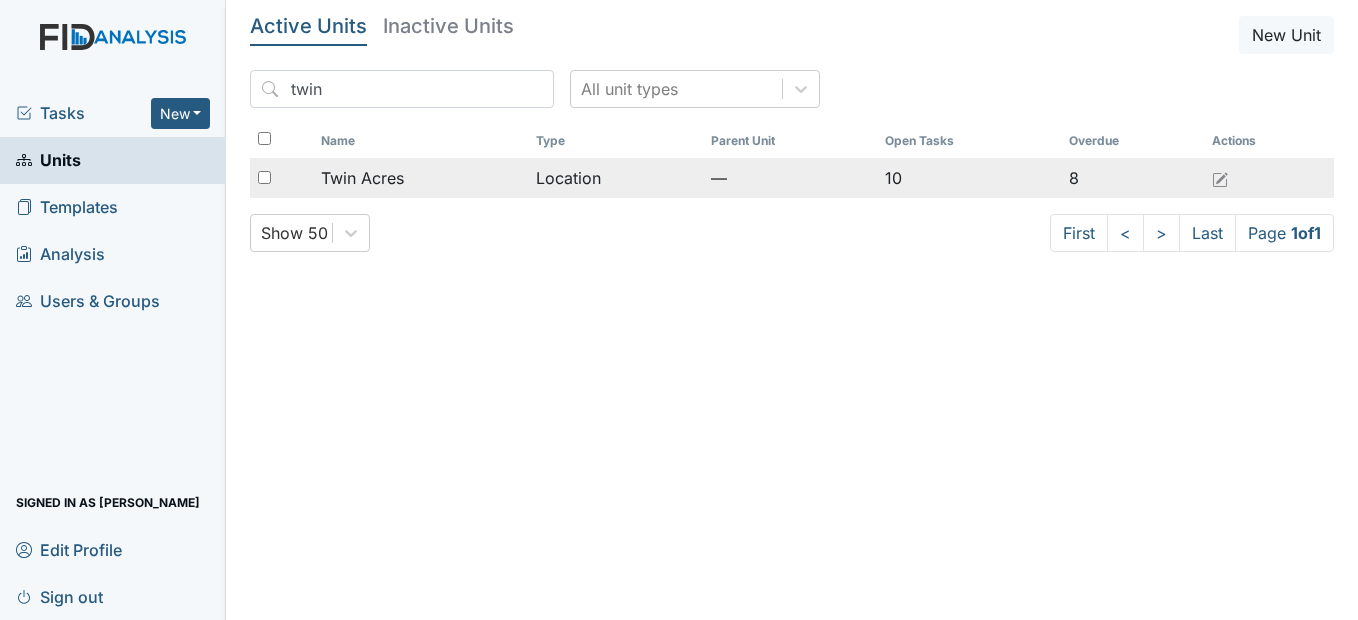 click on "Twin Acres" at bounding box center (420, 178) 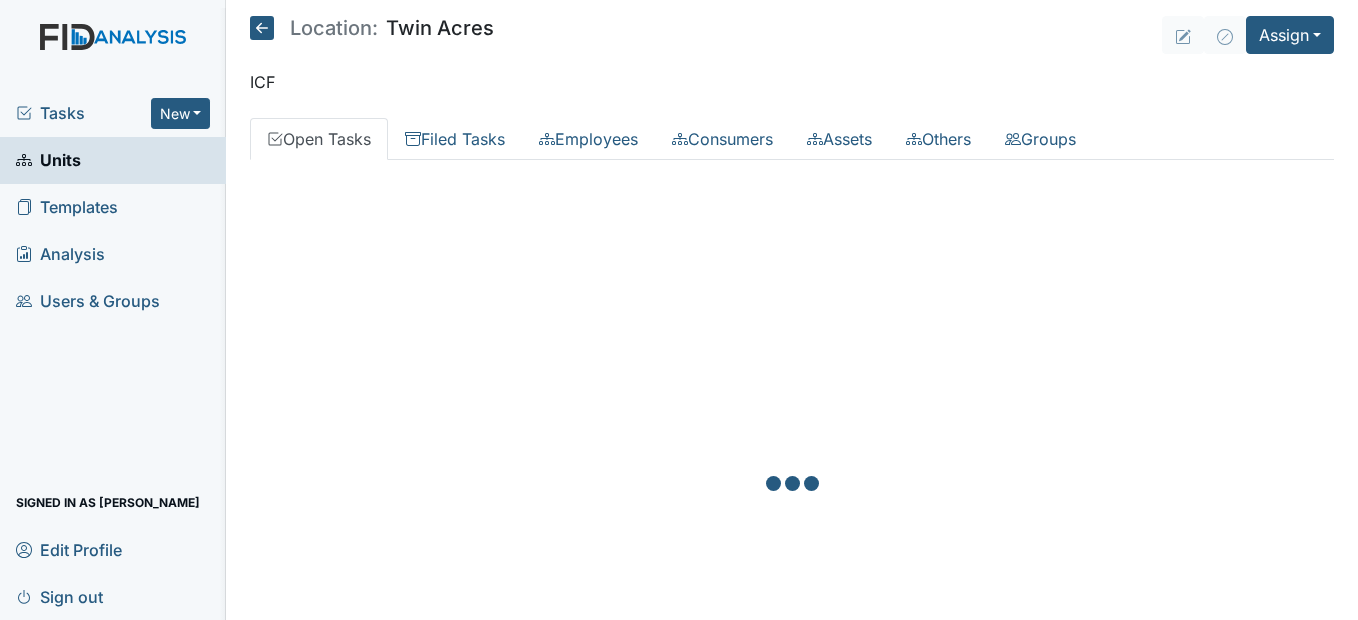 scroll, scrollTop: 0, scrollLeft: 0, axis: both 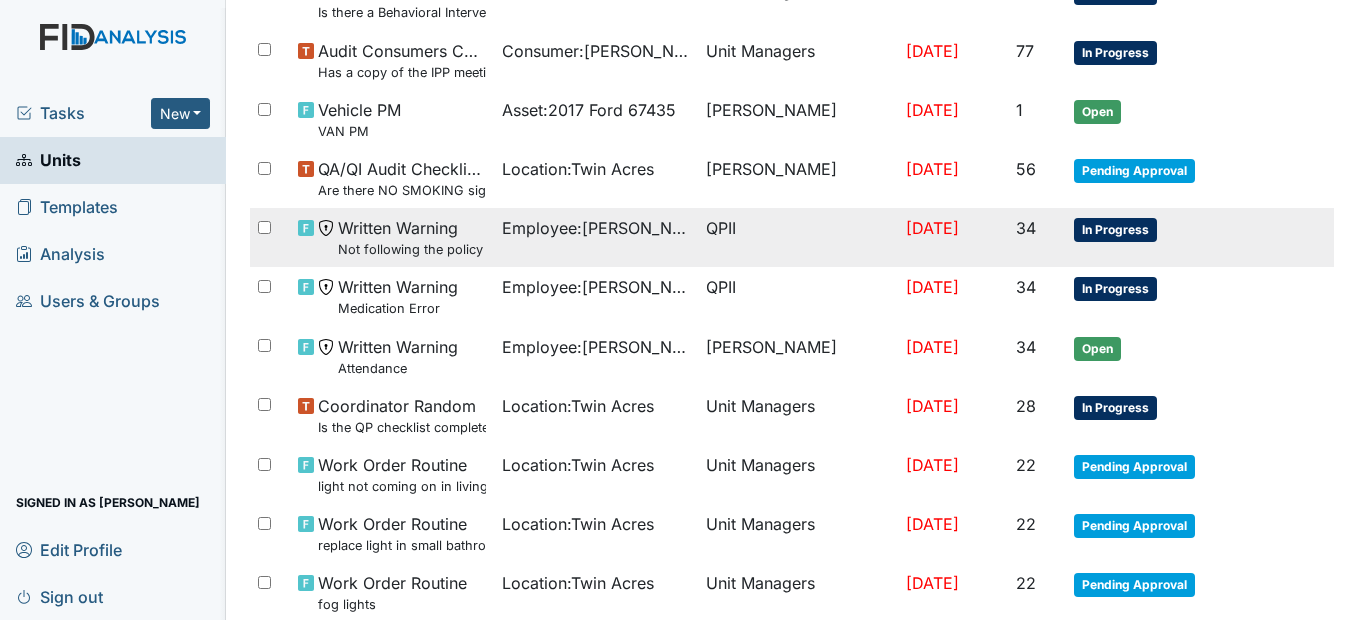 click on "Employee :  Lawrence, Teressa" at bounding box center (596, 228) 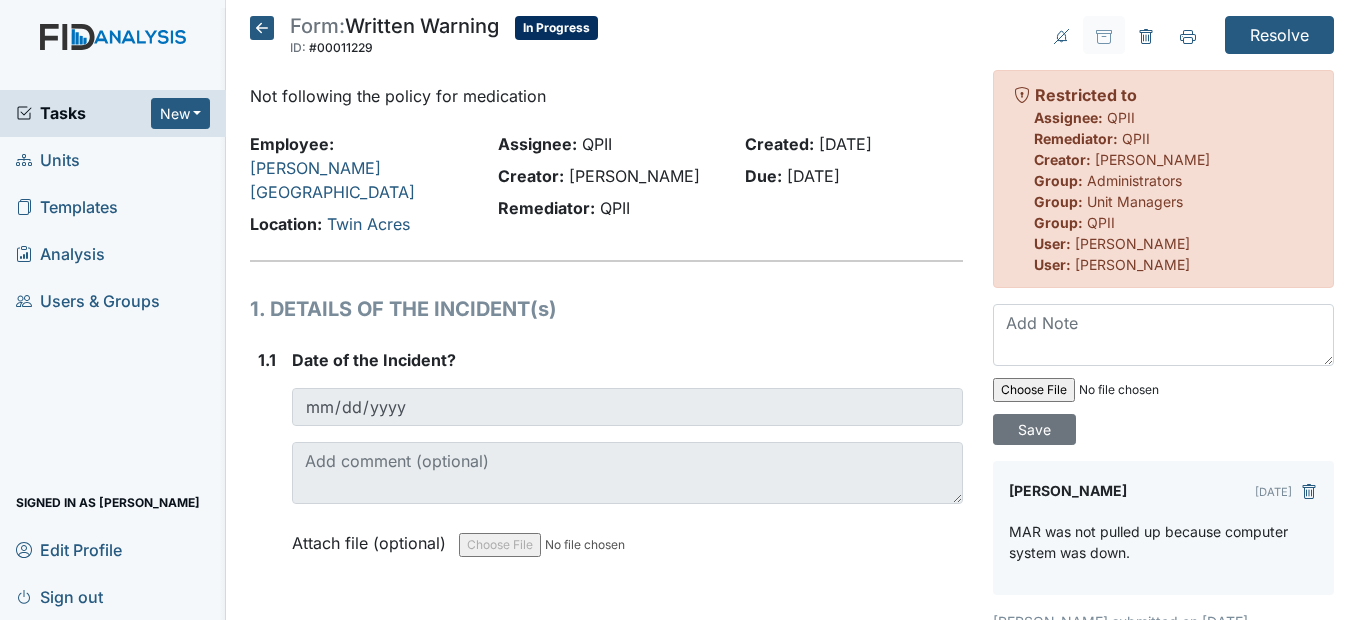 scroll, scrollTop: 0, scrollLeft: 0, axis: both 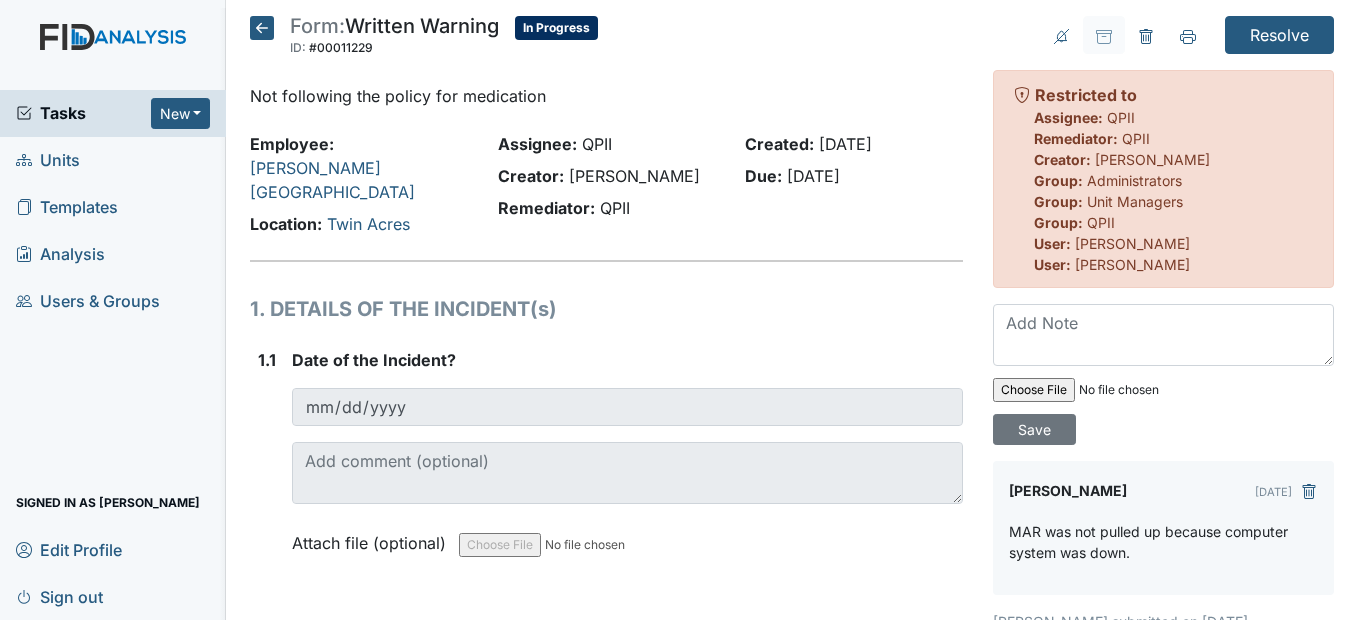 click 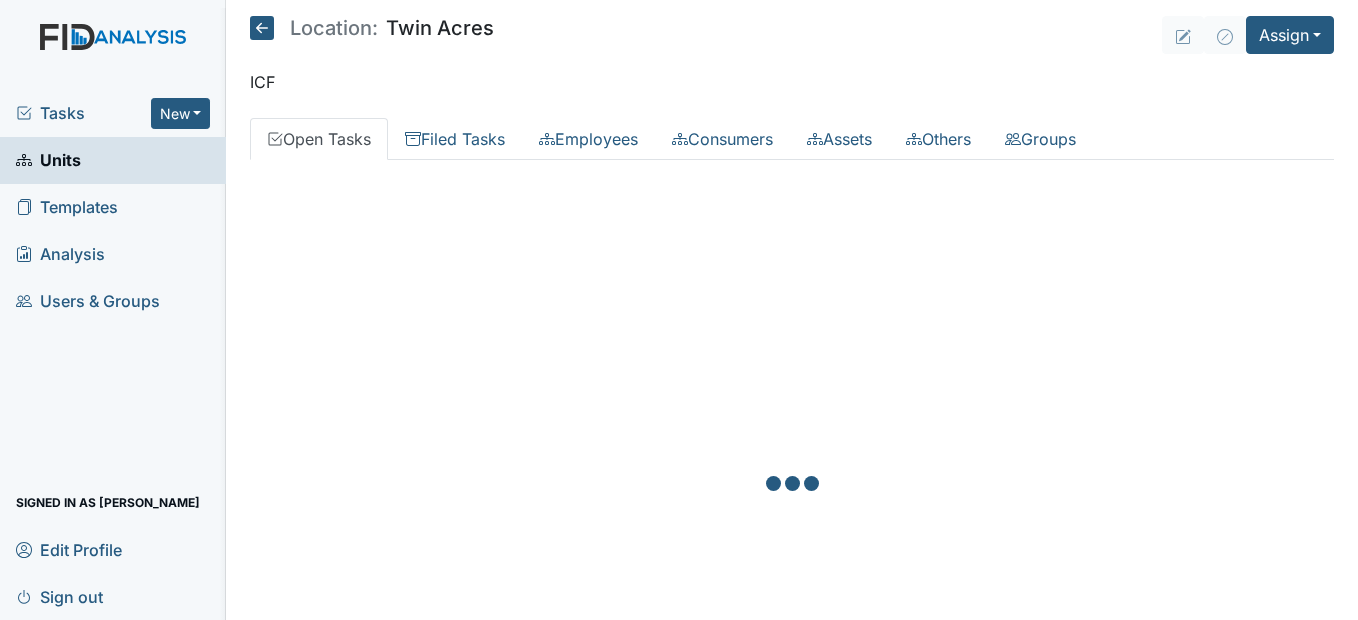 scroll, scrollTop: 0, scrollLeft: 0, axis: both 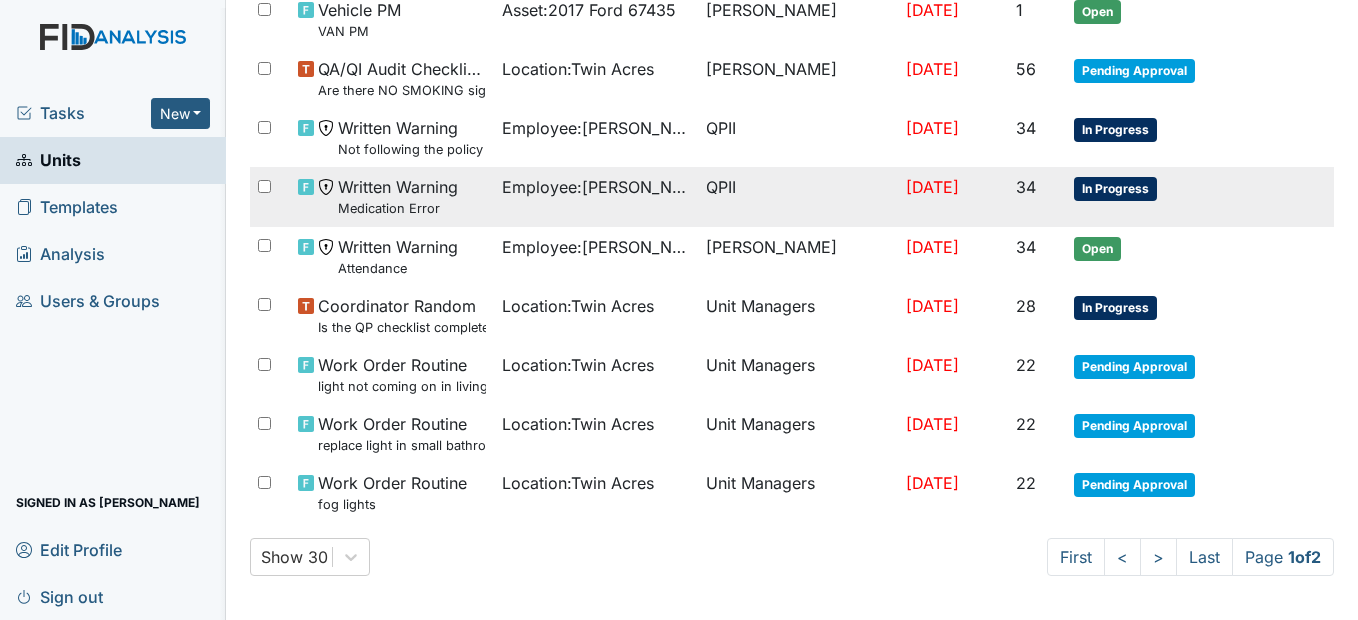 click on "Location :  Twin Acres" at bounding box center (578, 306) 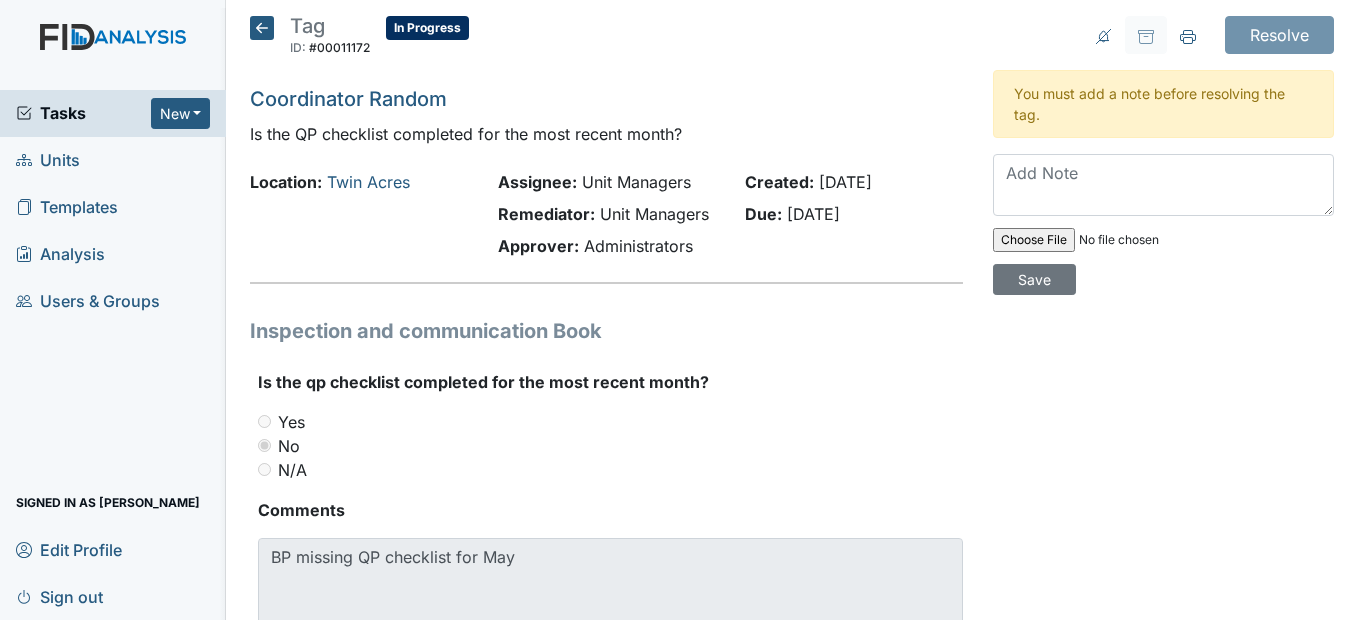 scroll, scrollTop: 0, scrollLeft: 0, axis: both 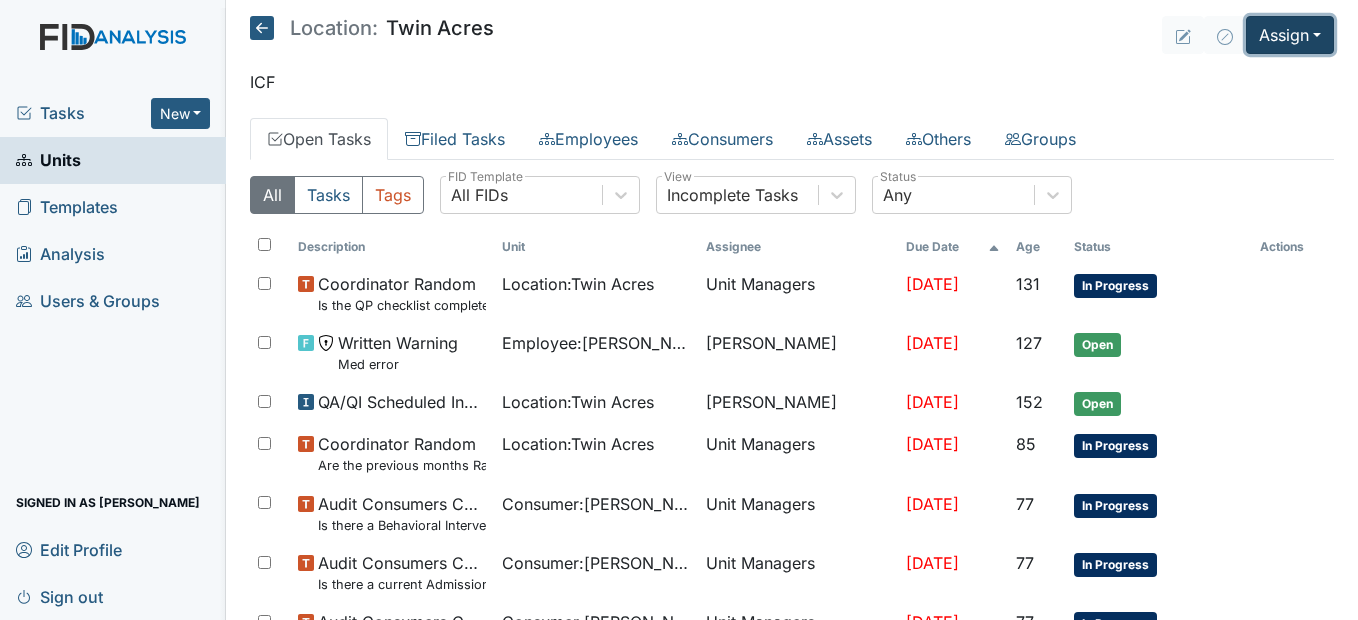 click on "Assign" at bounding box center (1290, 35) 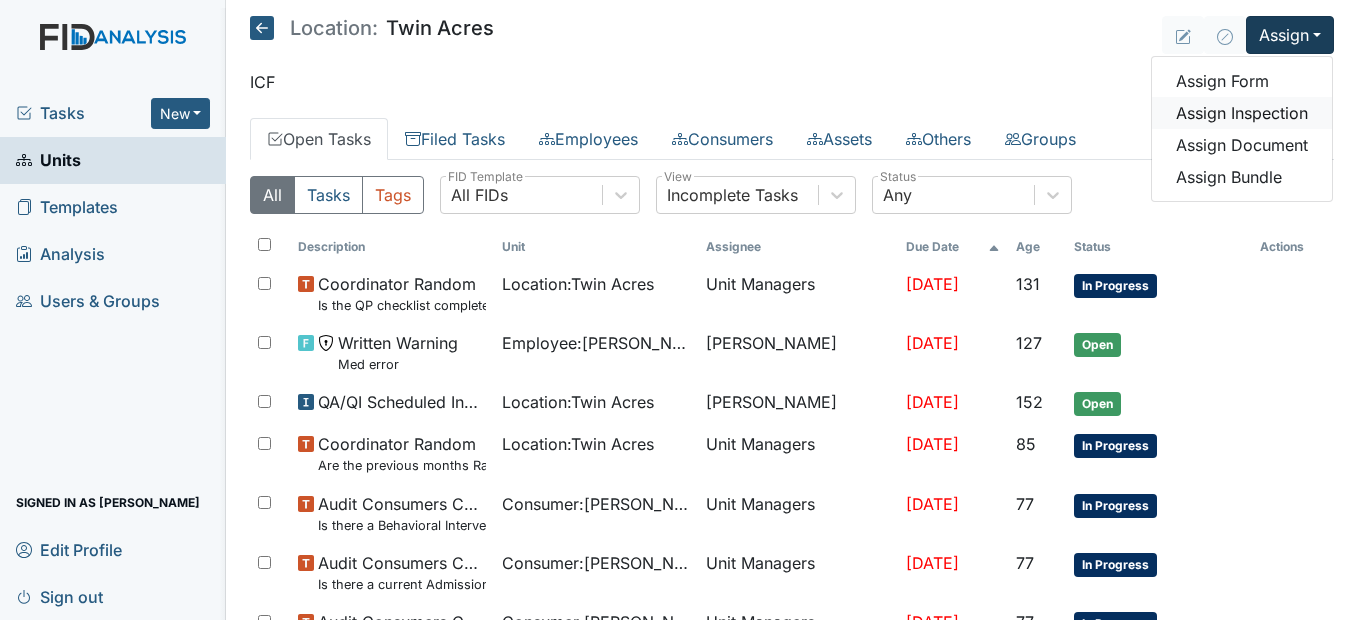 click on "Assign Inspection" at bounding box center [1242, 113] 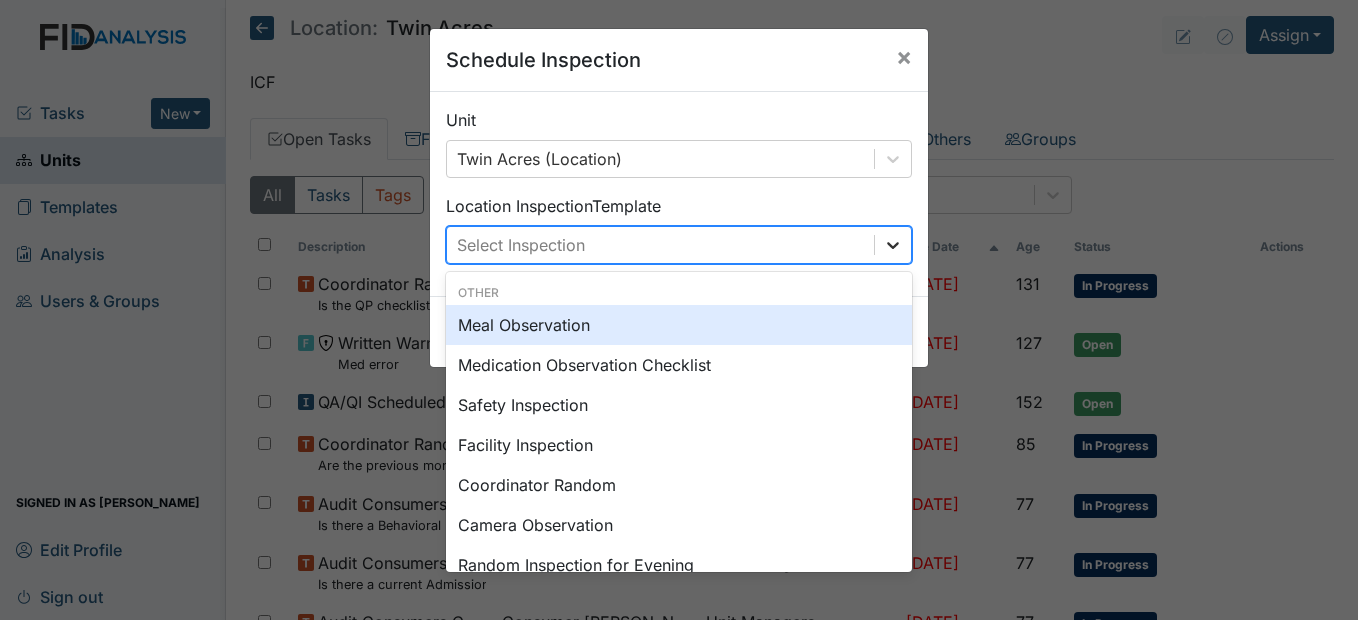click at bounding box center [893, 245] 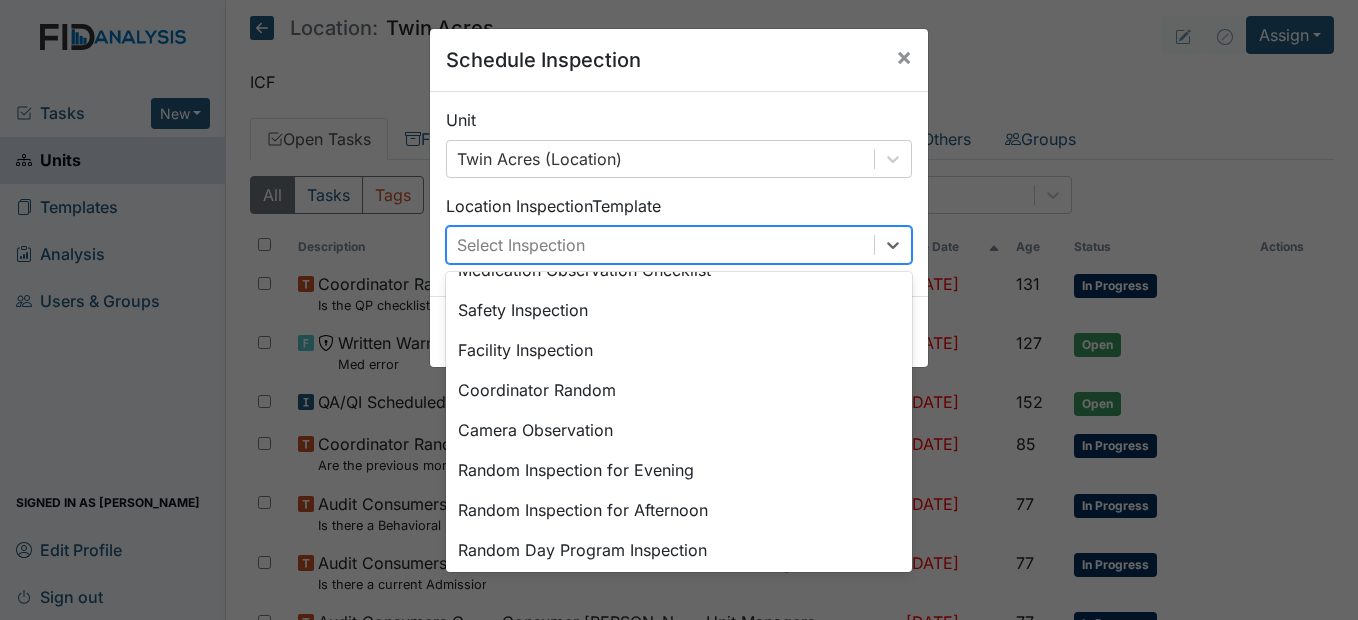 scroll, scrollTop: 0, scrollLeft: 0, axis: both 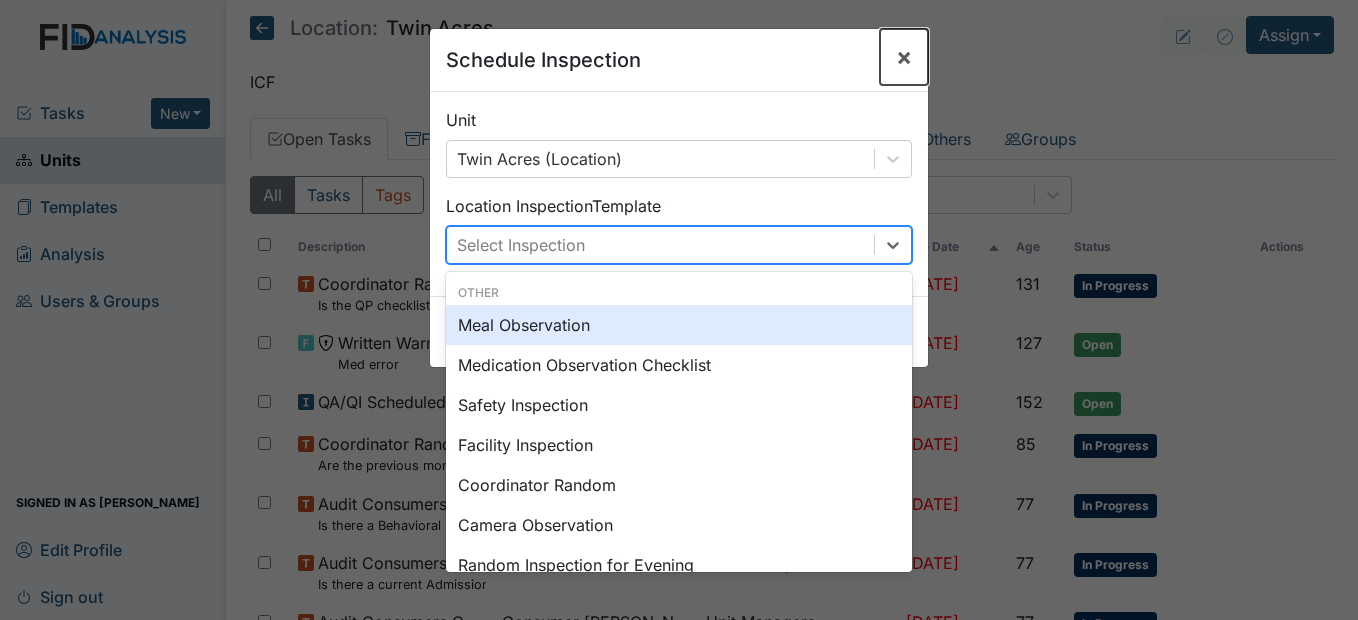 click on "×" at bounding box center (904, 56) 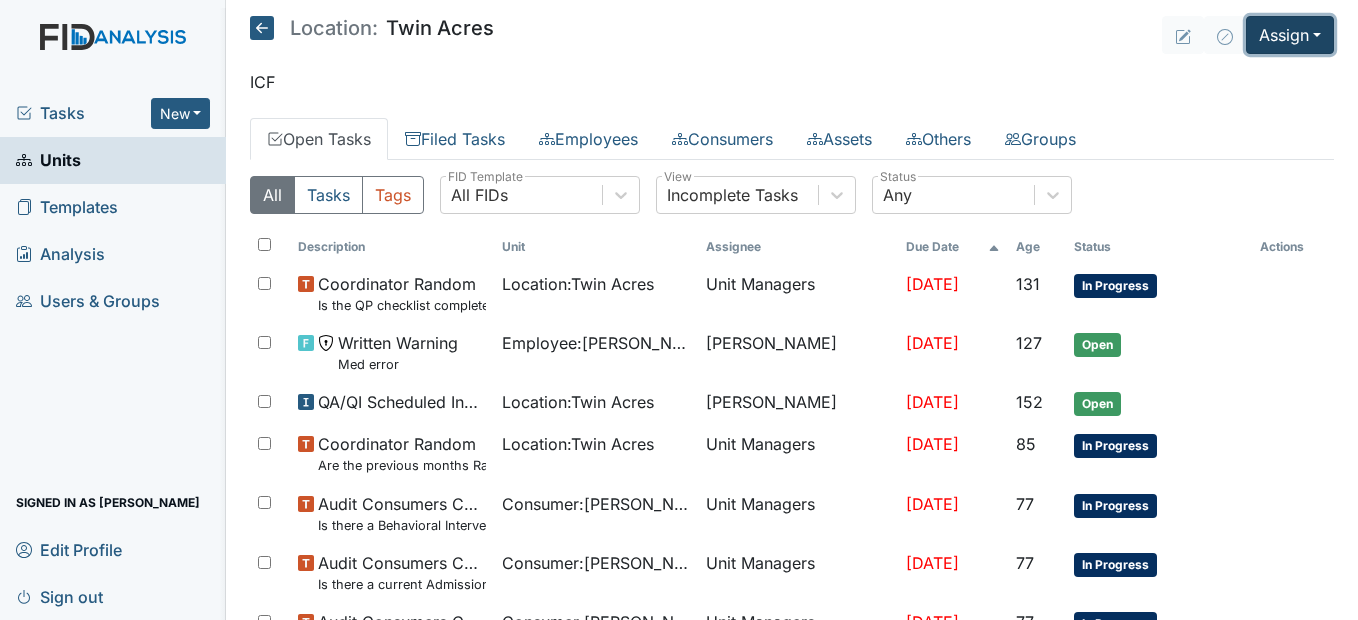 click on "Assign" at bounding box center [1290, 35] 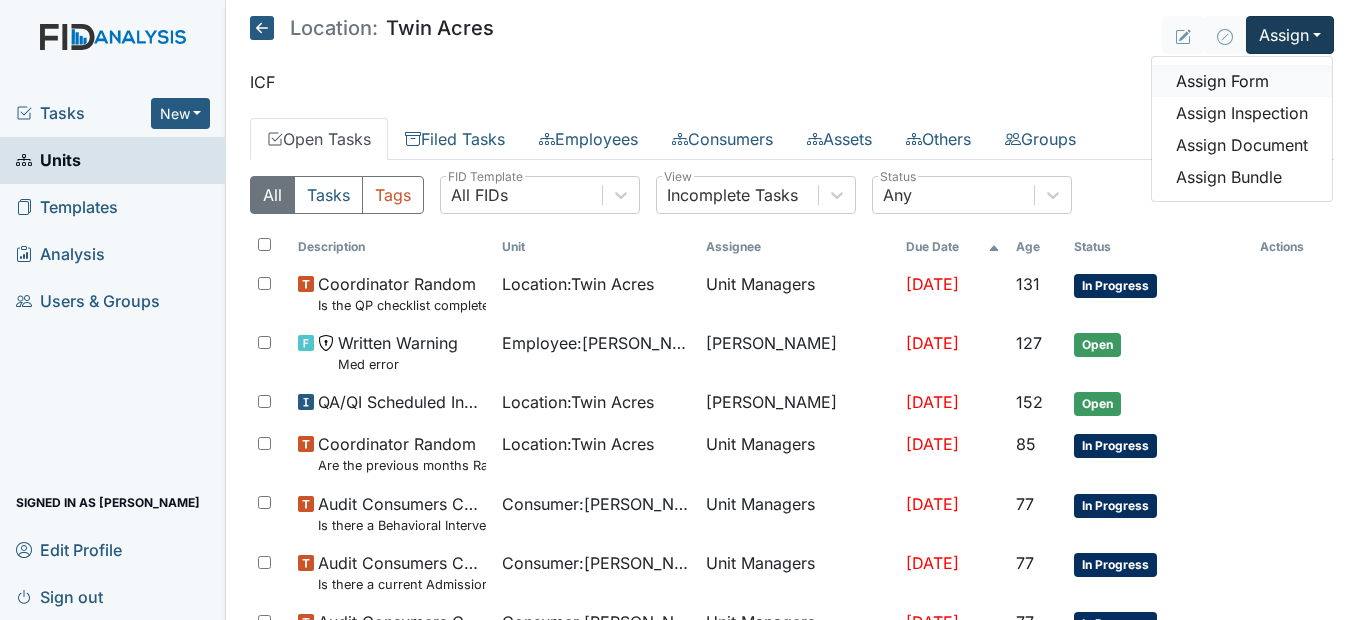 click on "Assign Form" at bounding box center (1242, 81) 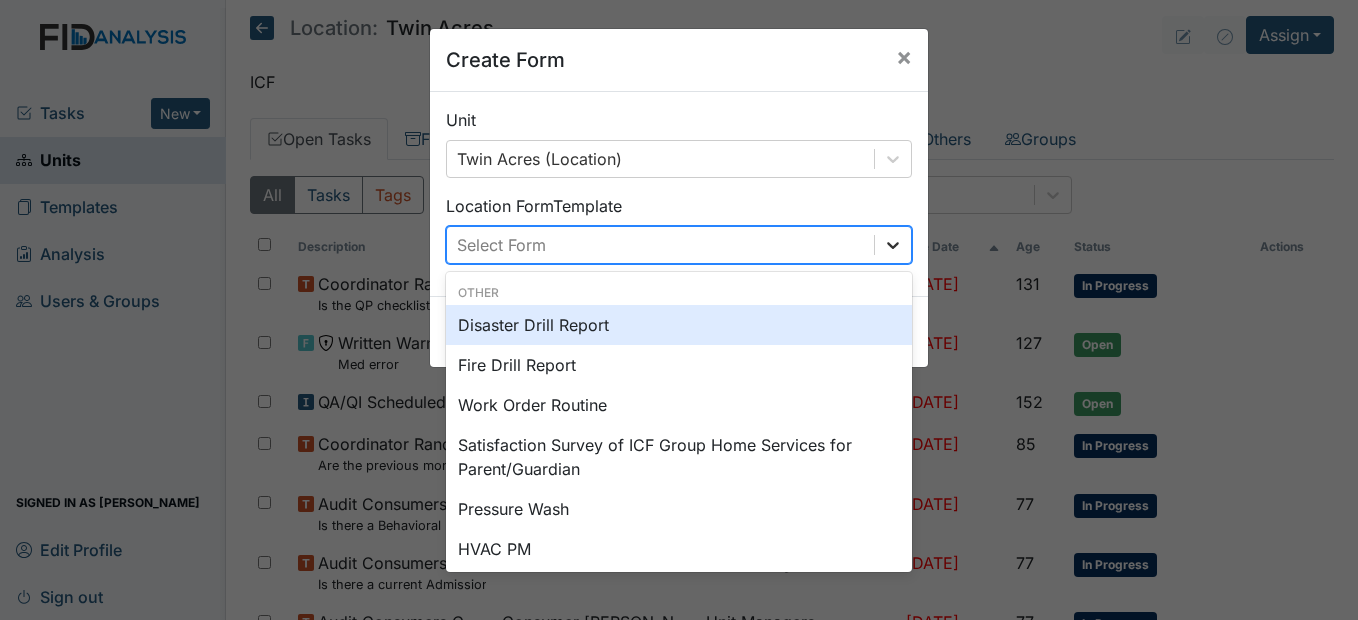 click 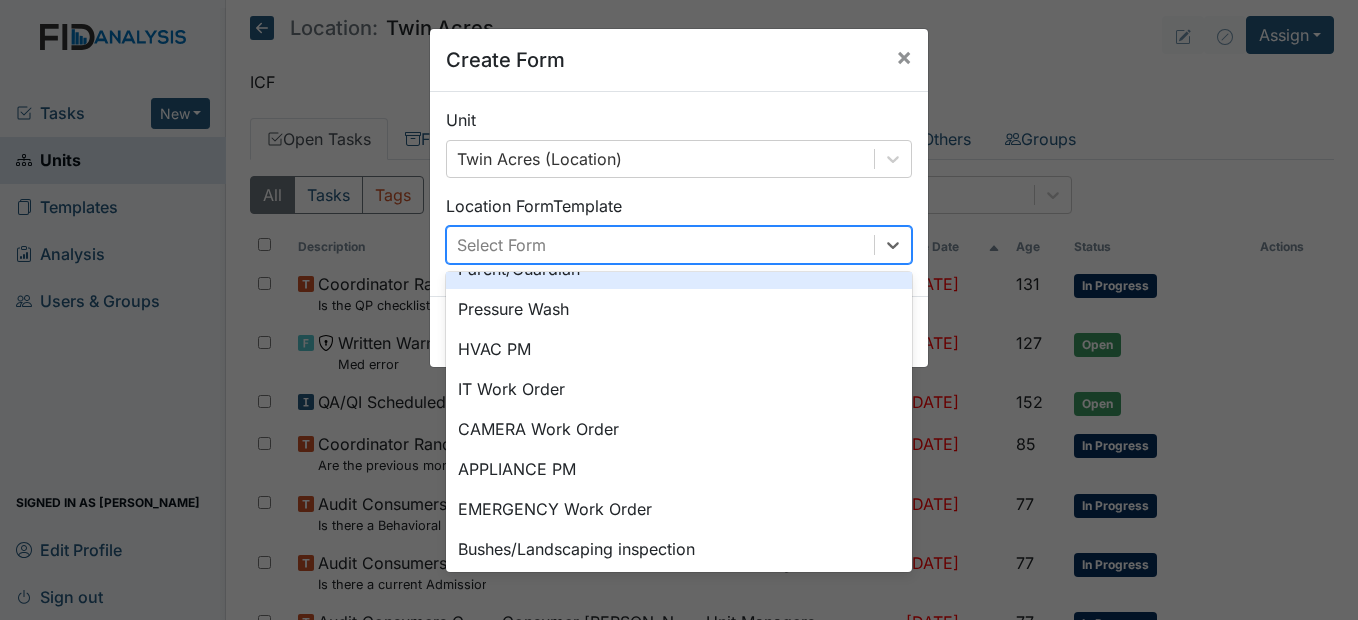 scroll, scrollTop: 209, scrollLeft: 0, axis: vertical 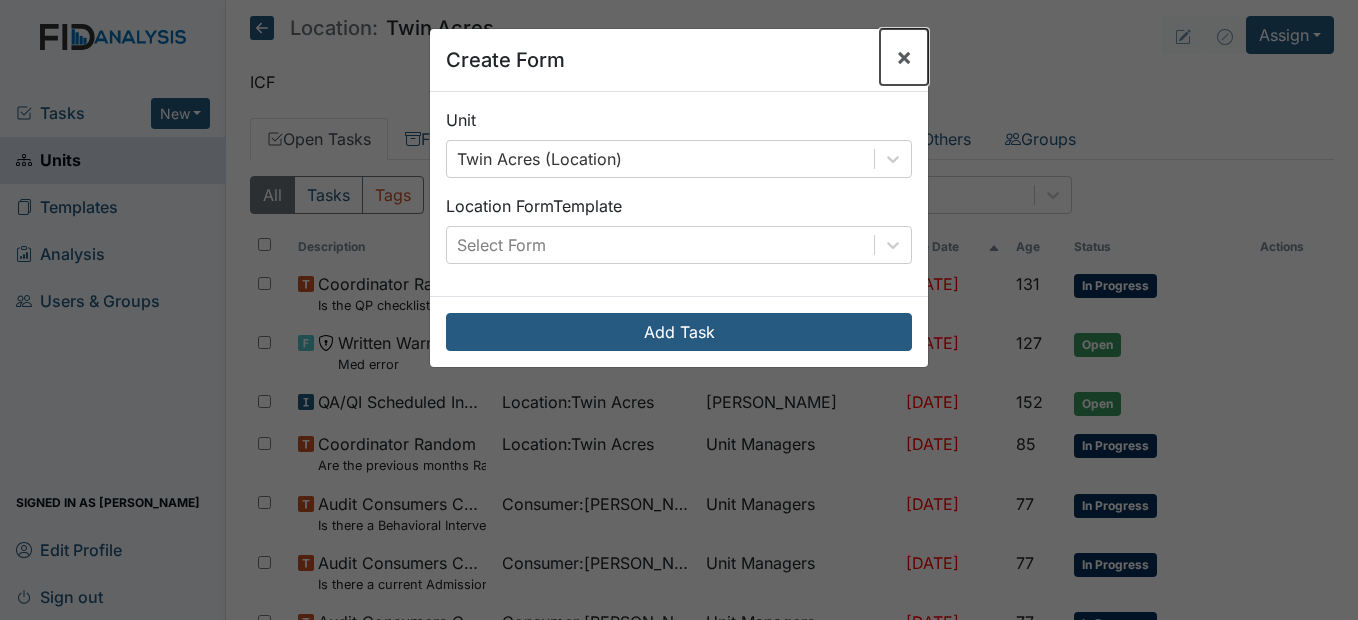click on "×" at bounding box center (904, 56) 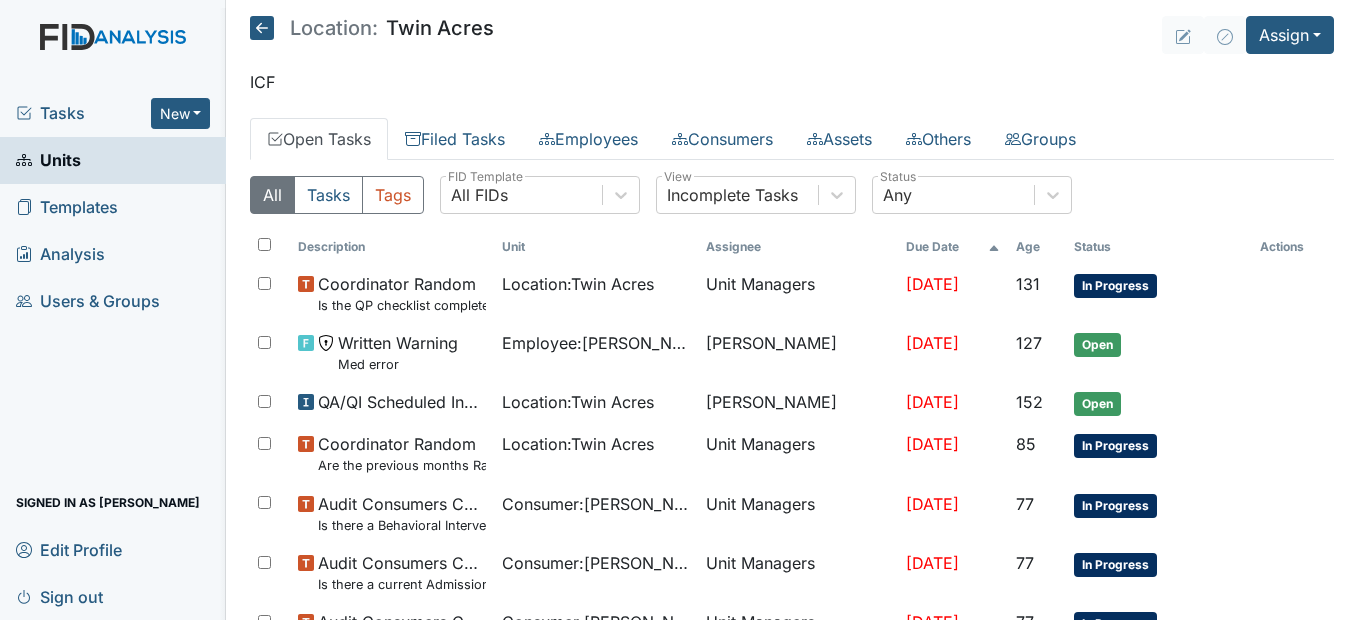 click on "Units" at bounding box center (113, 160) 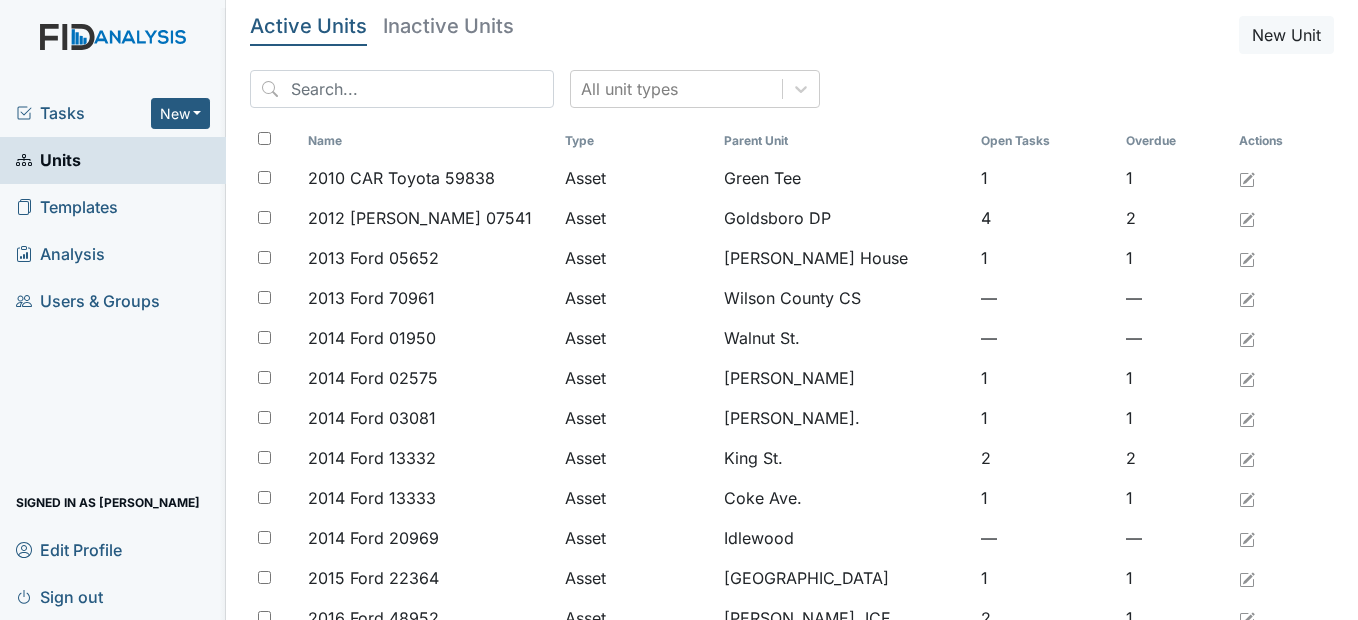scroll, scrollTop: 0, scrollLeft: 0, axis: both 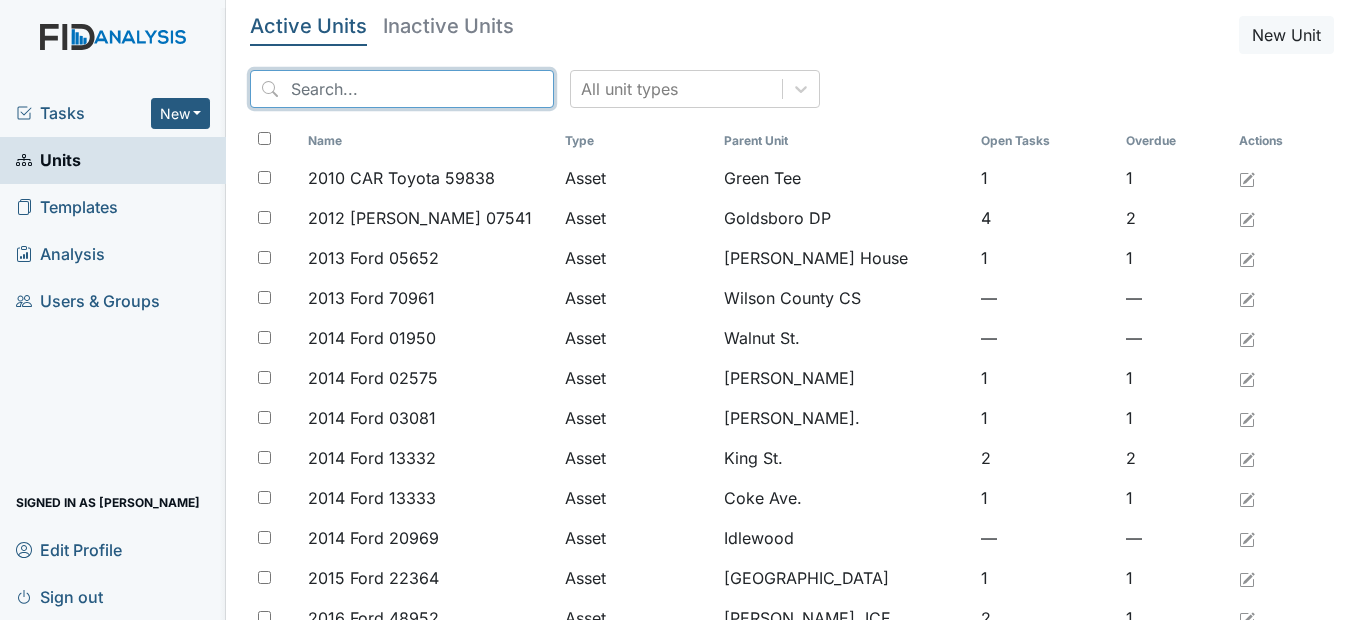 click at bounding box center [402, 89] 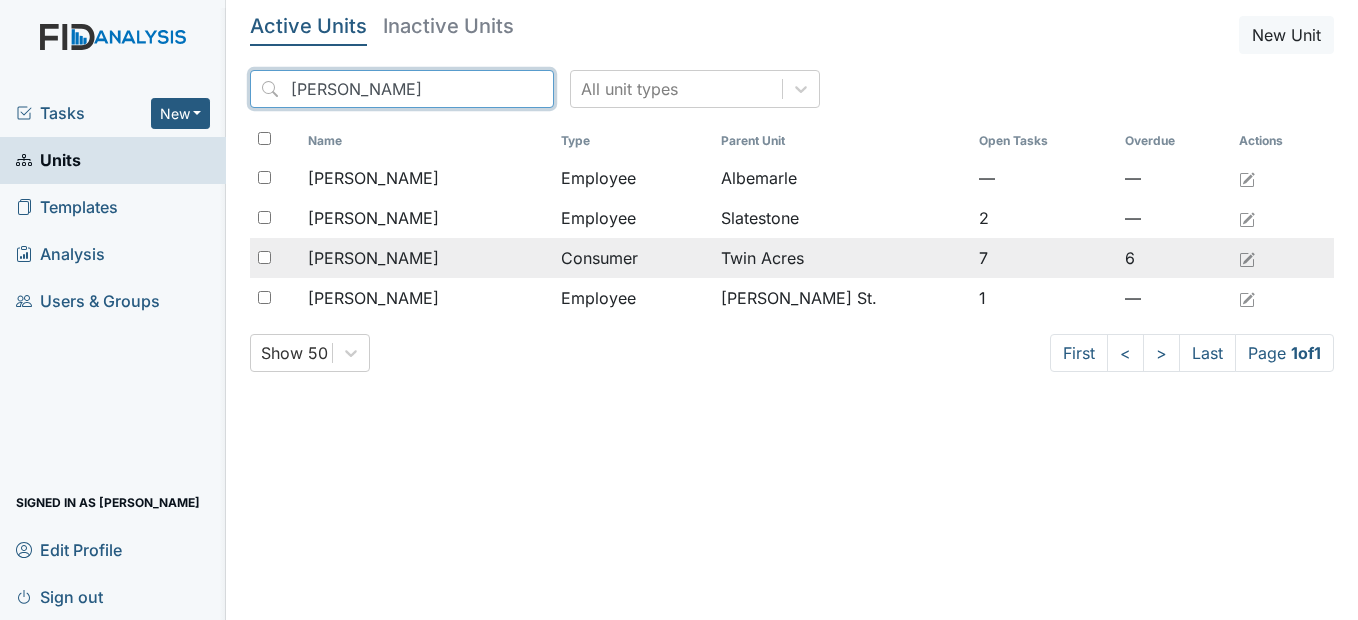 type on "brenda" 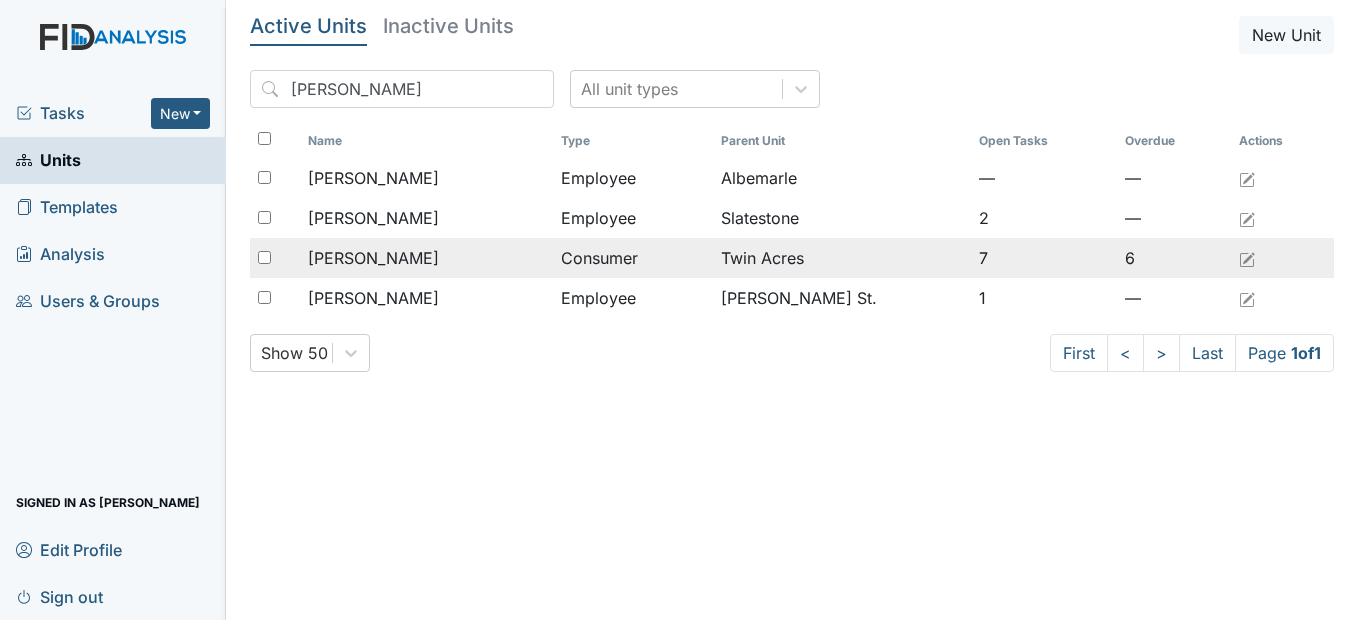 click on "Petit, Brenda" at bounding box center [373, 258] 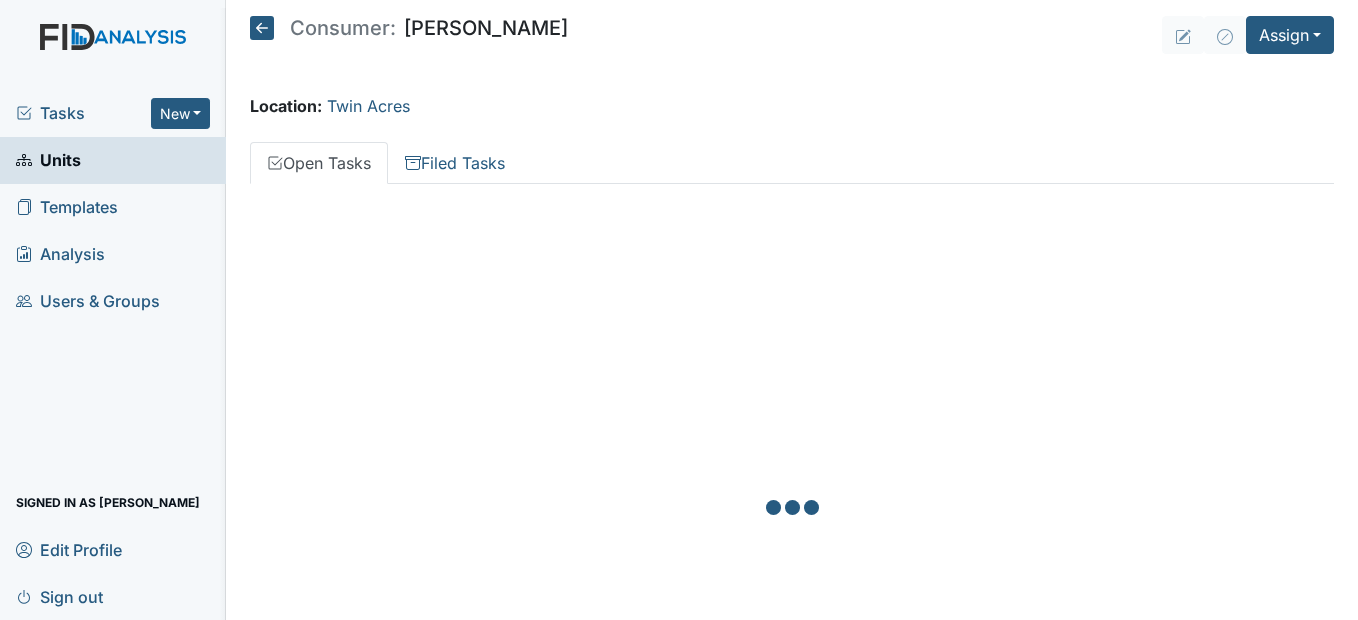 scroll, scrollTop: 0, scrollLeft: 0, axis: both 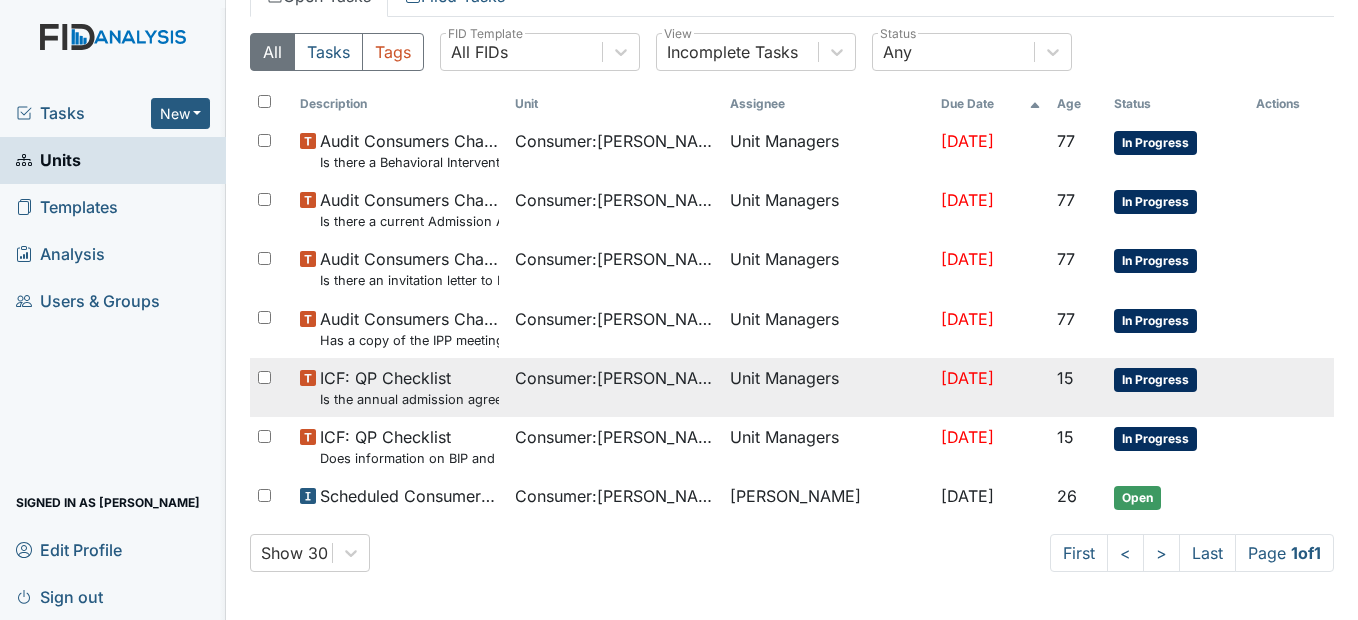 click on "Consumer :  Petit, Brenda" at bounding box center [614, 378] 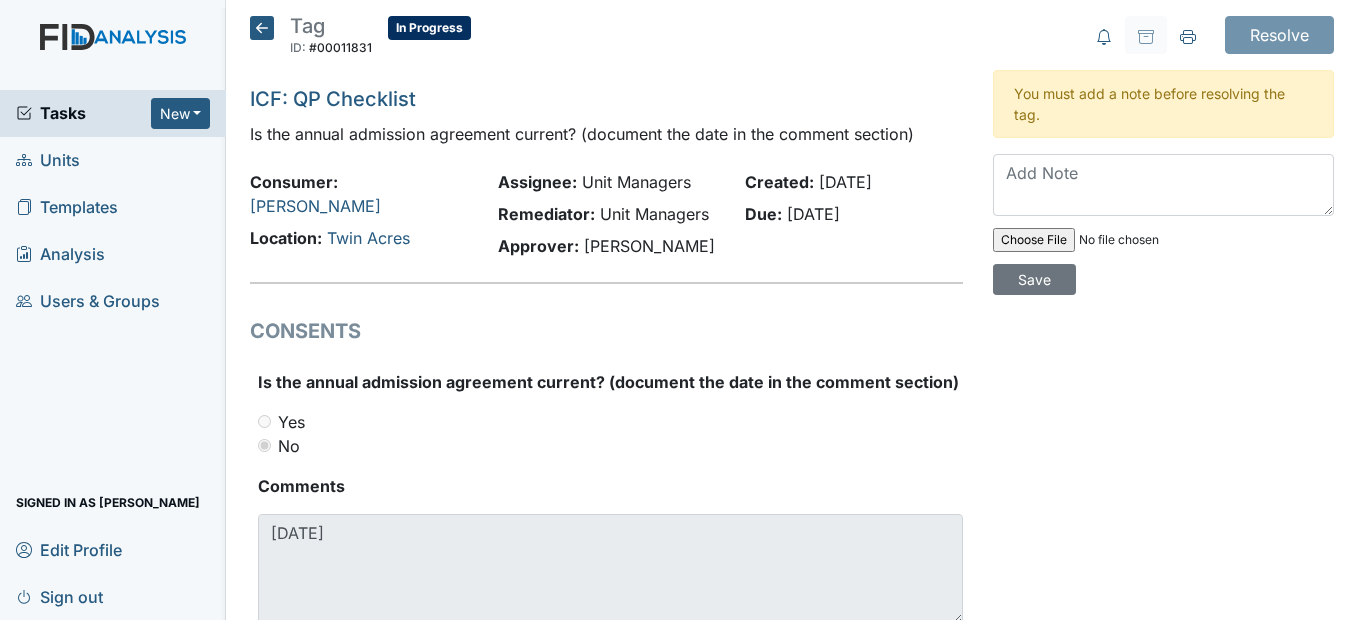 scroll, scrollTop: 0, scrollLeft: 0, axis: both 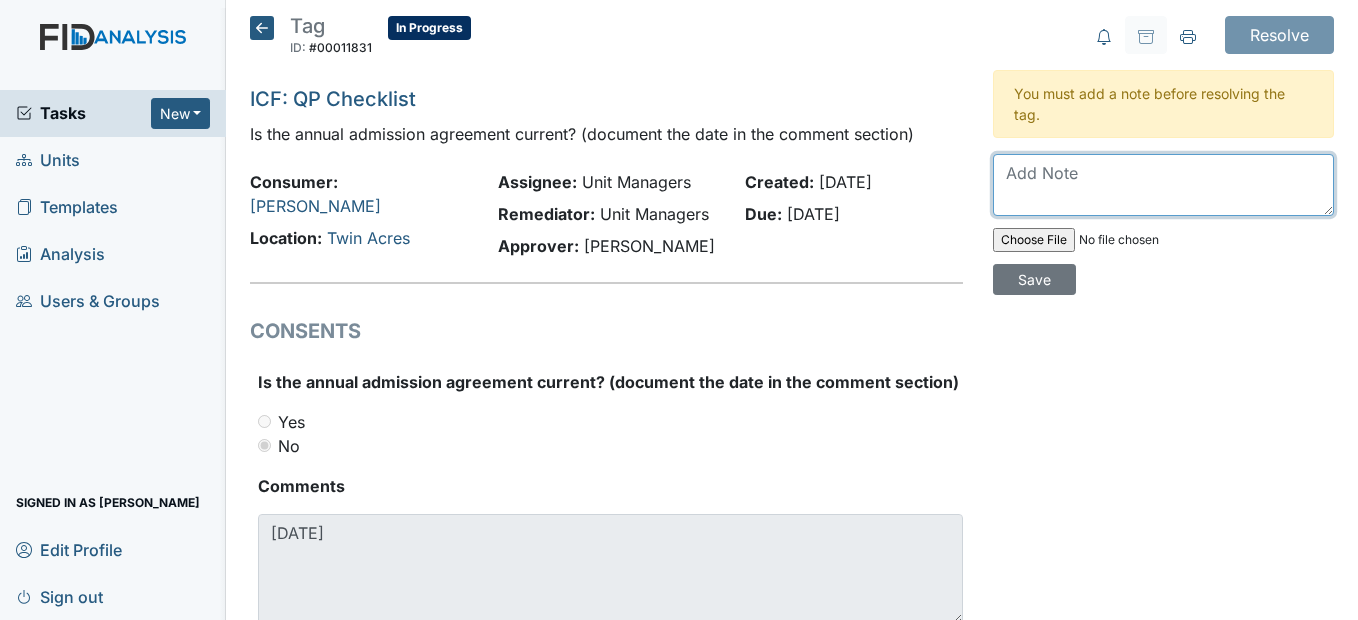 click at bounding box center [1163, 185] 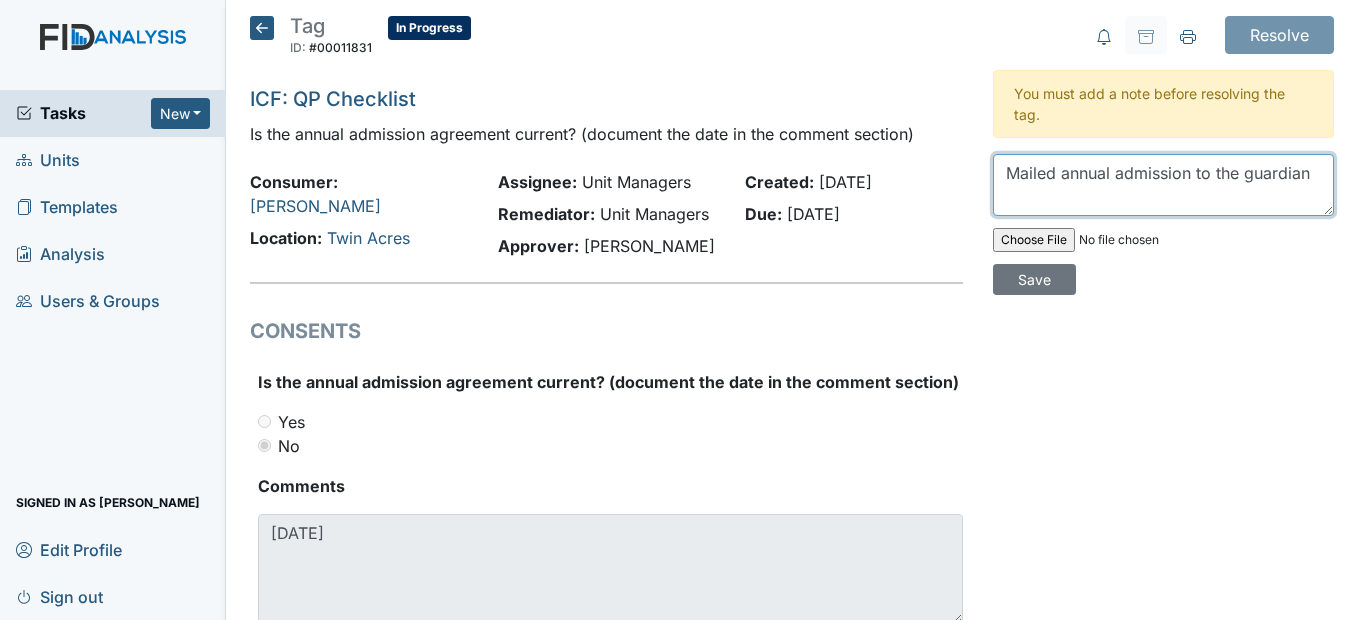 click on "Mailed annual admission to the guardian" at bounding box center [1163, 185] 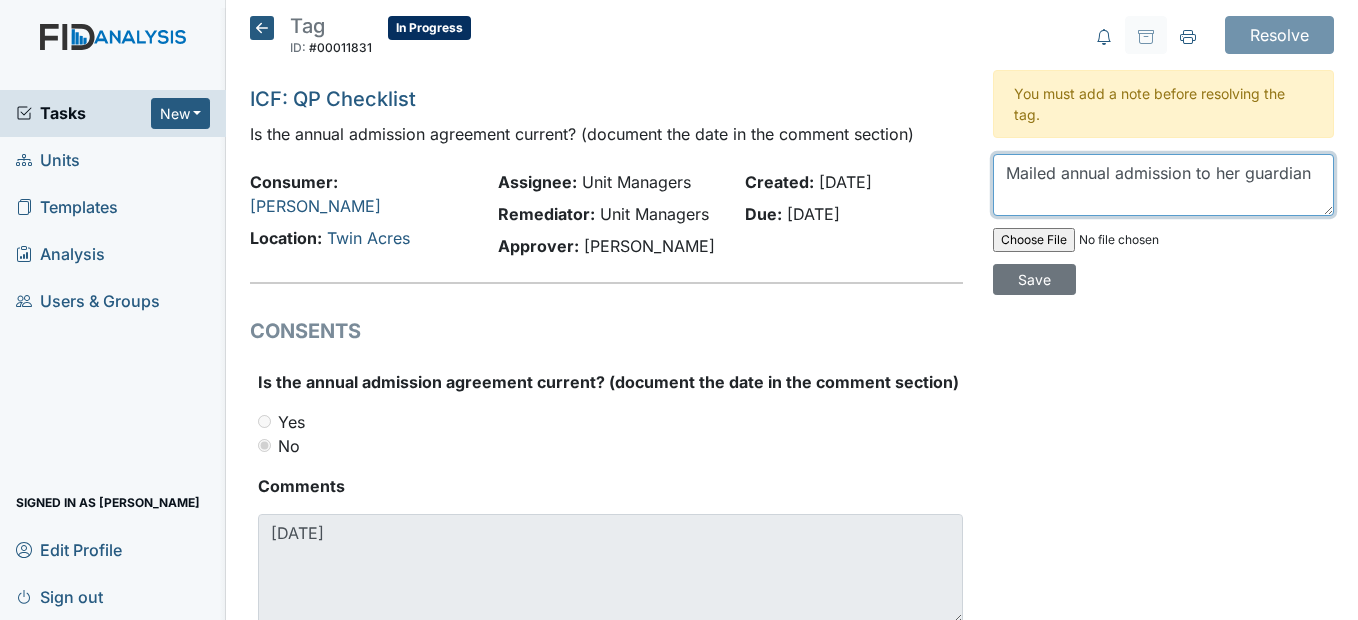 click on "Mailed annual admission to her guardian" at bounding box center [1163, 185] 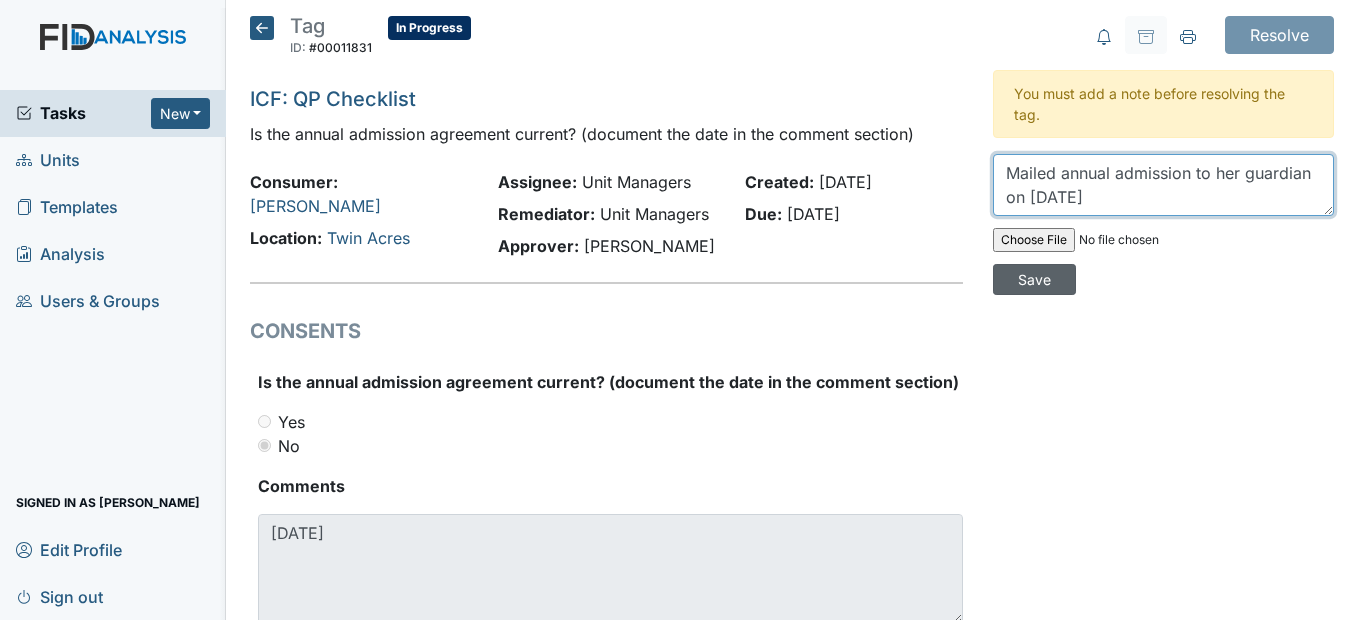 type on "Mailed annual admission to her guardian on 7/17/2025" 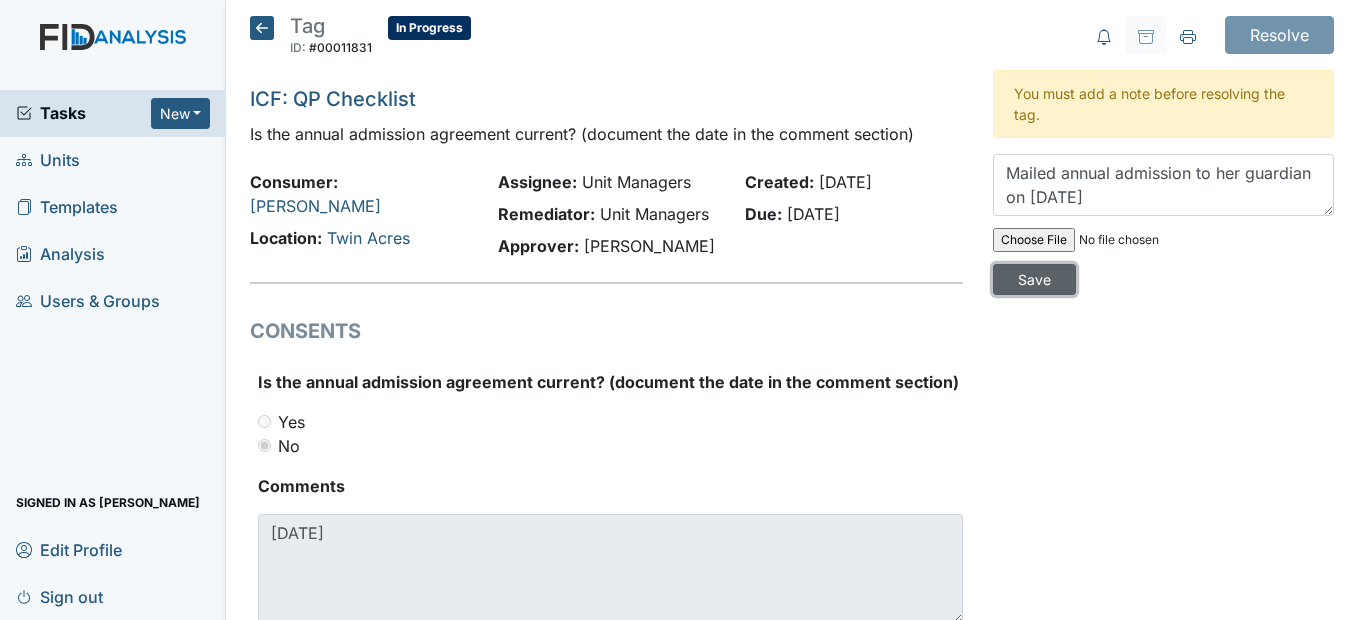 click on "Save" at bounding box center [1034, 279] 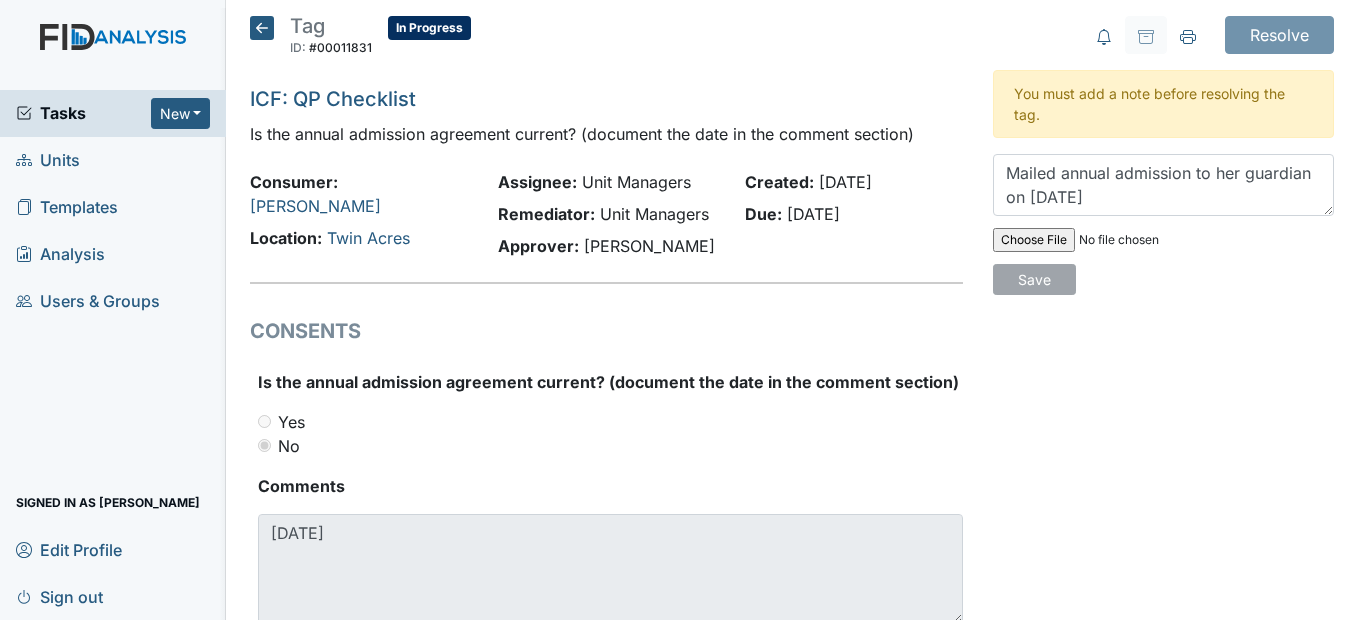 type 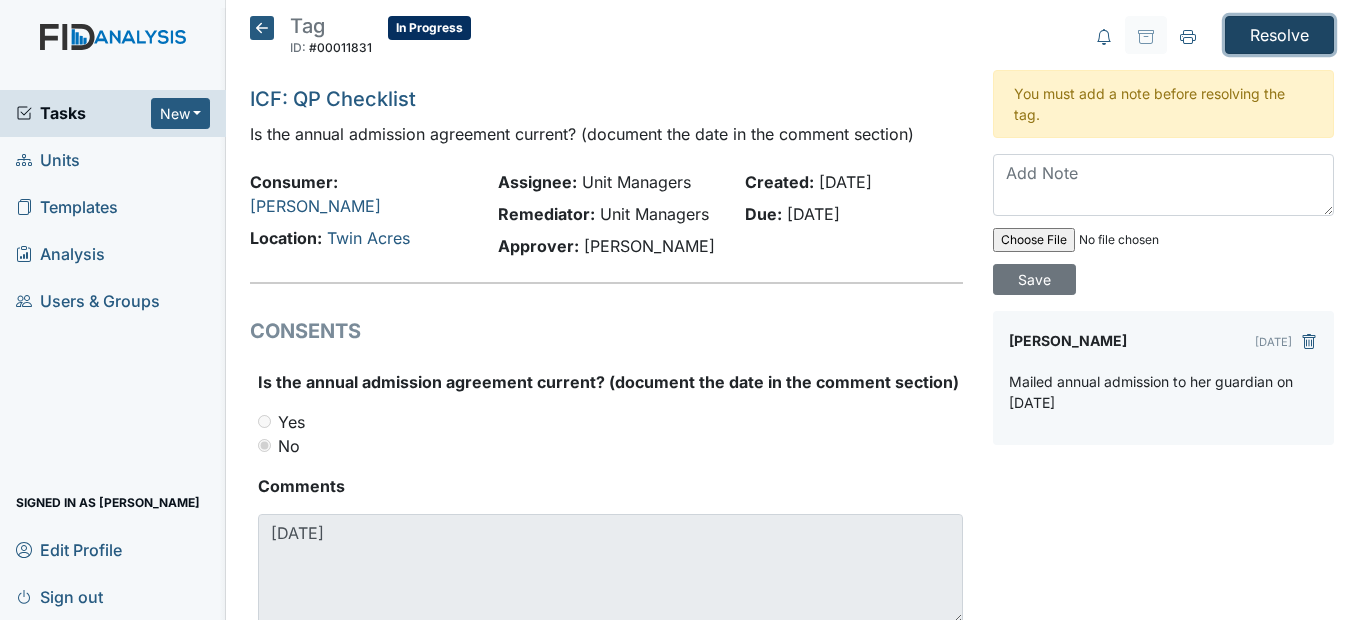 click on "Resolve" at bounding box center (1279, 35) 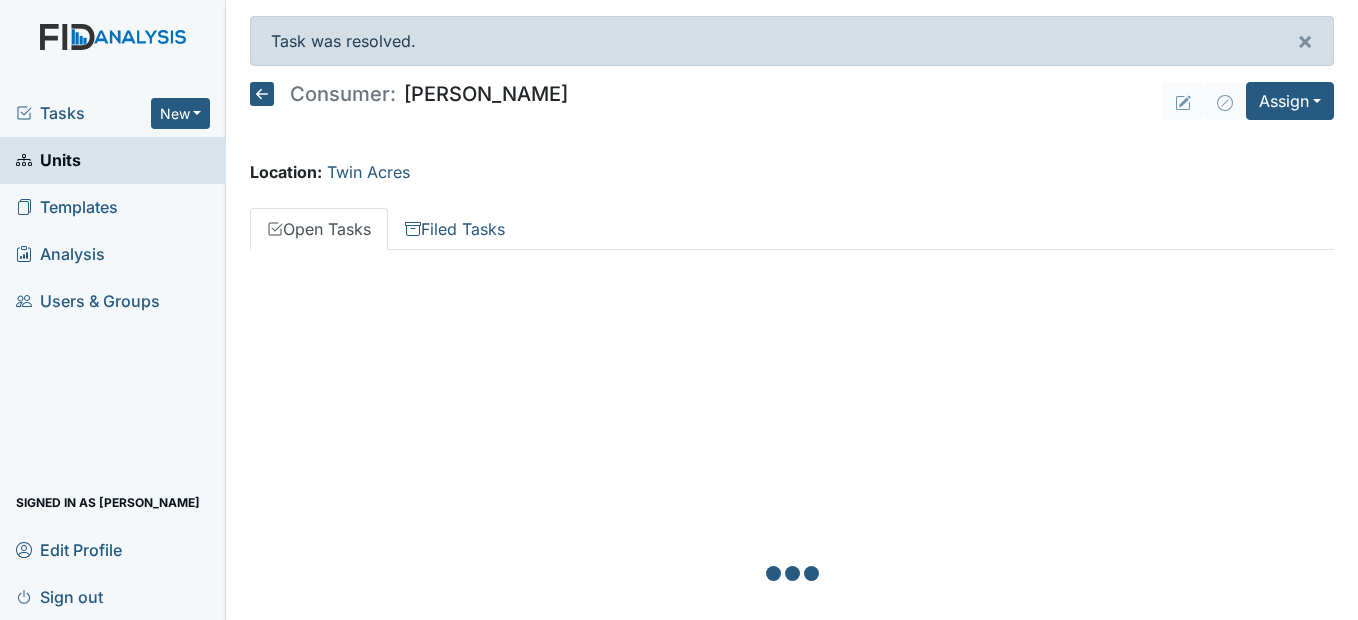 scroll, scrollTop: 0, scrollLeft: 0, axis: both 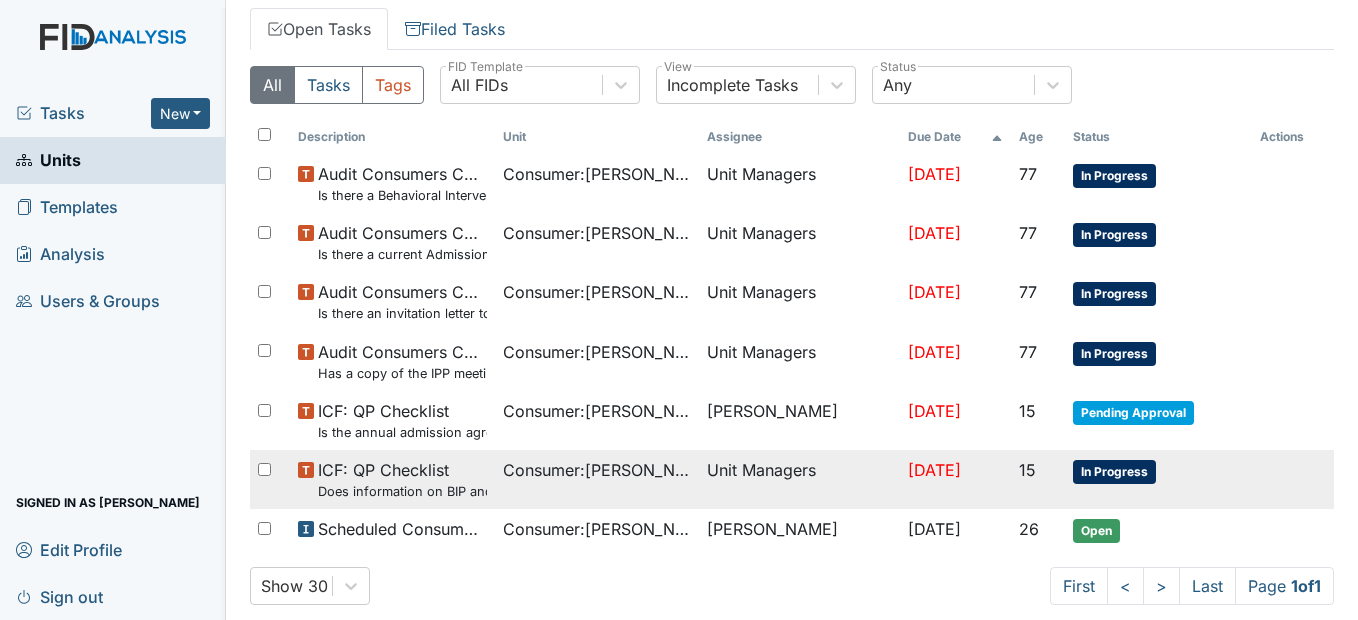 click on "Consumer :  [PERSON_NAME]" at bounding box center [597, 470] 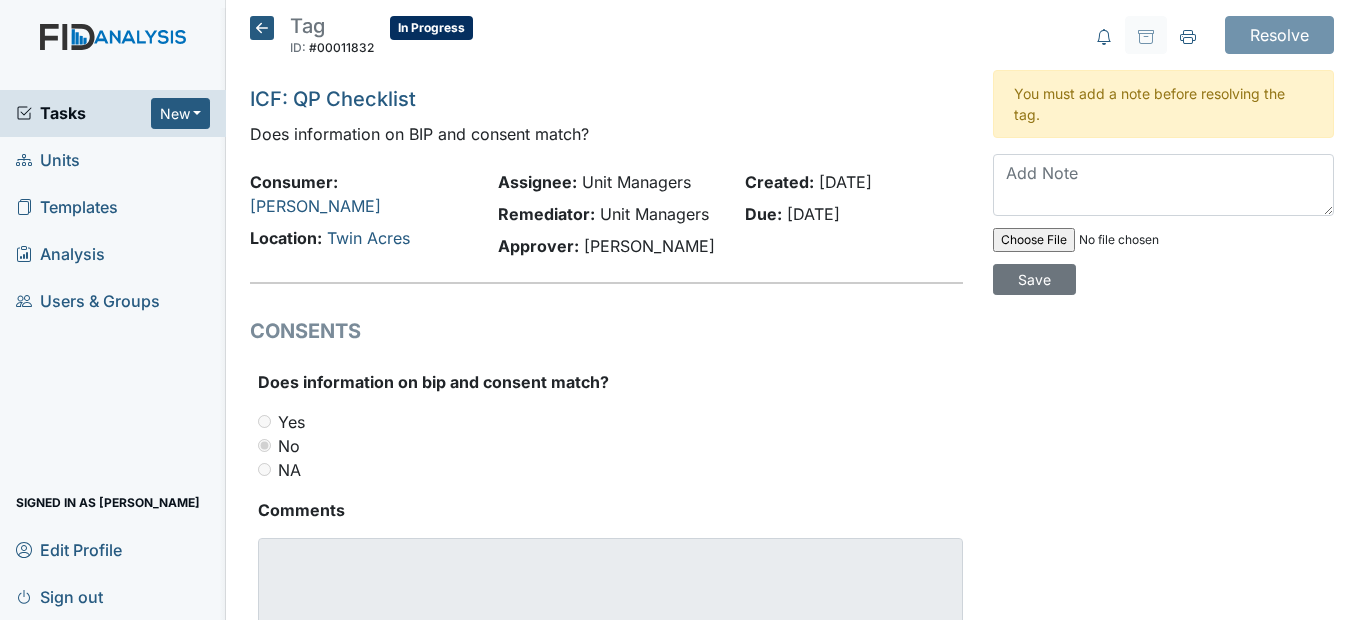 scroll, scrollTop: 0, scrollLeft: 0, axis: both 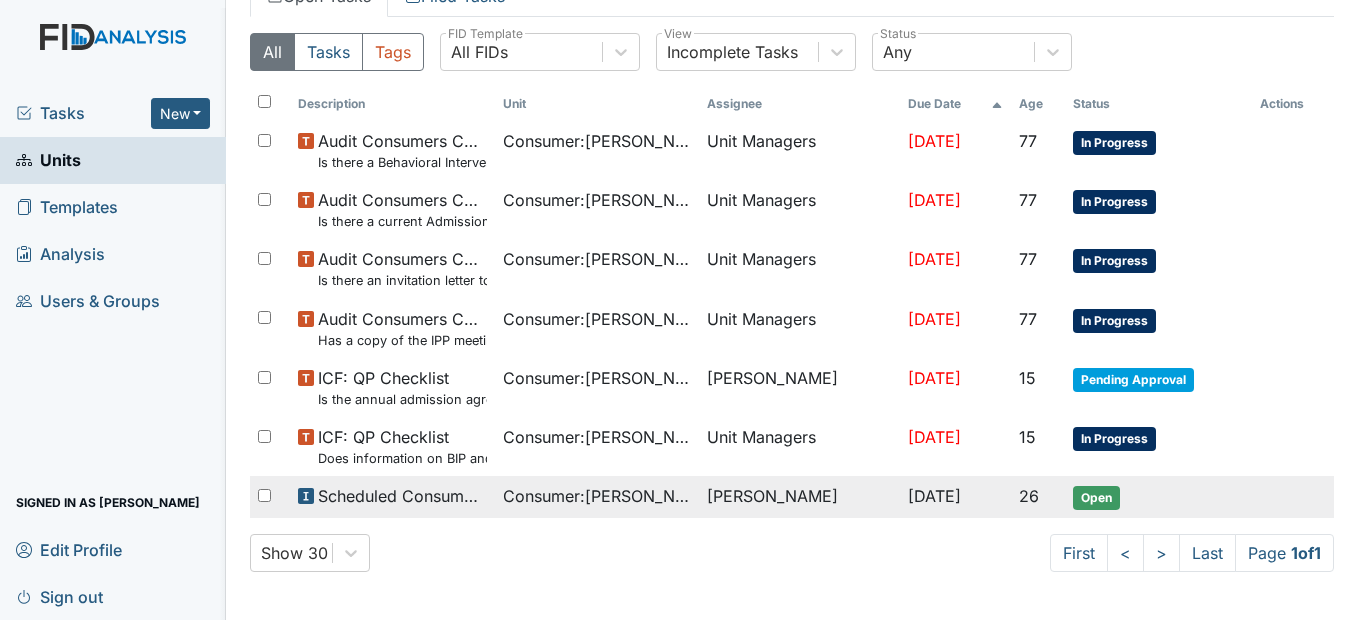 click on "Consumer :  [PERSON_NAME]" at bounding box center [597, 496] 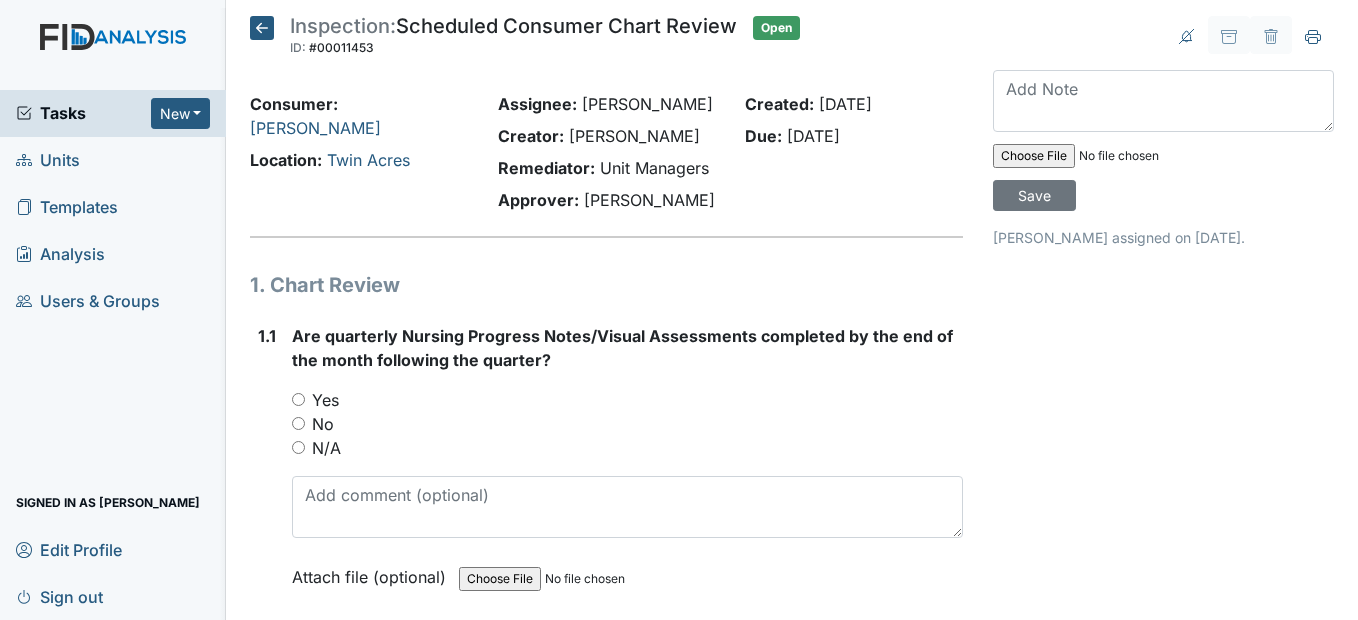 scroll, scrollTop: 0, scrollLeft: 0, axis: both 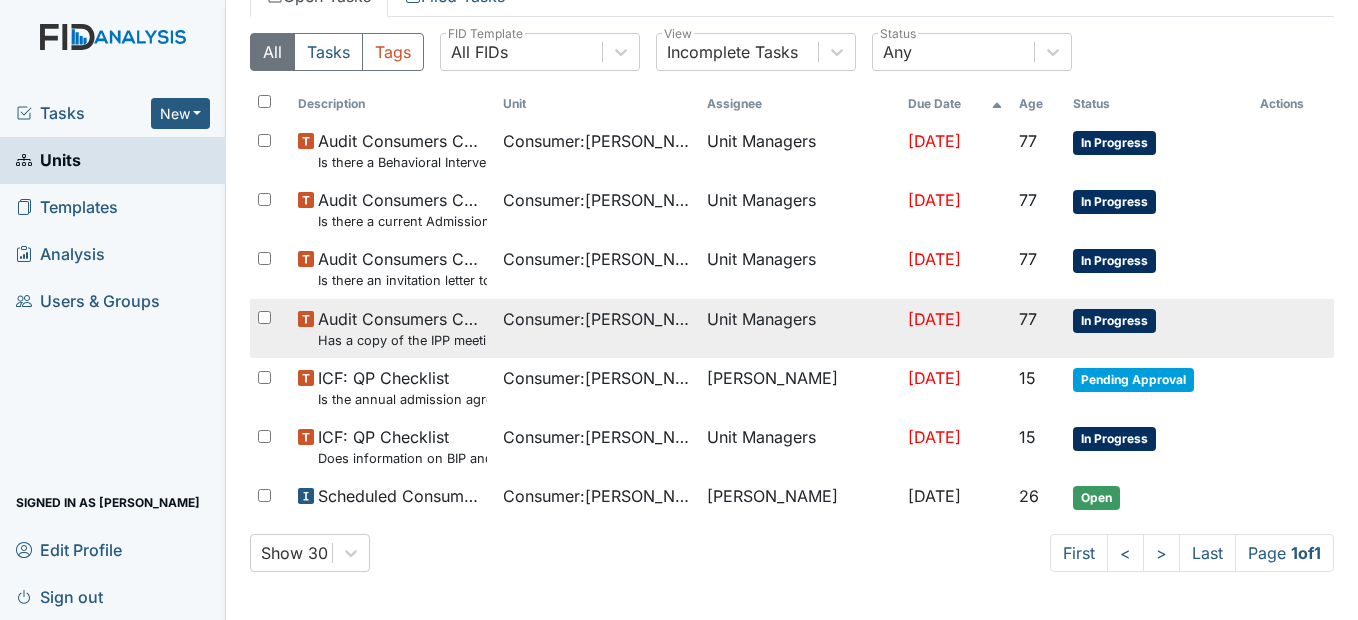 click on "Consumer :  Petit, Brenda" at bounding box center [597, 319] 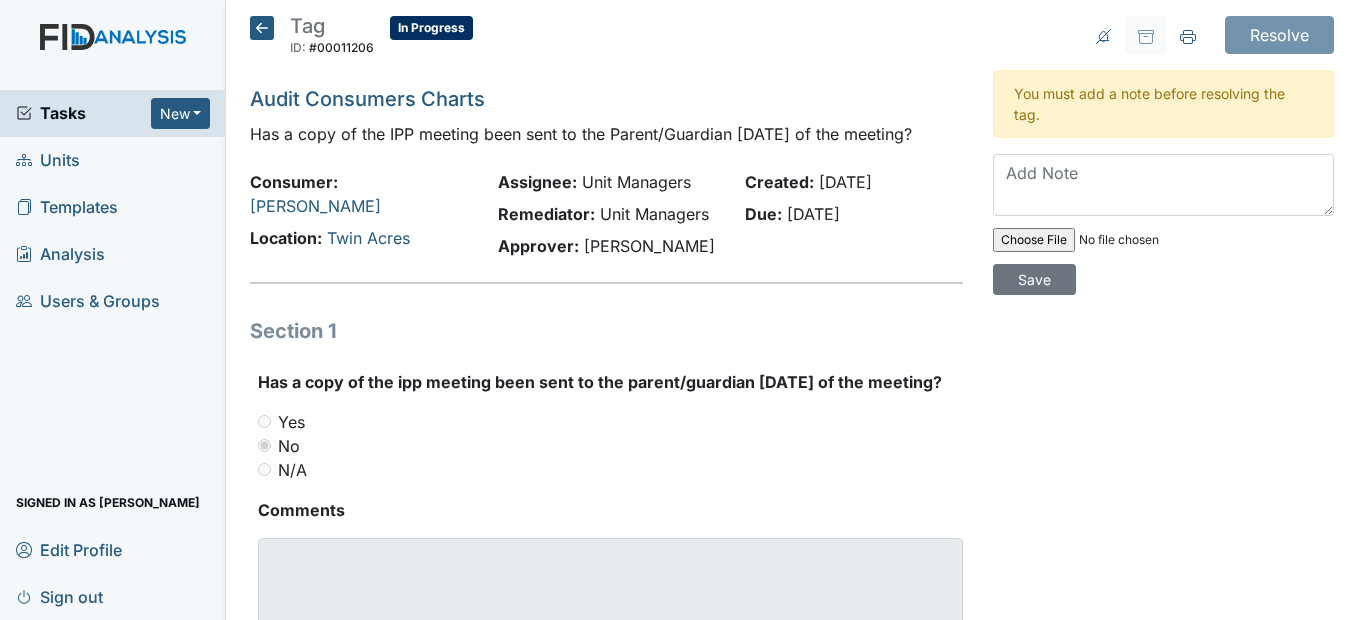scroll, scrollTop: 0, scrollLeft: 0, axis: both 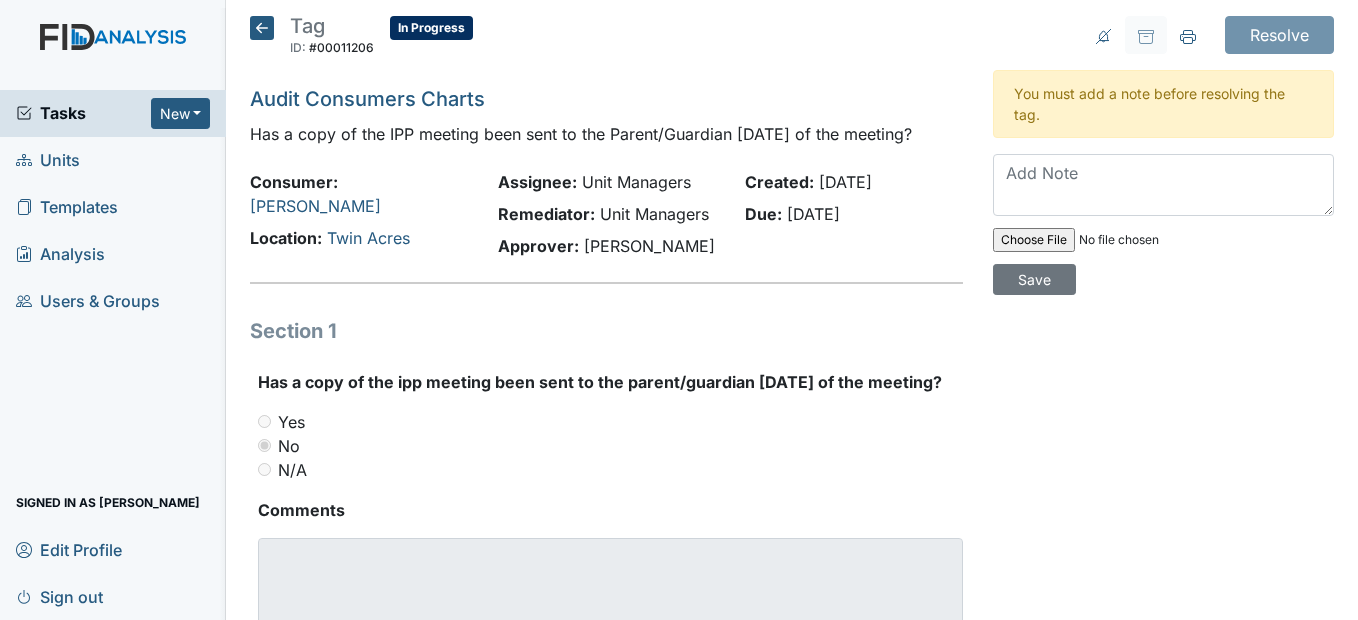 click 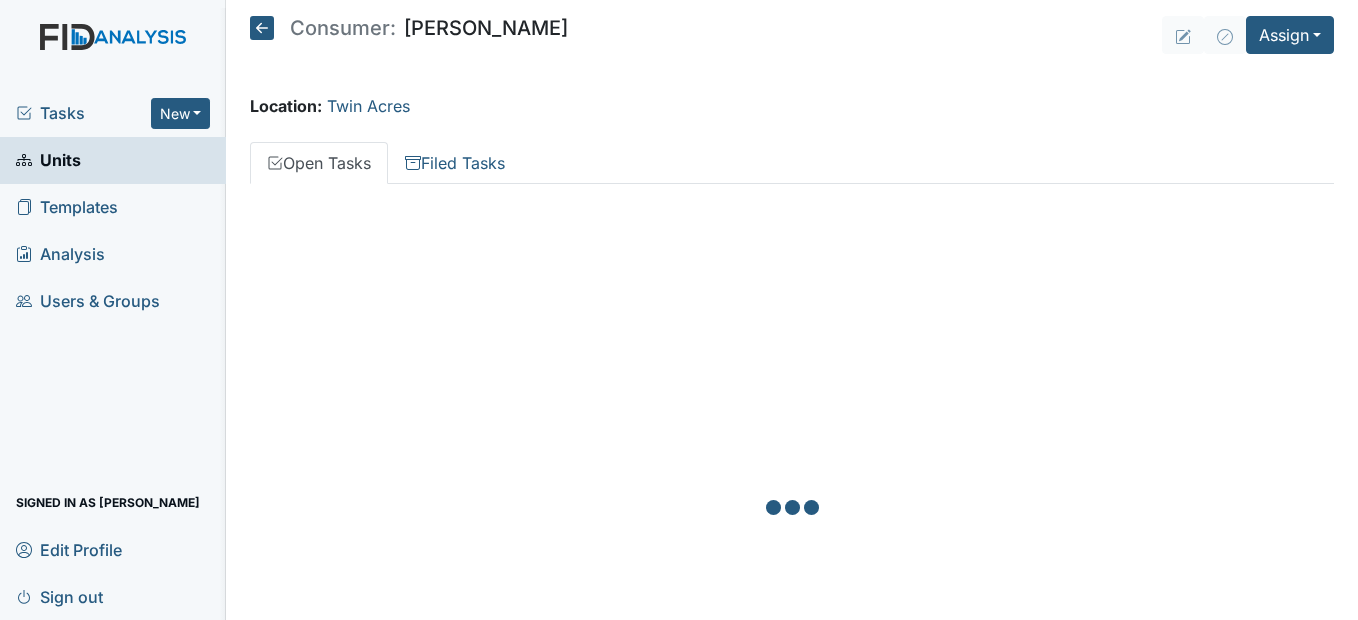 scroll, scrollTop: 0, scrollLeft: 0, axis: both 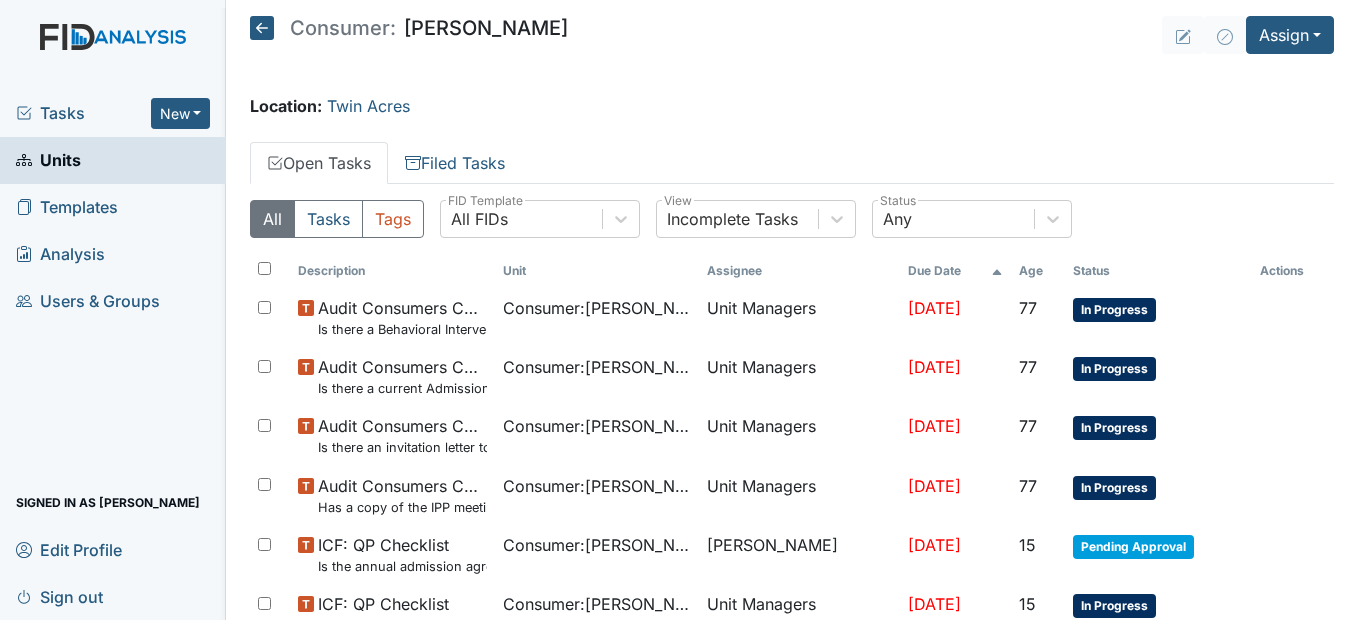 click on "Units" at bounding box center [48, 160] 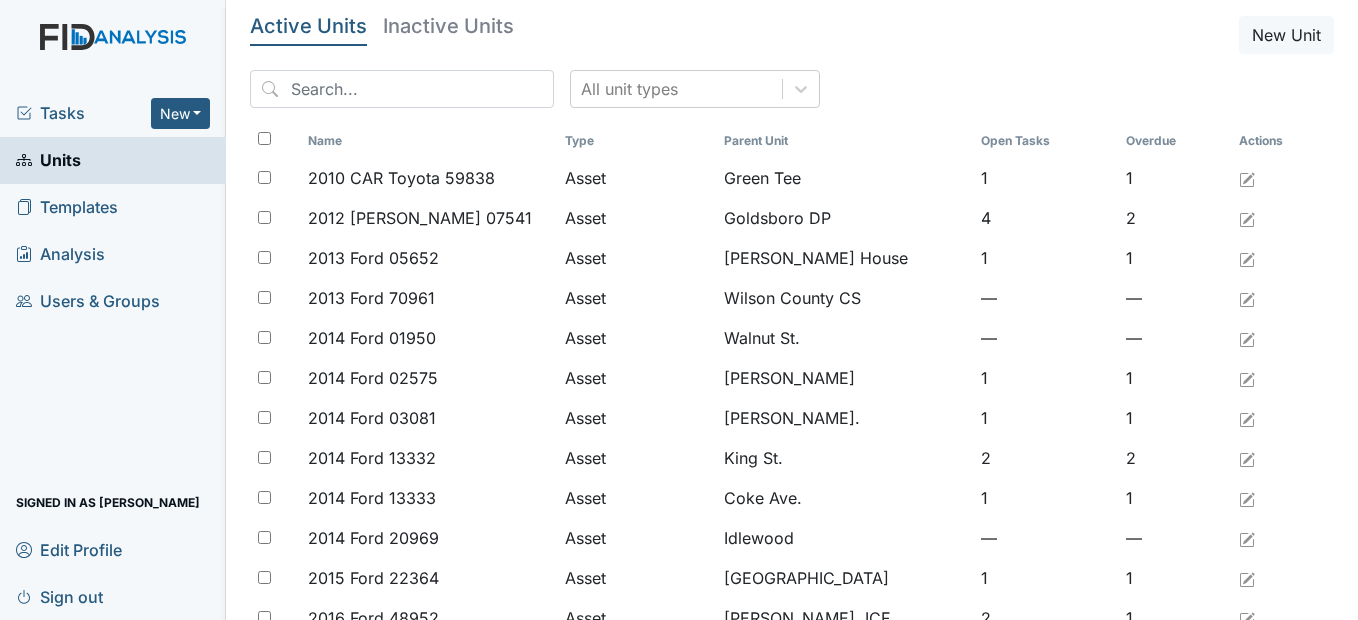 scroll, scrollTop: 0, scrollLeft: 0, axis: both 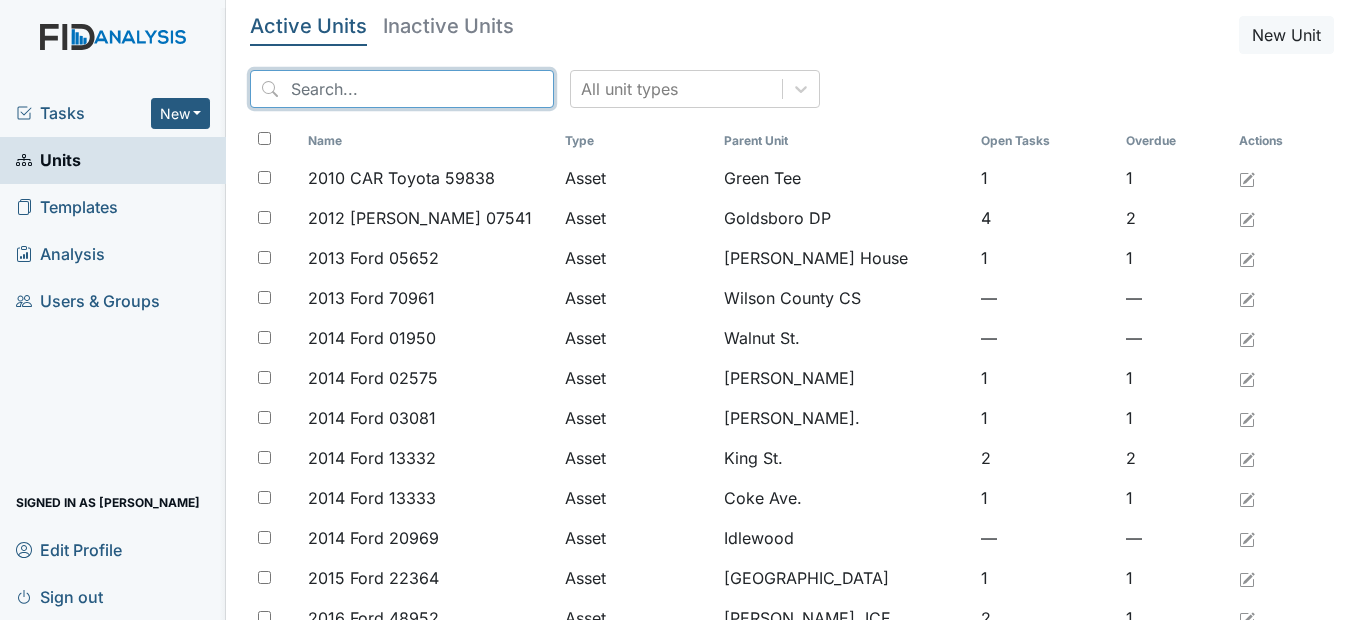 click at bounding box center (402, 89) 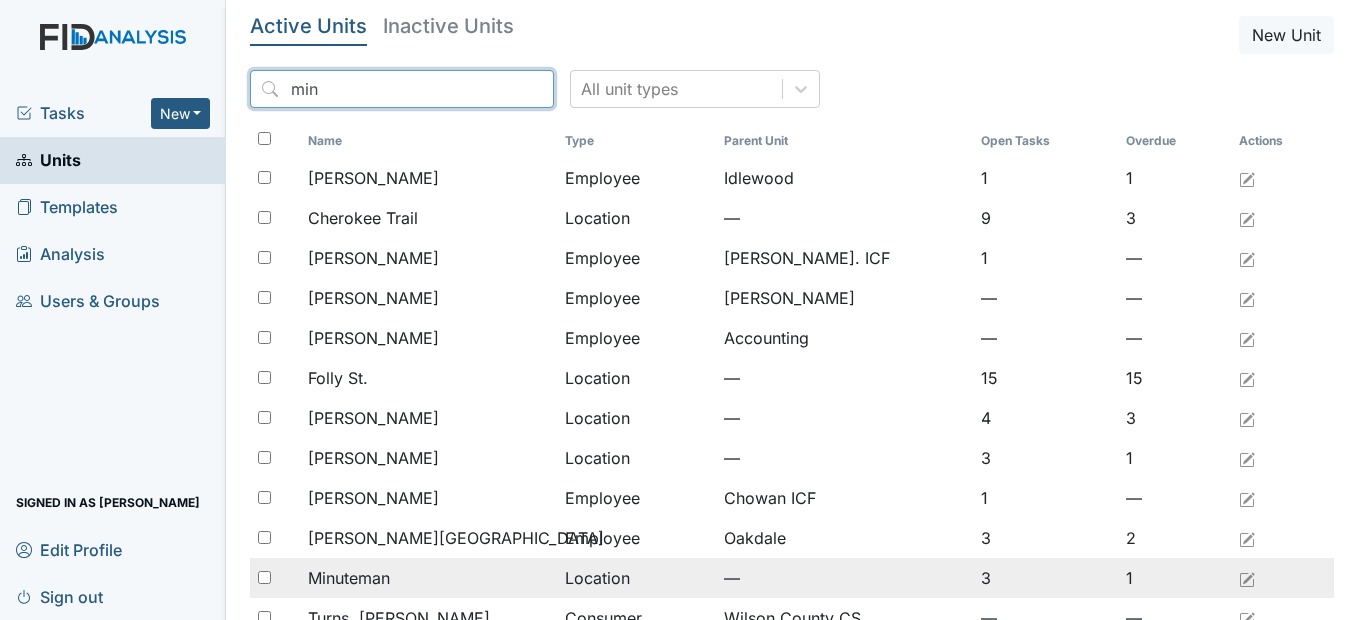 type on "min" 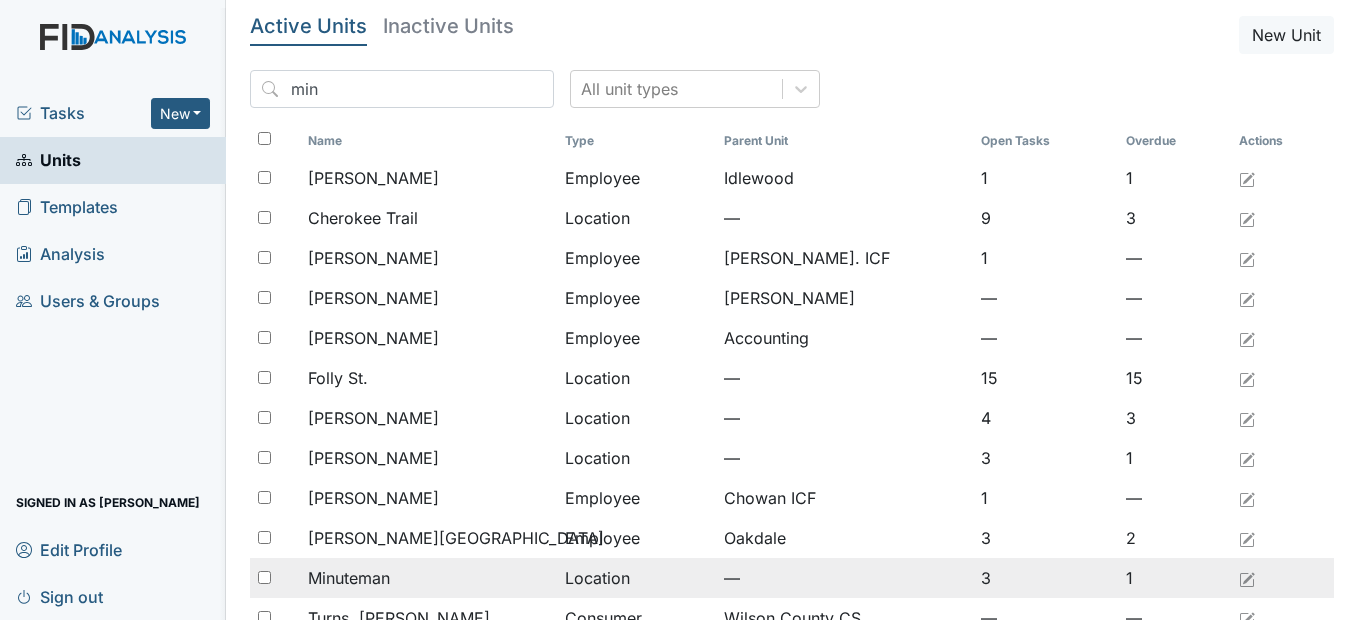 click on "Minuteman" at bounding box center (428, 578) 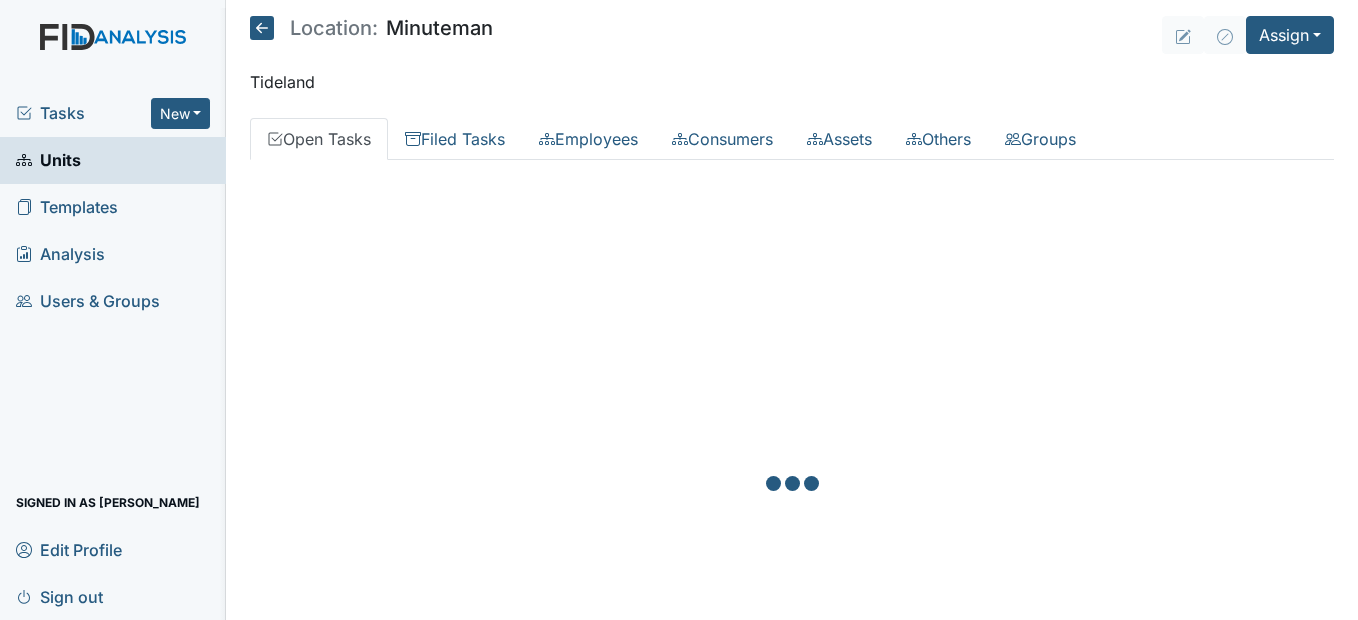 scroll, scrollTop: 0, scrollLeft: 0, axis: both 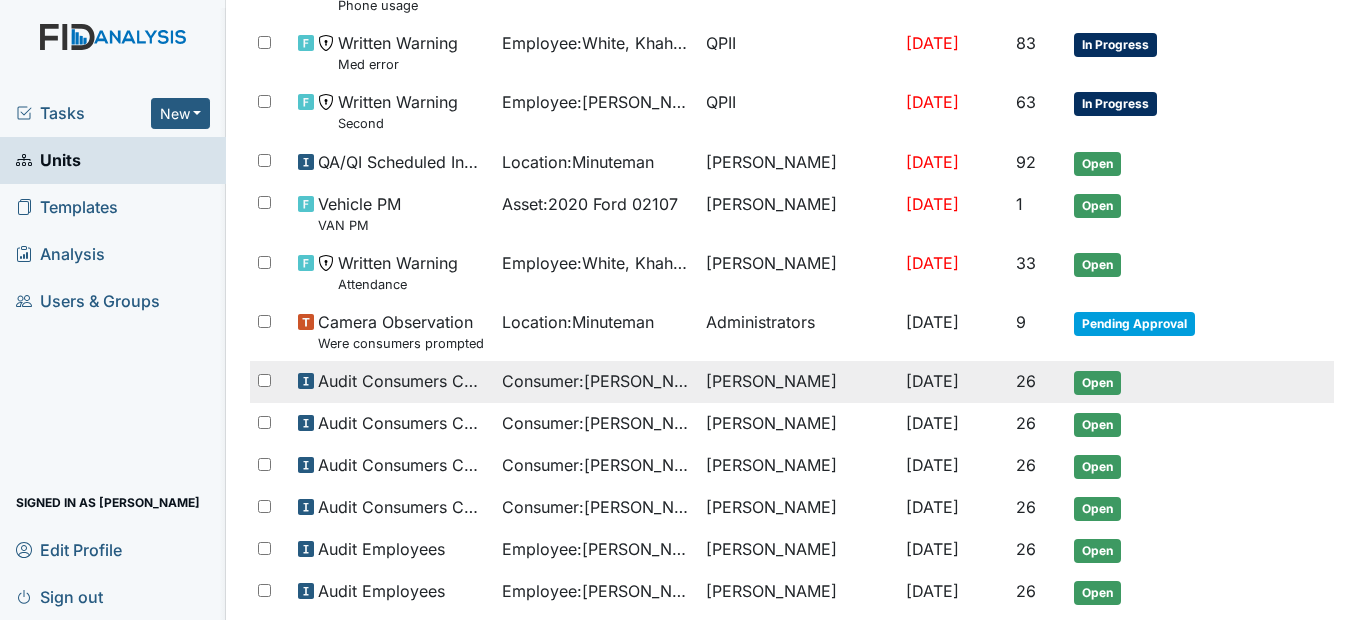 click on "Consumer :  [PERSON_NAME]" at bounding box center (596, 381) 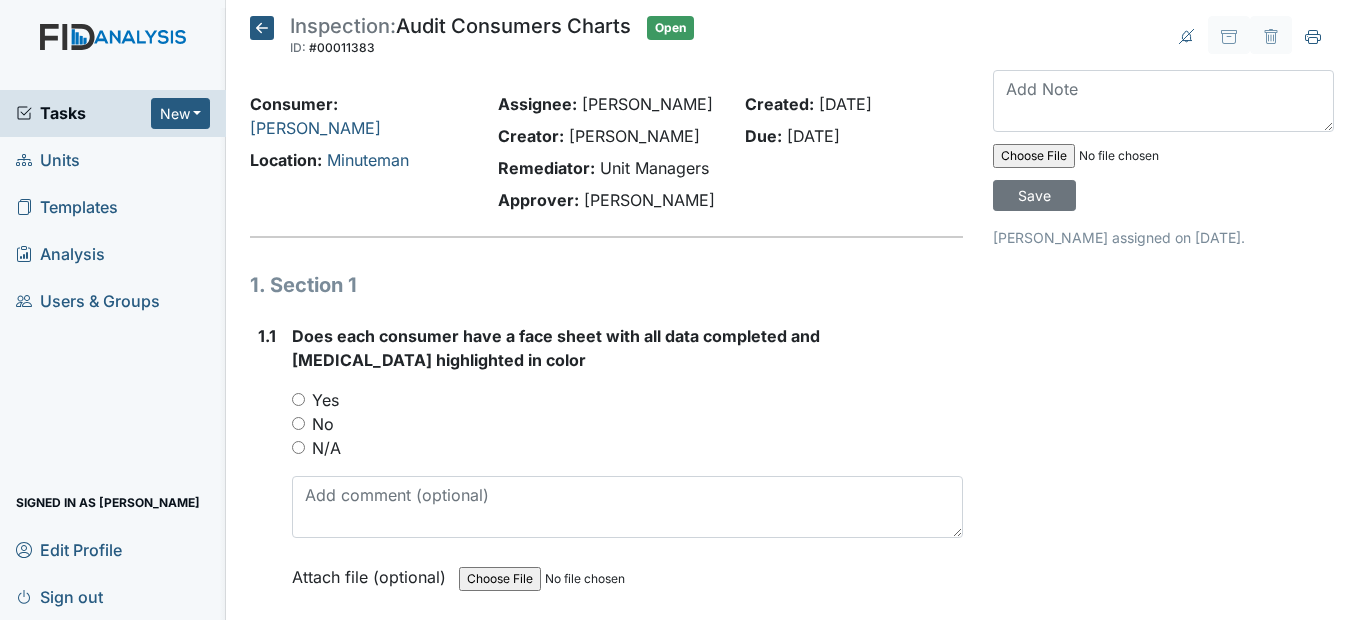 scroll, scrollTop: 0, scrollLeft: 0, axis: both 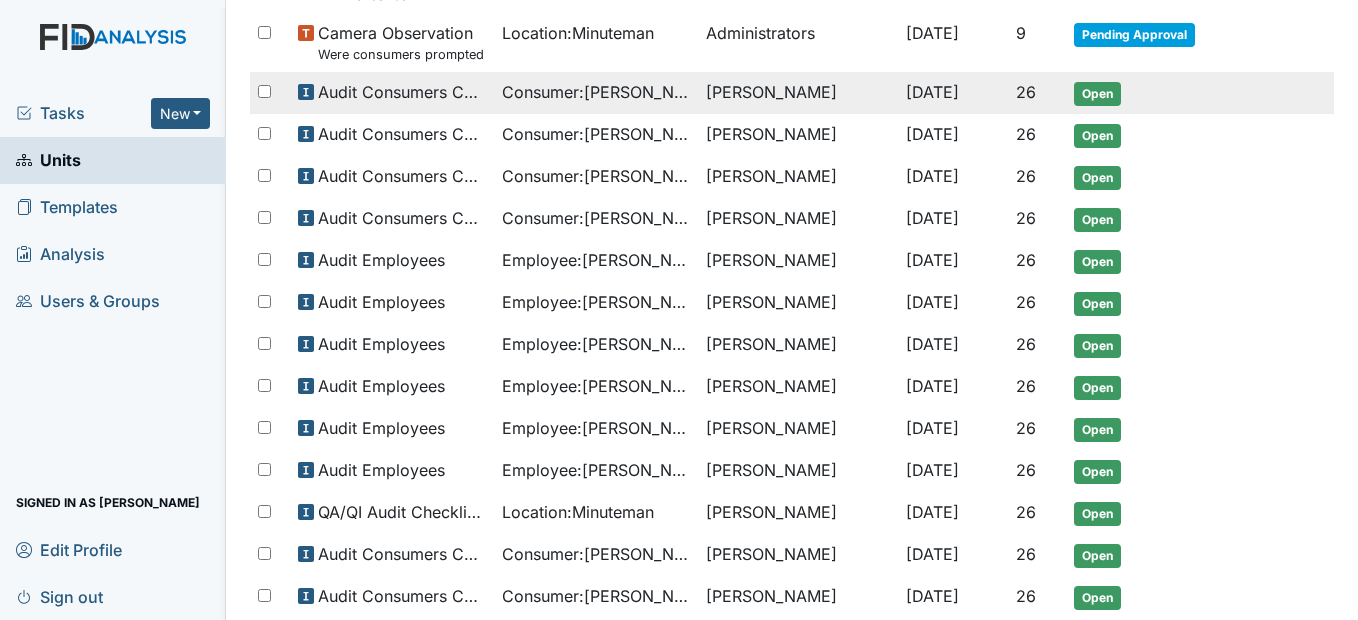 click on "Consumer :  Lemons, Morgan" at bounding box center (596, 92) 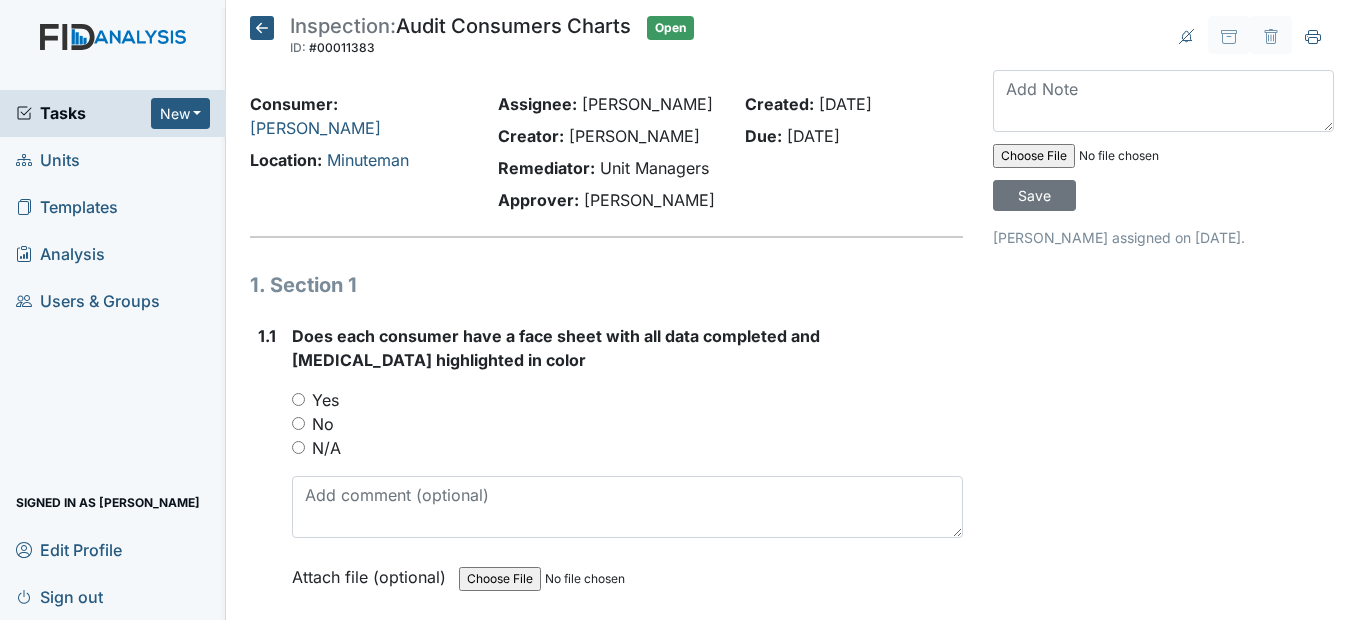 scroll, scrollTop: 0, scrollLeft: 0, axis: both 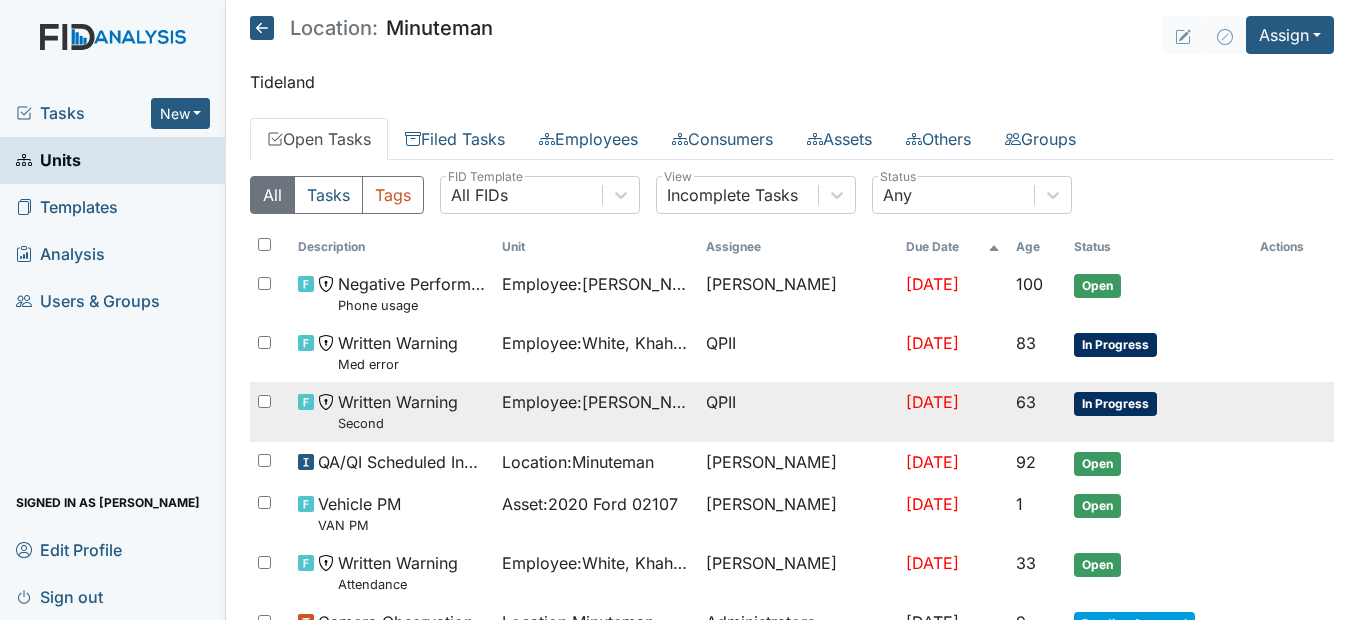 click on "Employee :  [GEOGRAPHIC_DATA][PERSON_NAME][GEOGRAPHIC_DATA]" at bounding box center (596, 402) 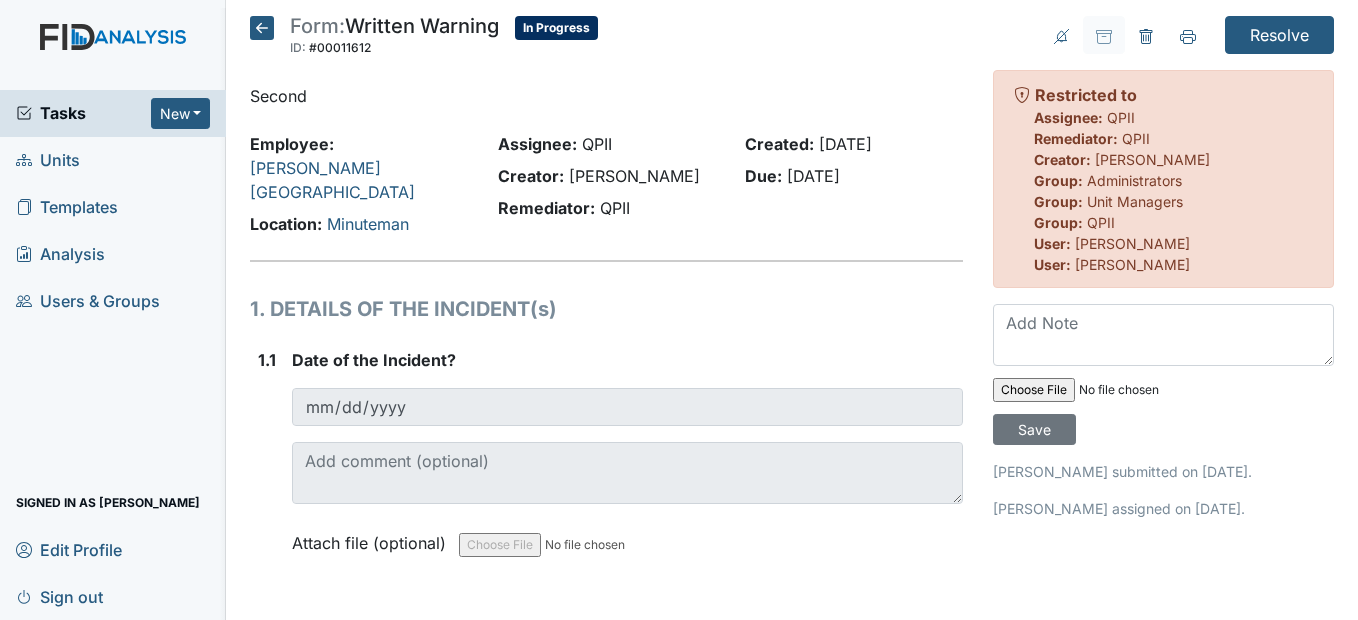 scroll, scrollTop: 0, scrollLeft: 0, axis: both 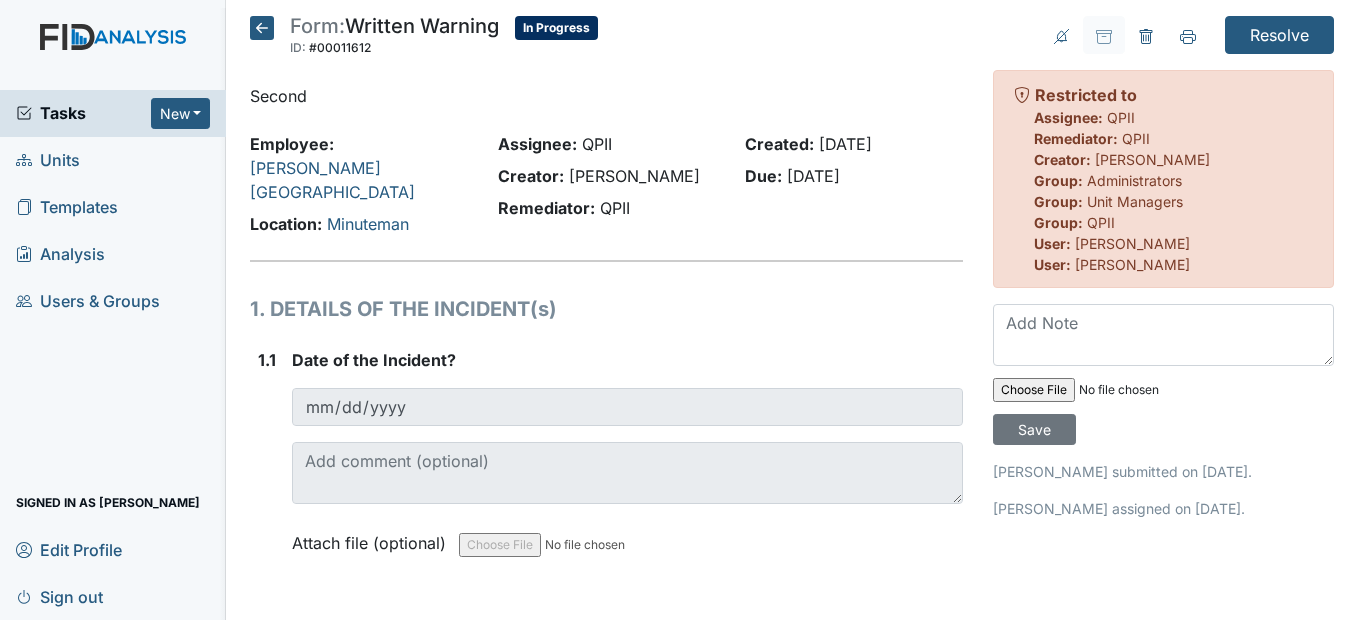 click 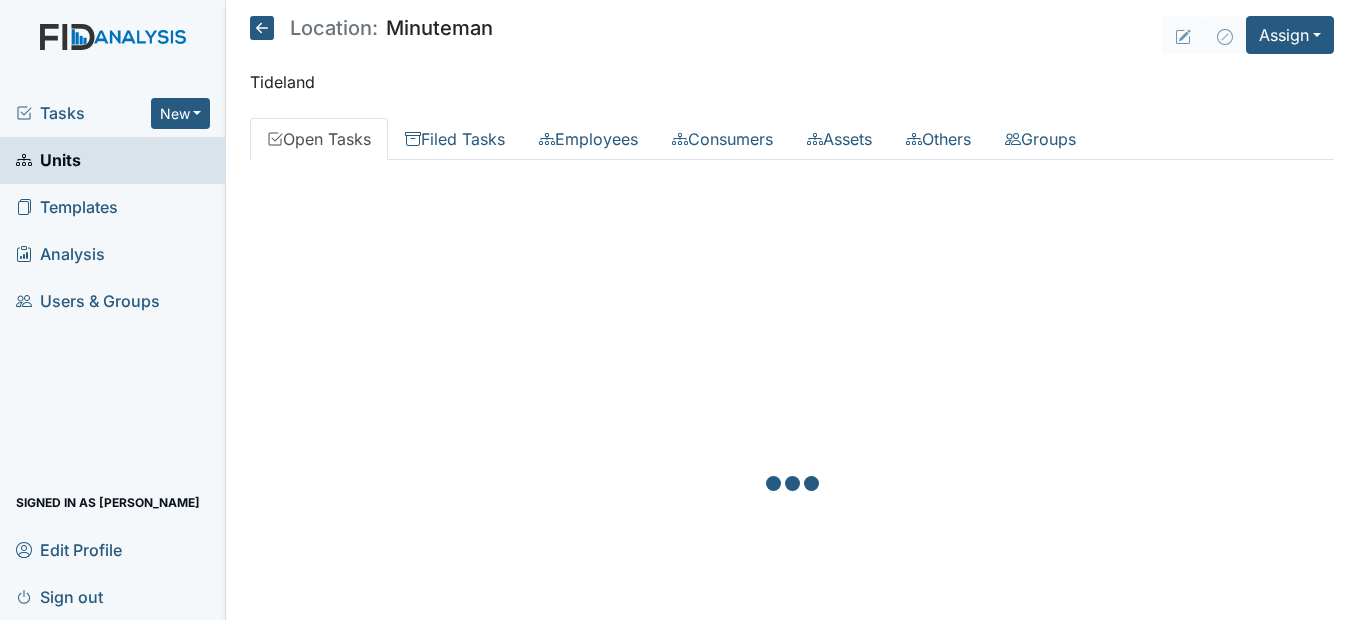 scroll, scrollTop: 0, scrollLeft: 0, axis: both 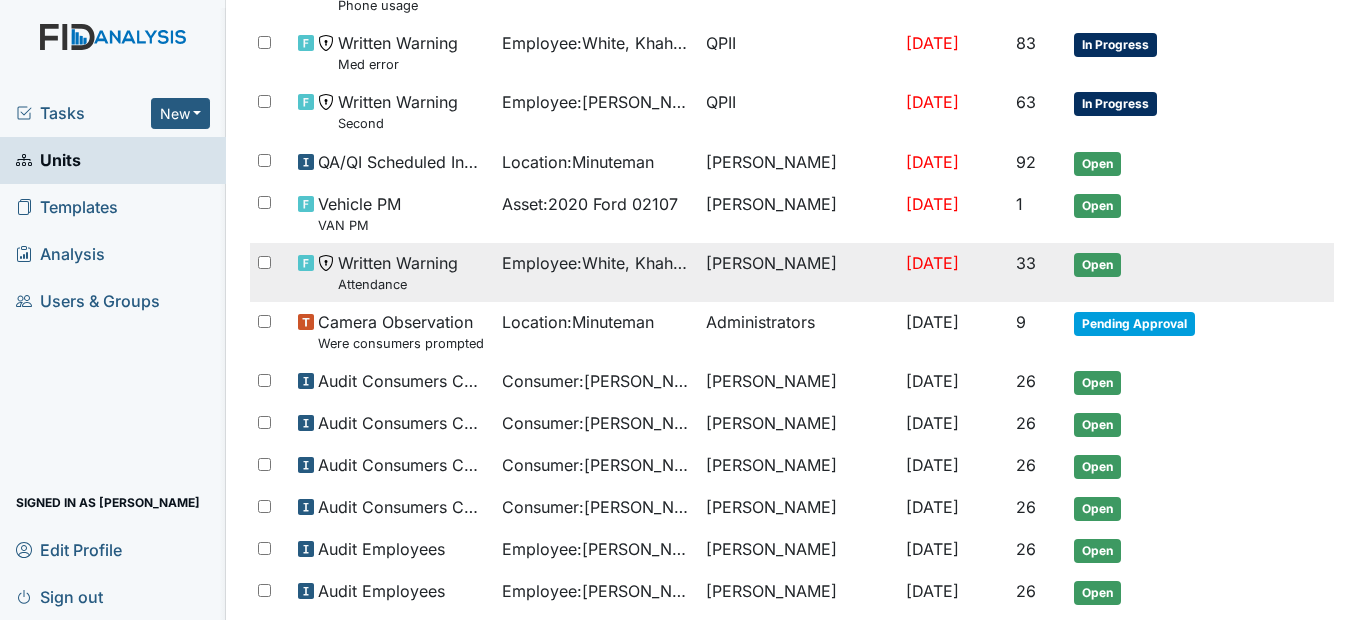 click on "Employee :  White, Khahliya" at bounding box center (596, 263) 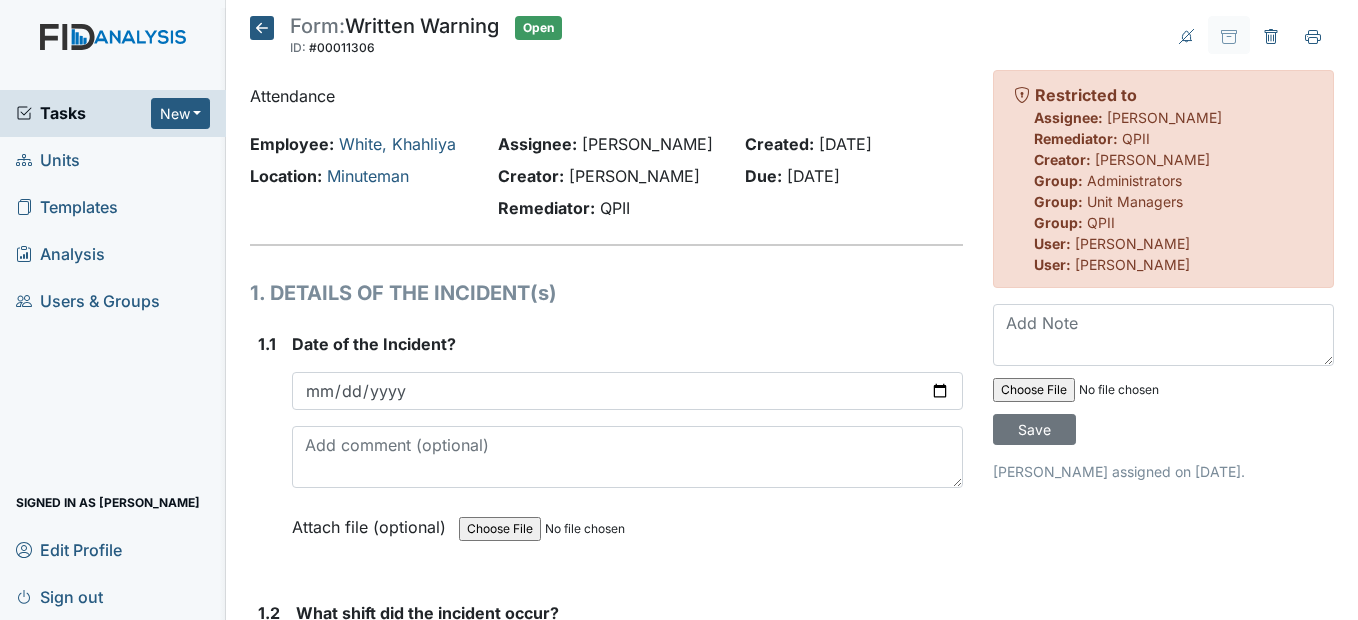 scroll, scrollTop: 0, scrollLeft: 0, axis: both 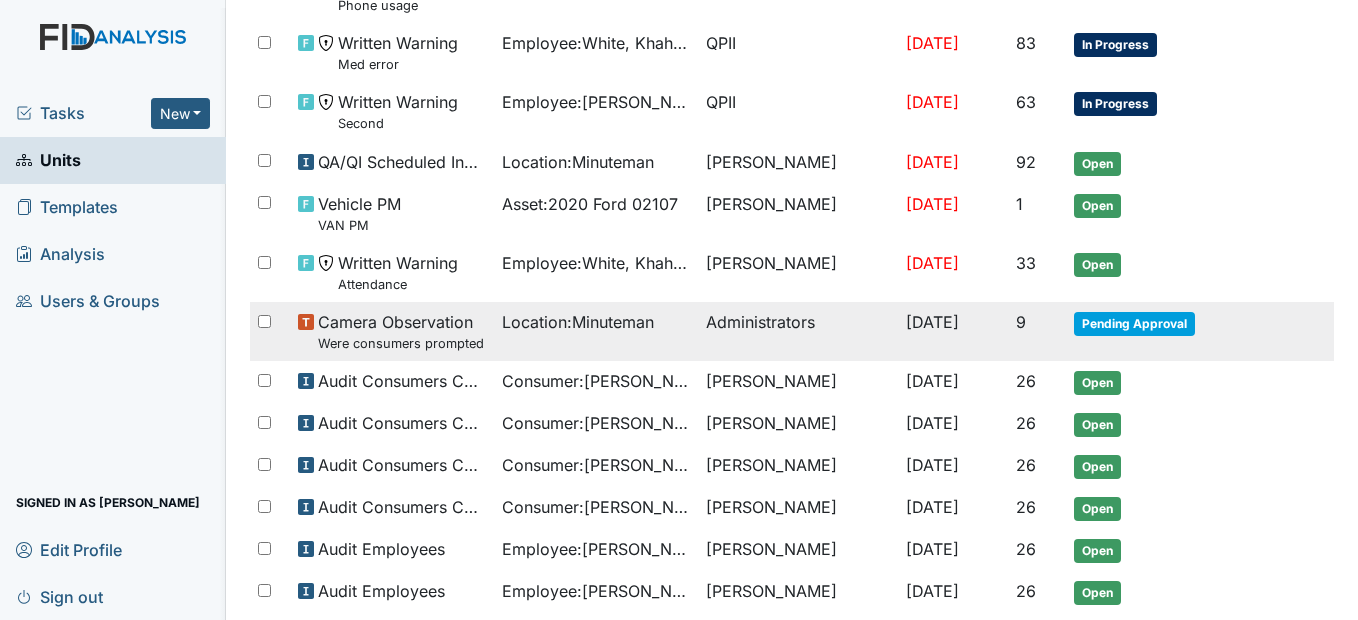 click on "Location :  Minuteman" at bounding box center (578, 322) 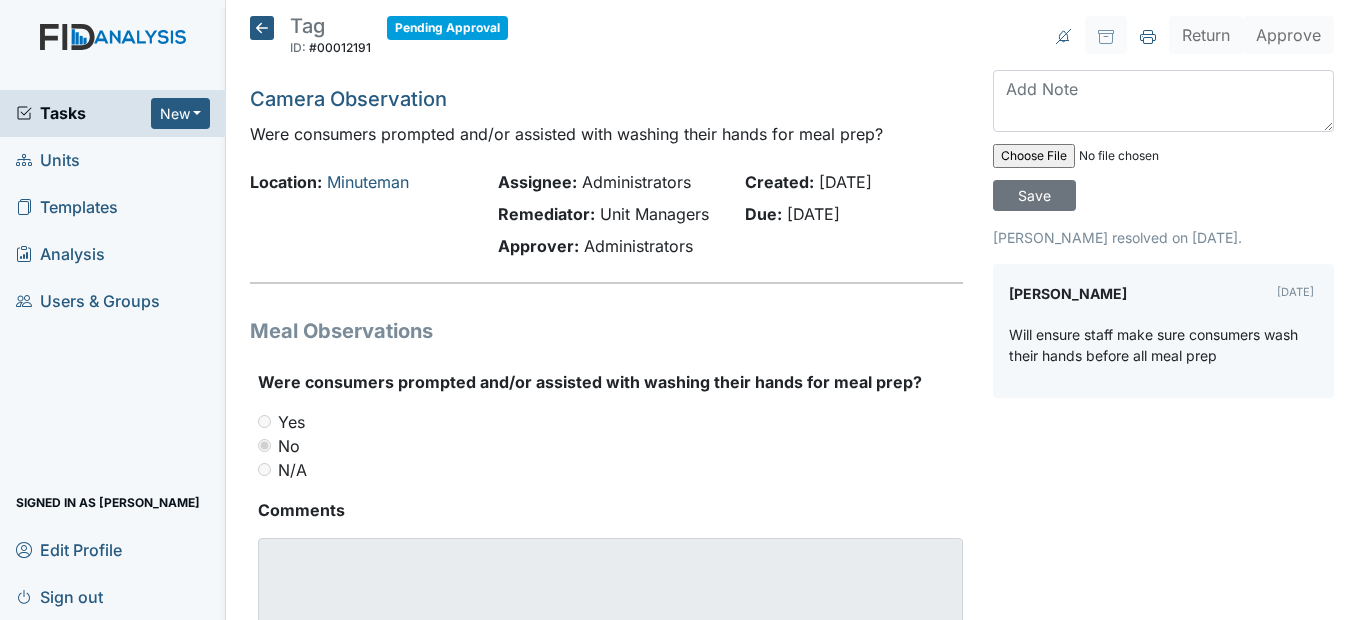 scroll, scrollTop: 0, scrollLeft: 0, axis: both 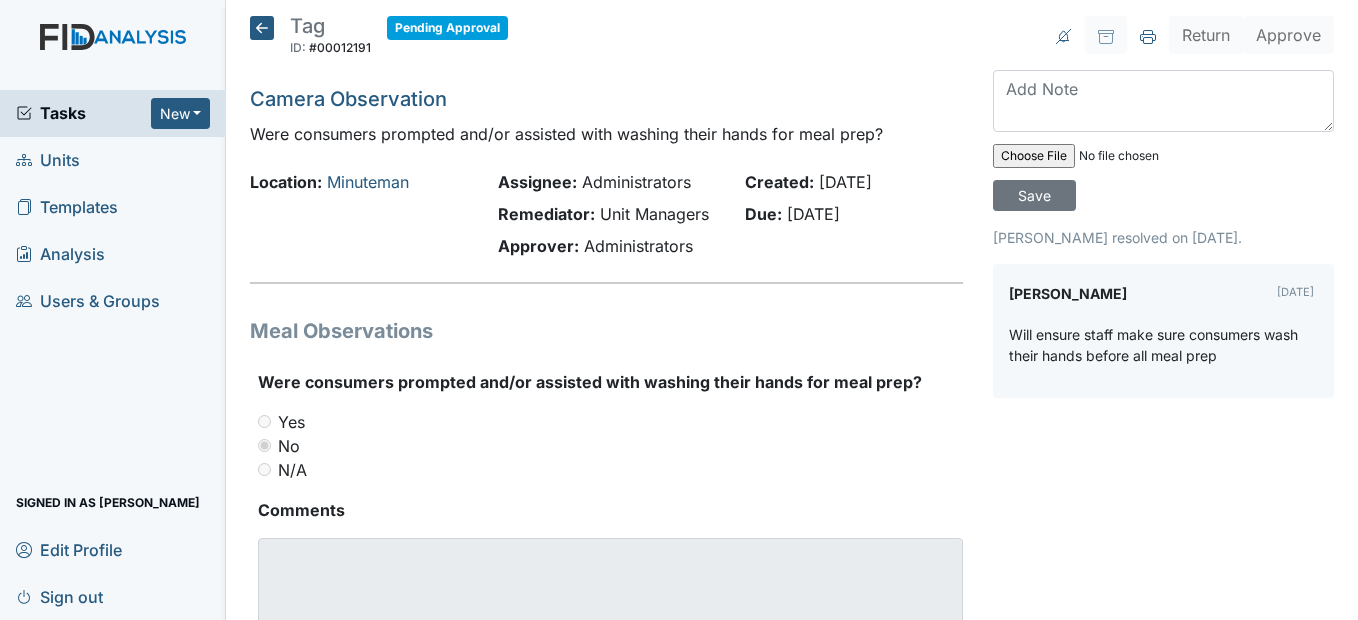 click 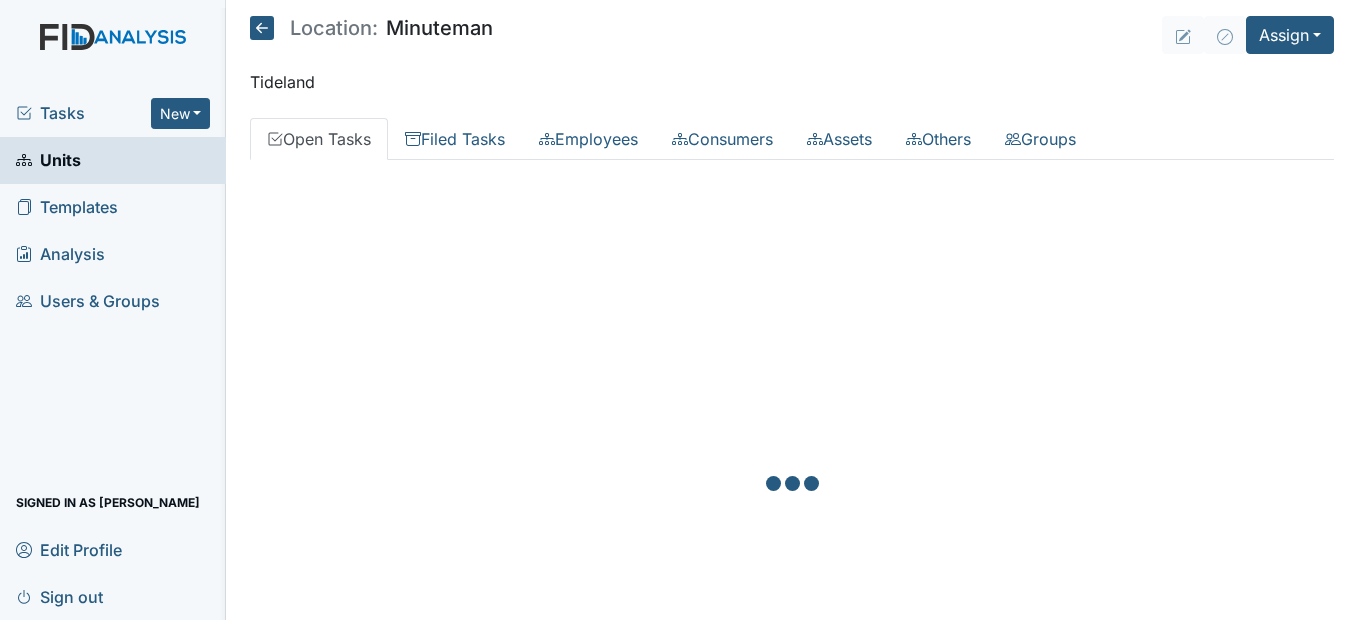 scroll, scrollTop: 0, scrollLeft: 0, axis: both 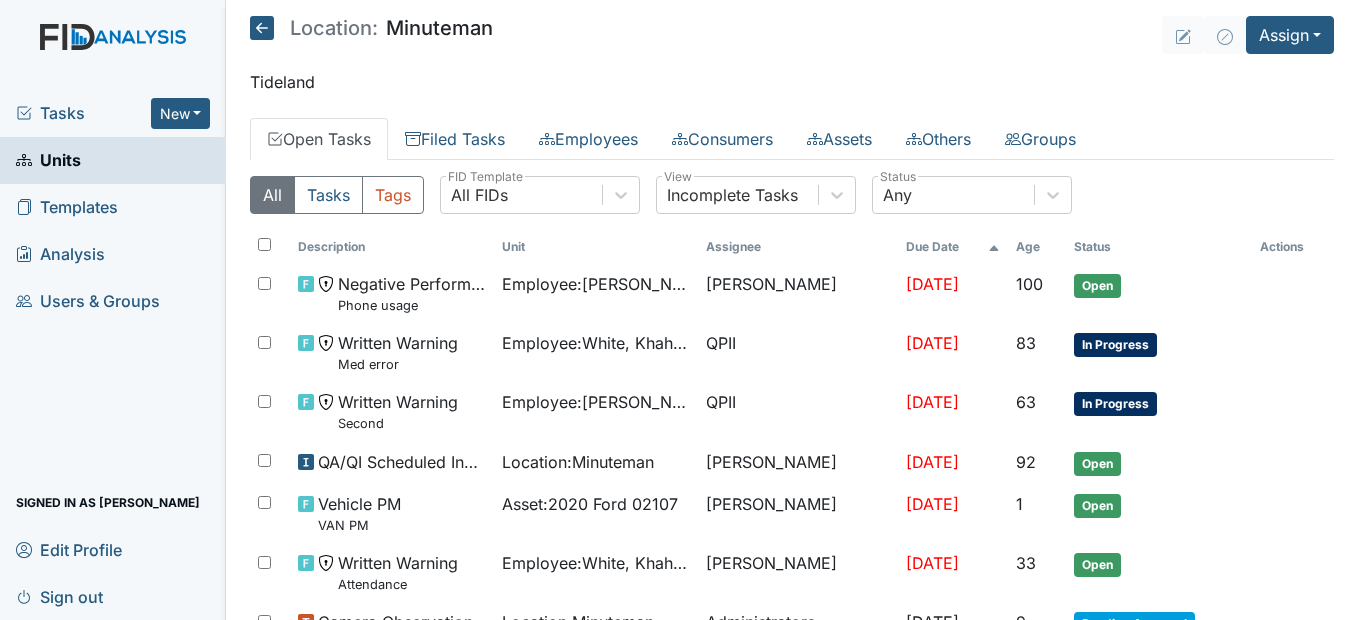 click on "Templates" at bounding box center [67, 207] 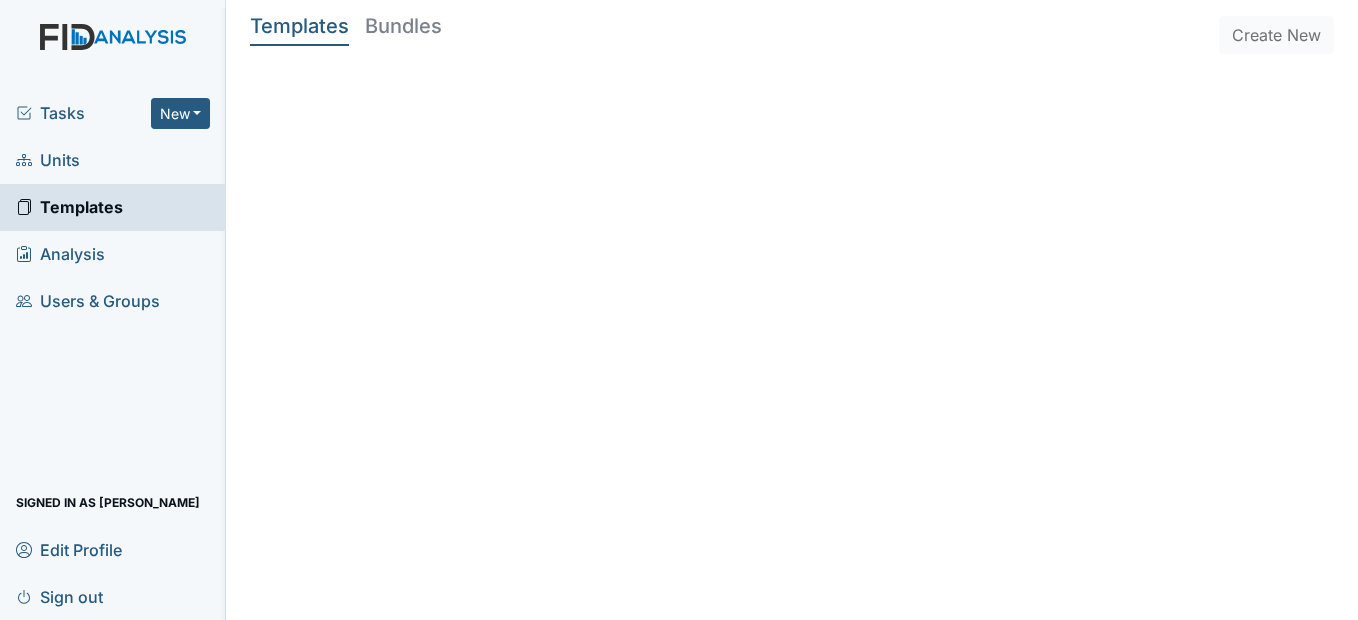 scroll, scrollTop: 0, scrollLeft: 0, axis: both 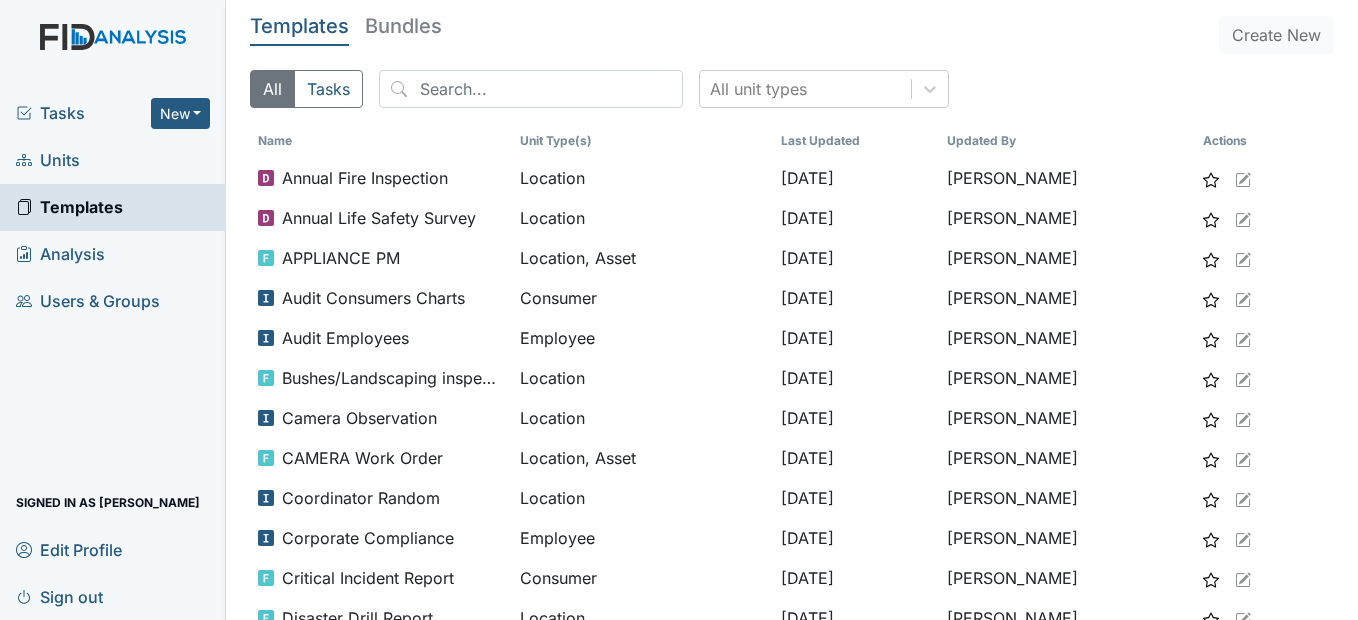 click on "Units" at bounding box center (113, 160) 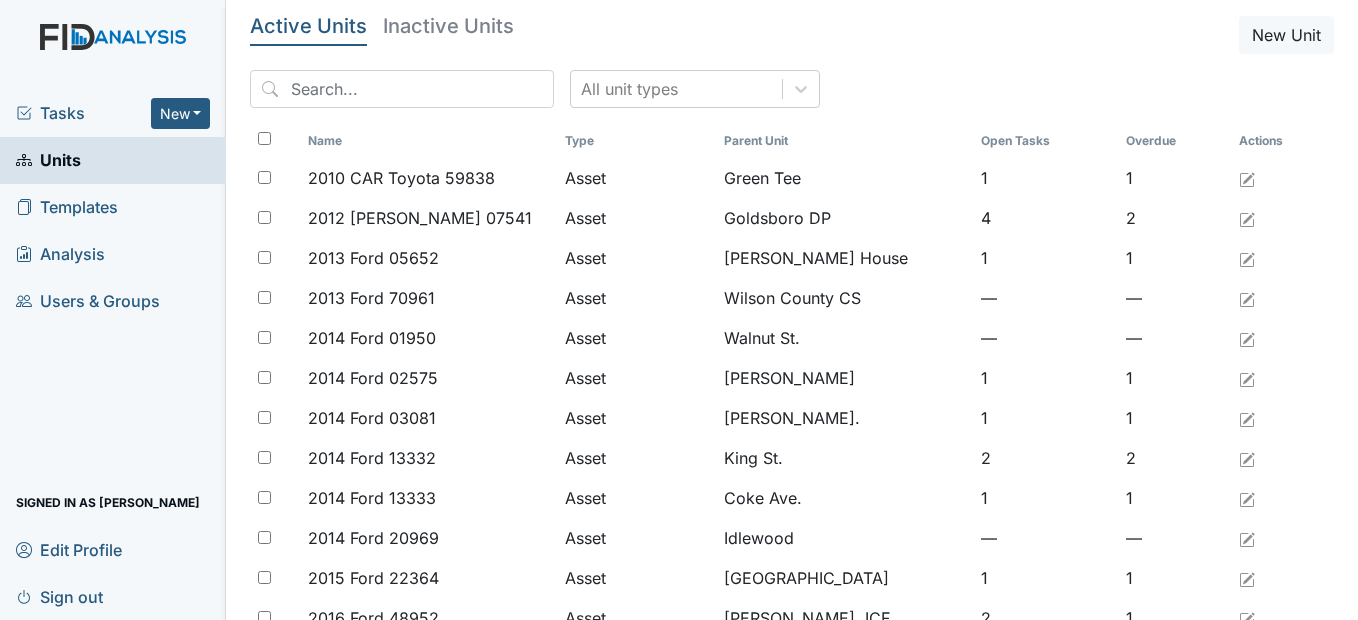 scroll, scrollTop: 0, scrollLeft: 0, axis: both 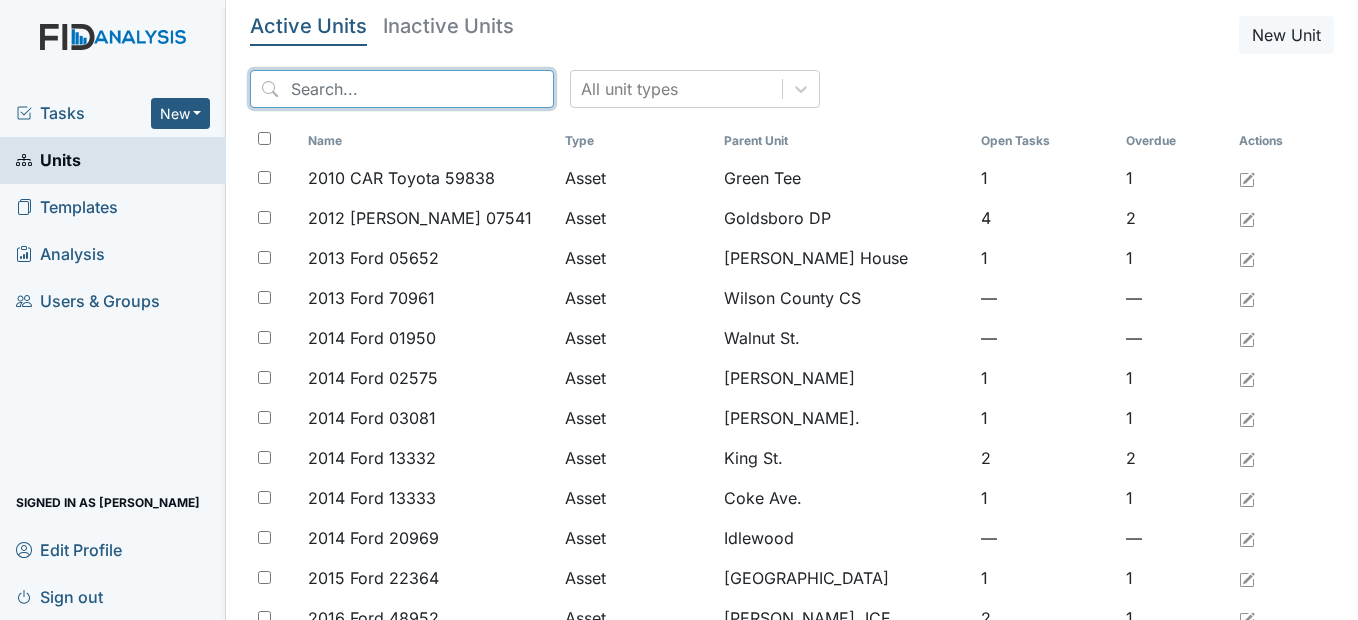 click at bounding box center [402, 89] 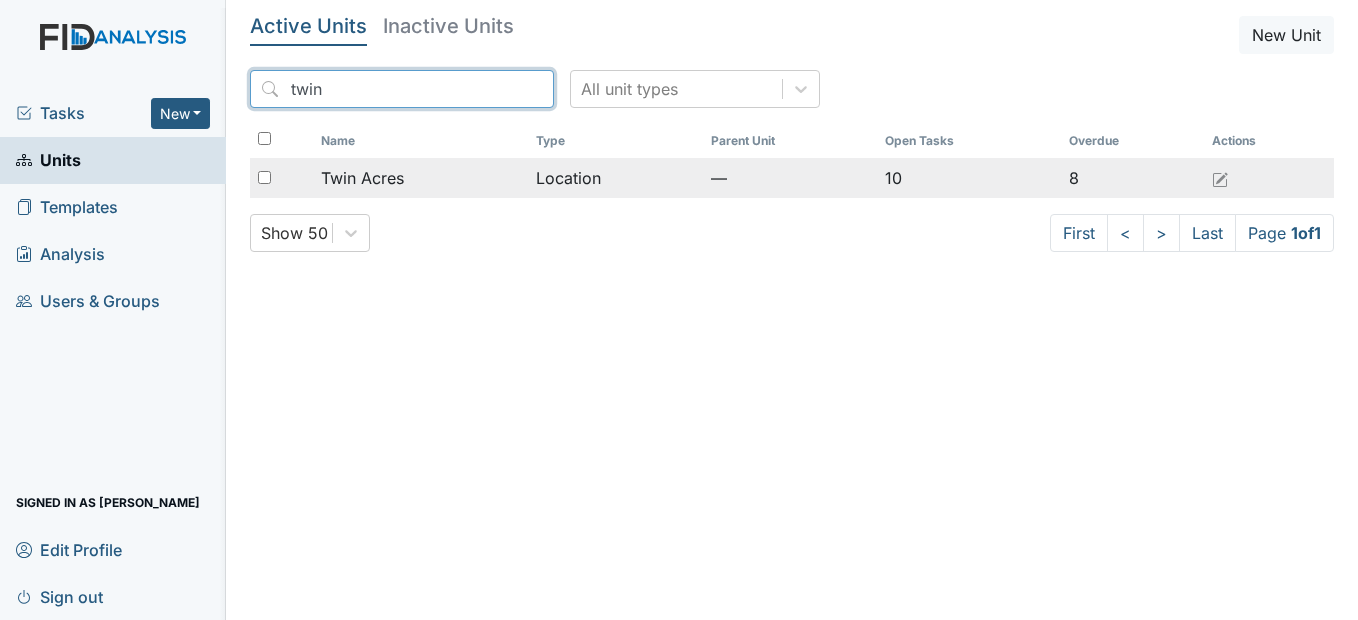 type on "twin" 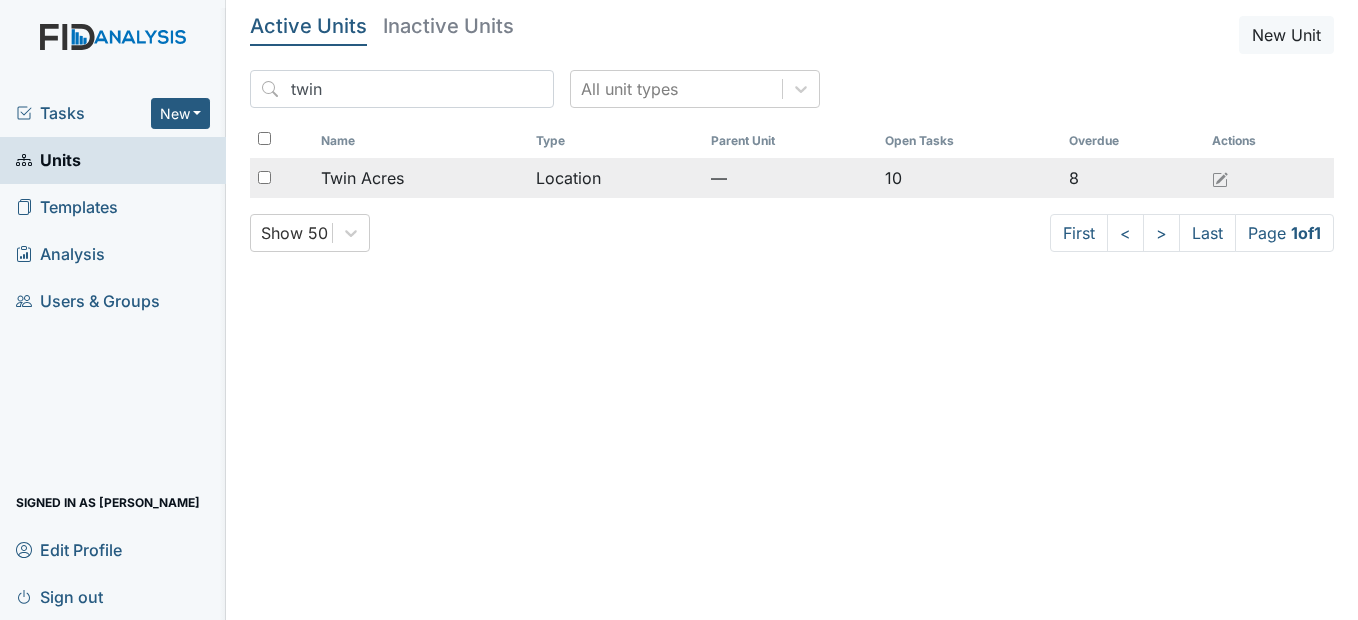 click on "Twin Acres" at bounding box center (362, 178) 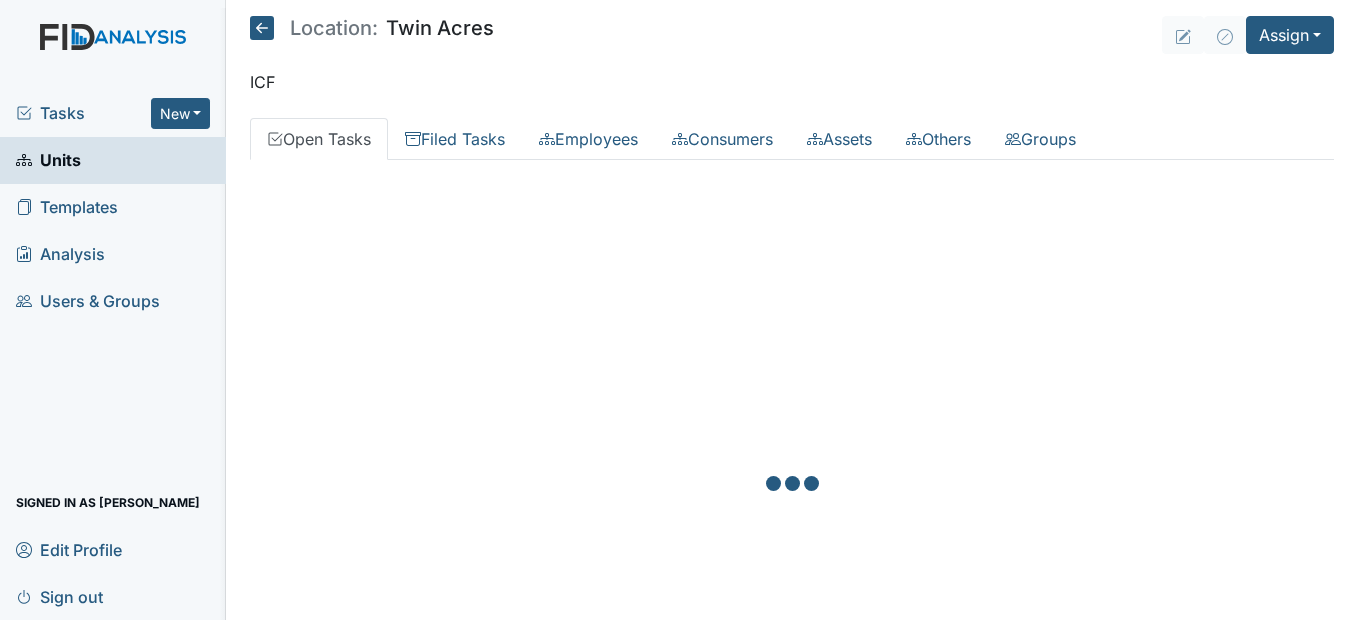 scroll, scrollTop: 0, scrollLeft: 0, axis: both 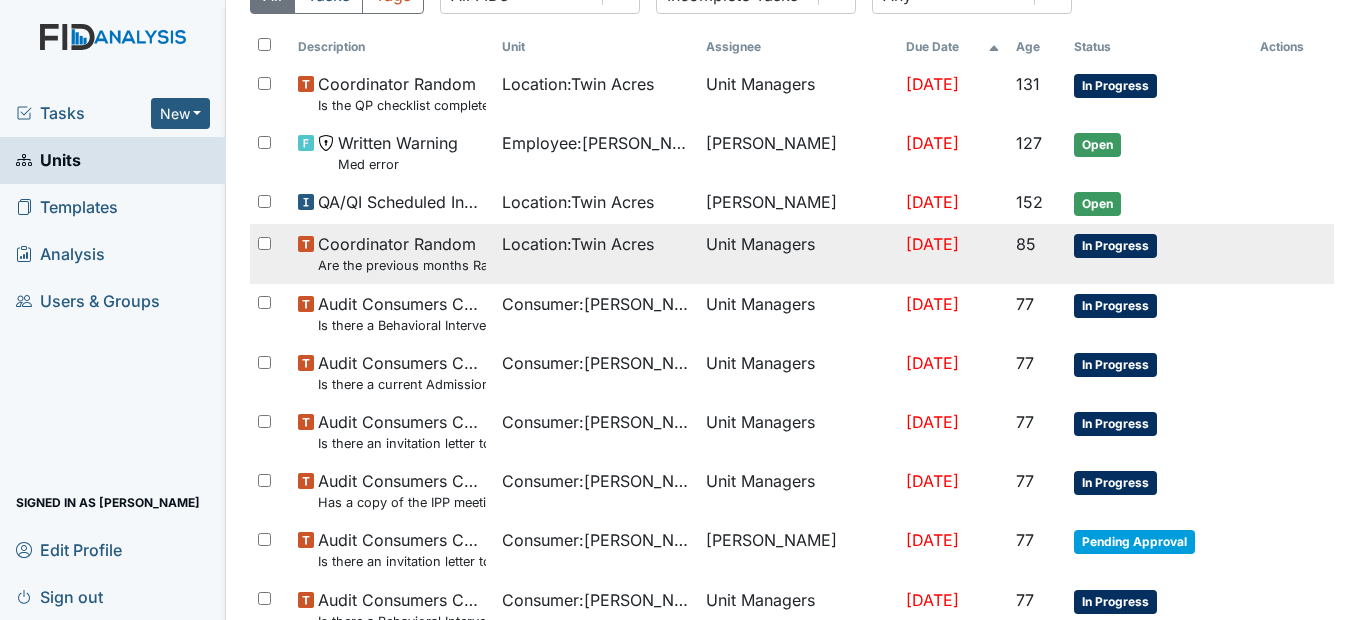 click on "Location :  Twin Acres" at bounding box center [596, 253] 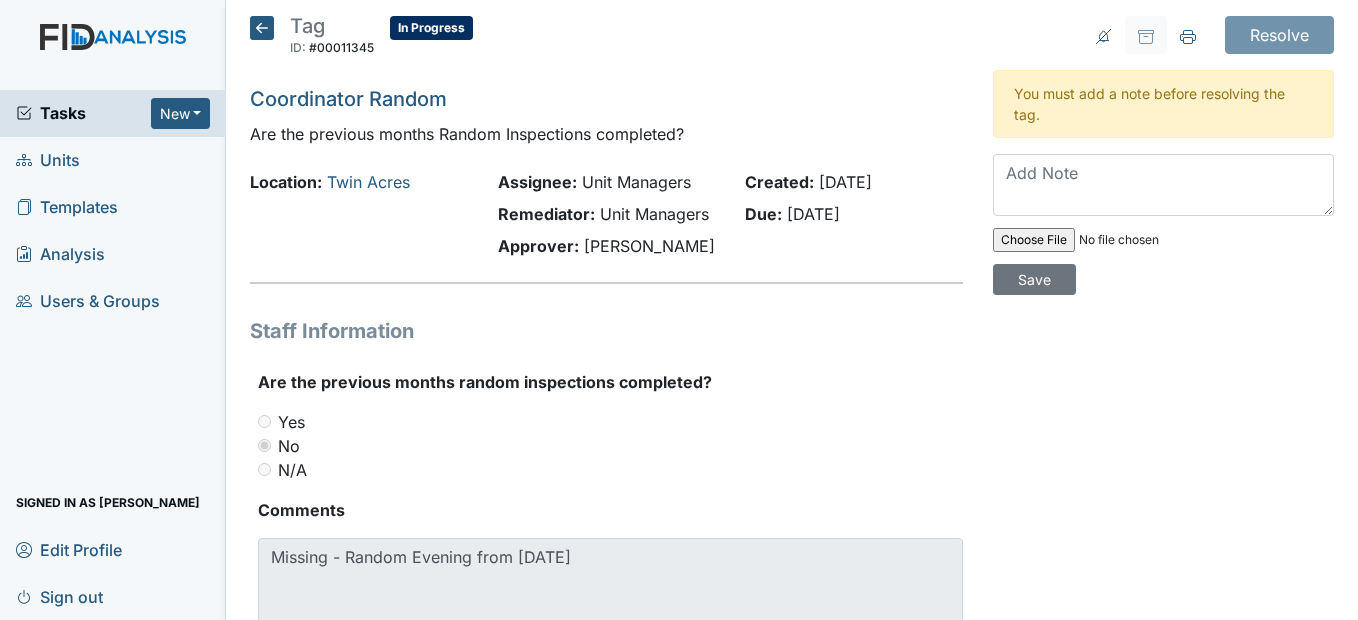 scroll, scrollTop: 0, scrollLeft: 0, axis: both 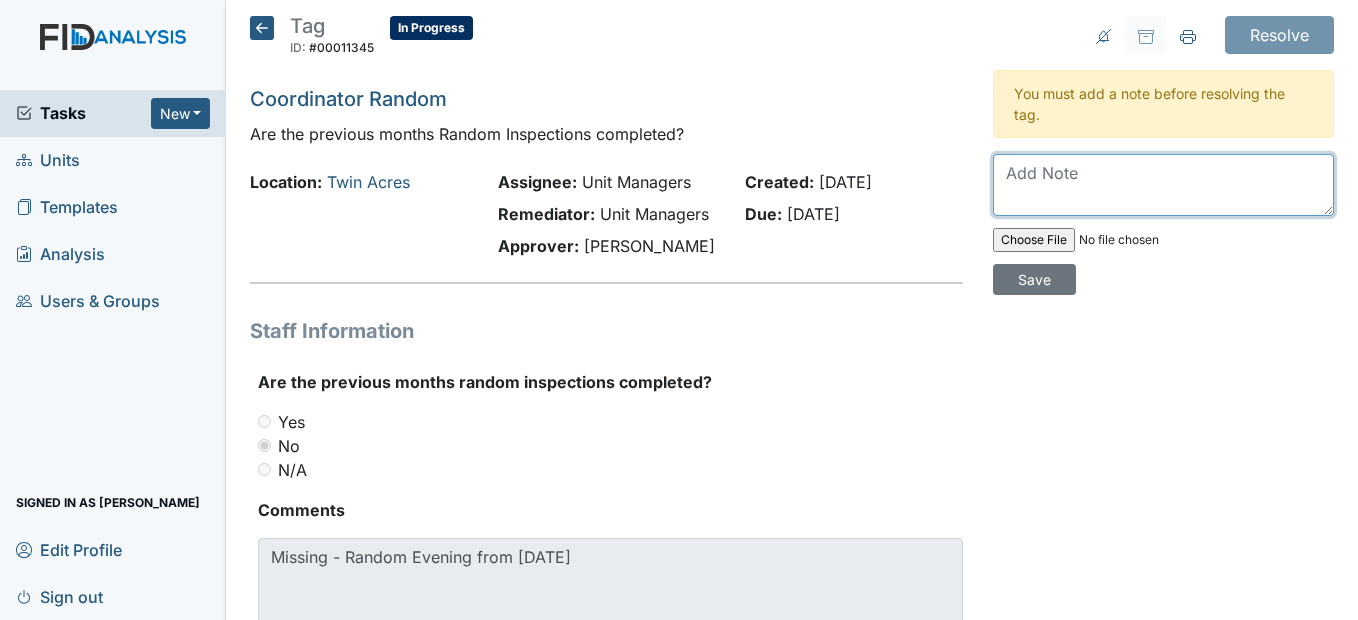 click at bounding box center (1163, 185) 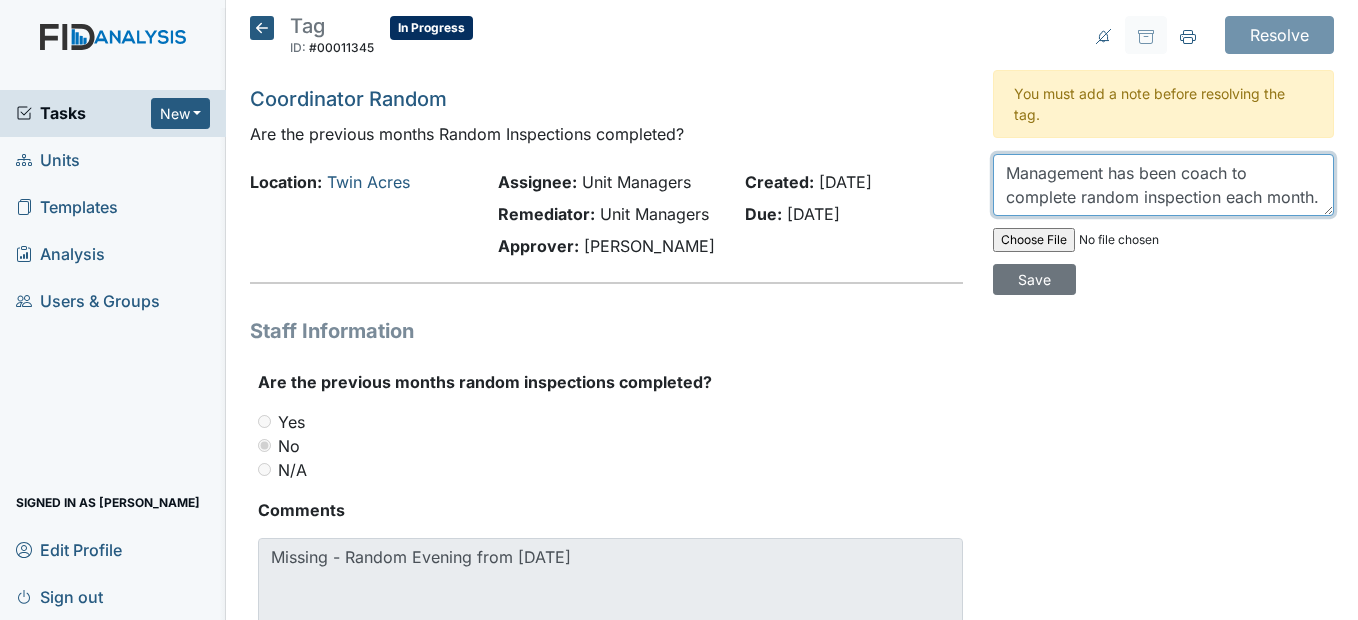 scroll, scrollTop: 16, scrollLeft: 0, axis: vertical 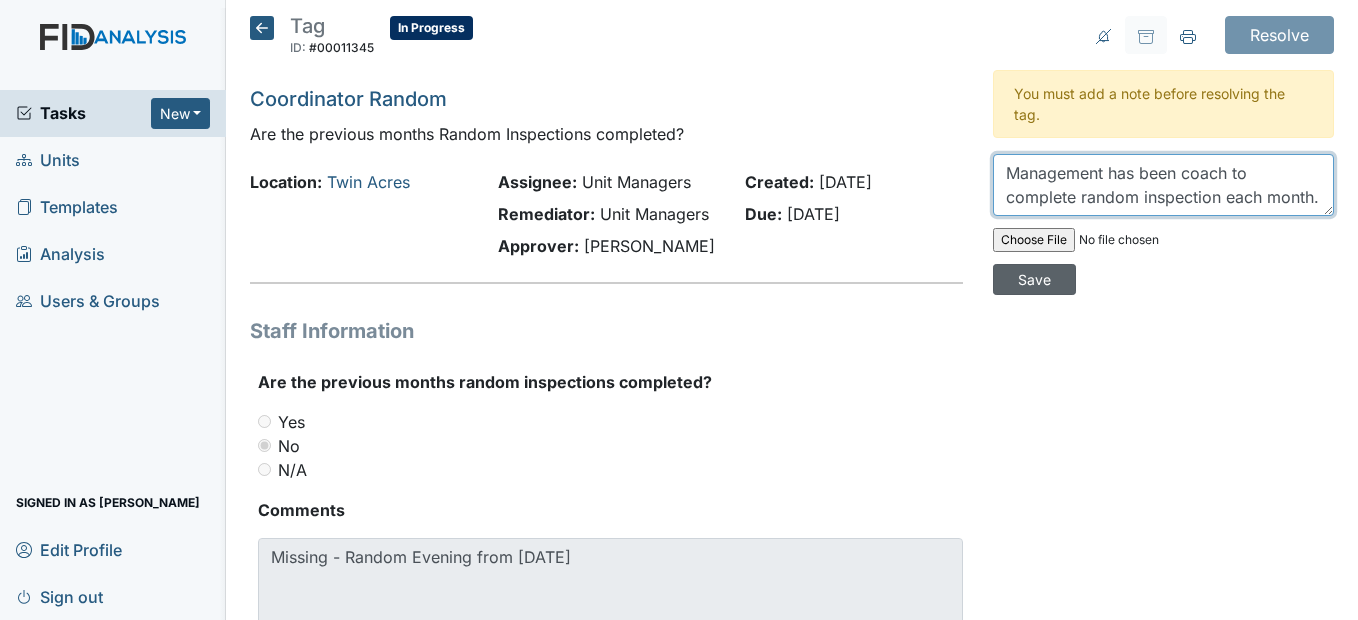 type on "Management has been coach to complete random inspection each month." 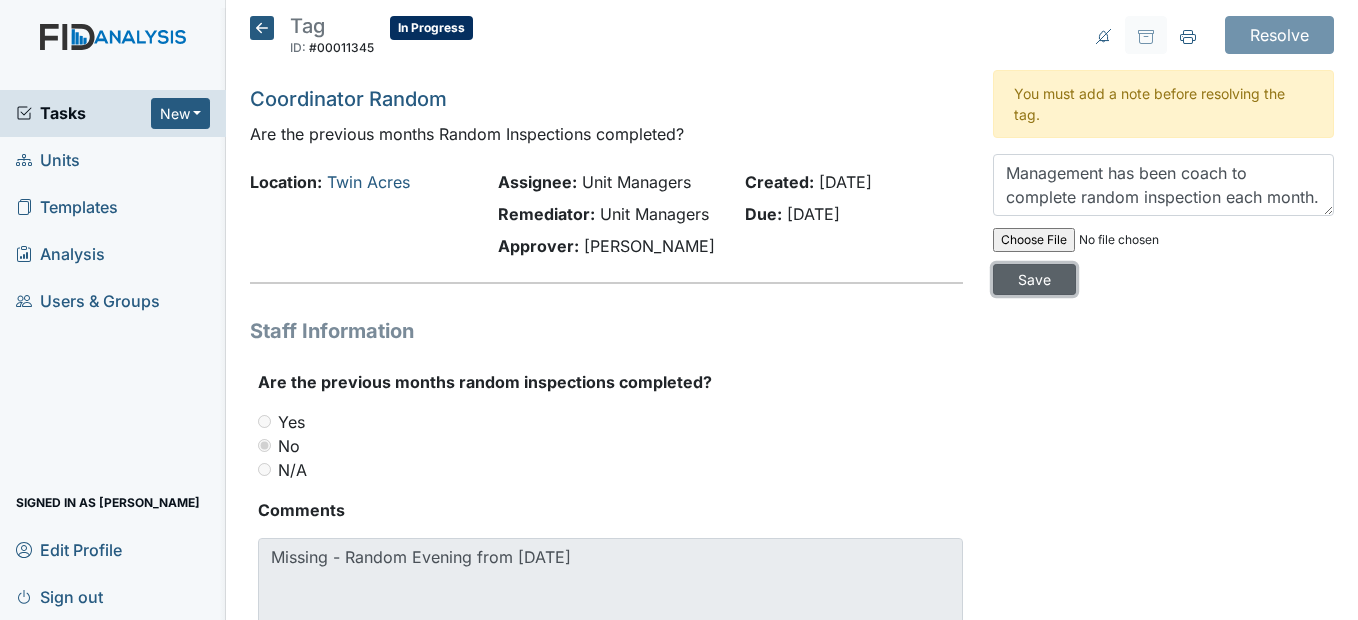 click on "Save" at bounding box center (1034, 279) 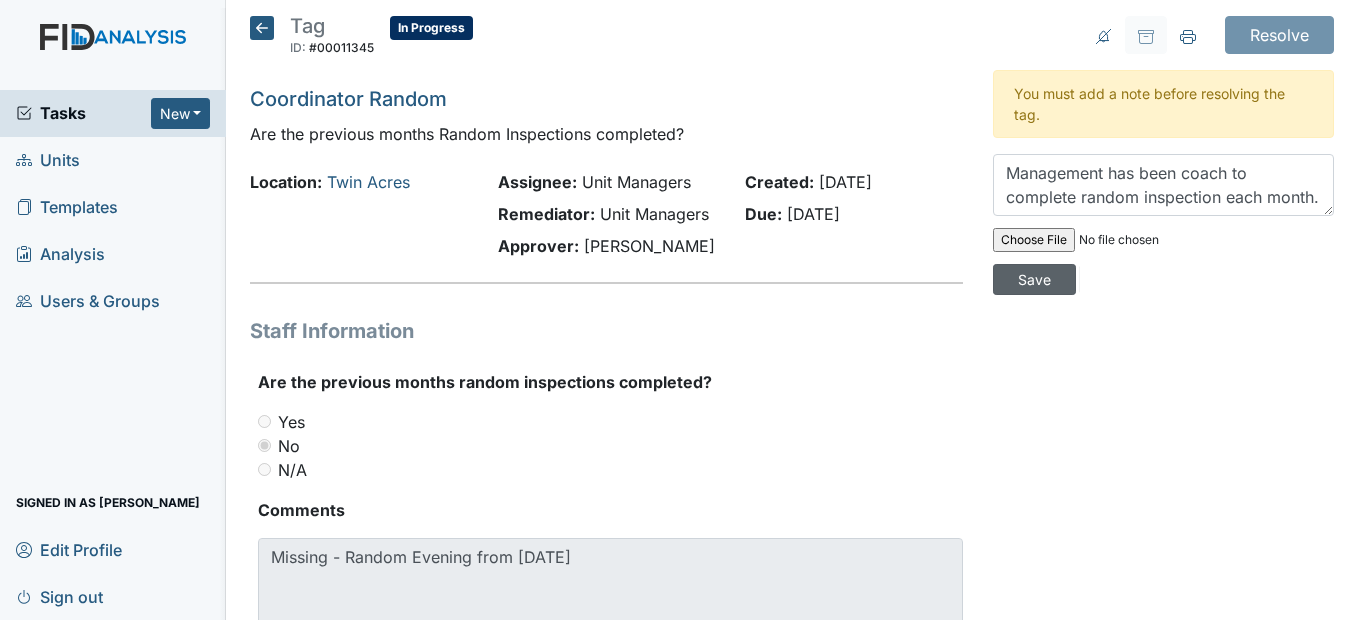 type 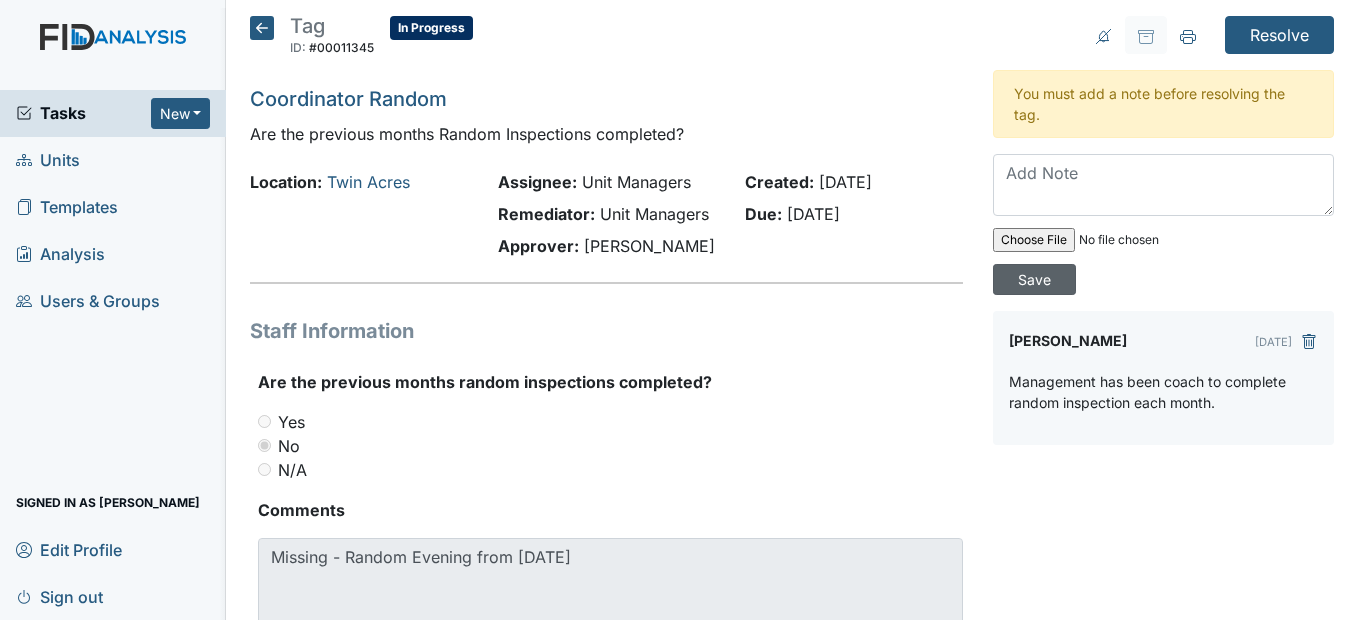 scroll, scrollTop: 0, scrollLeft: 0, axis: both 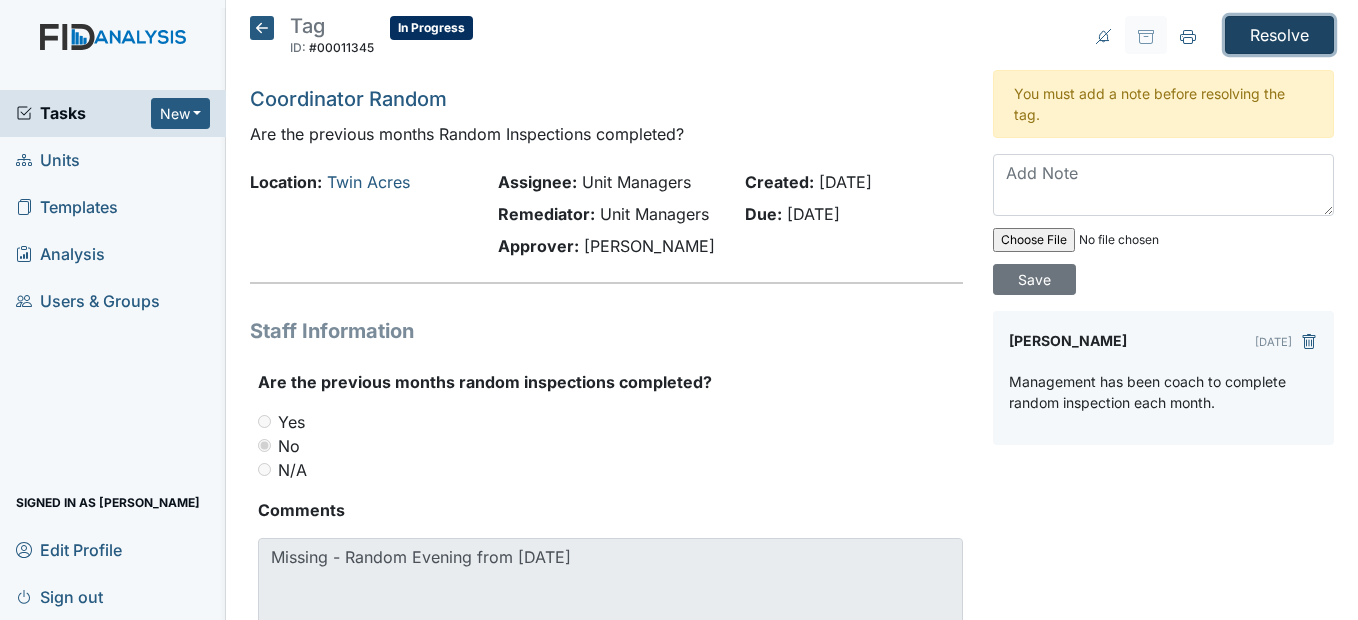 click on "Resolve" at bounding box center (1279, 35) 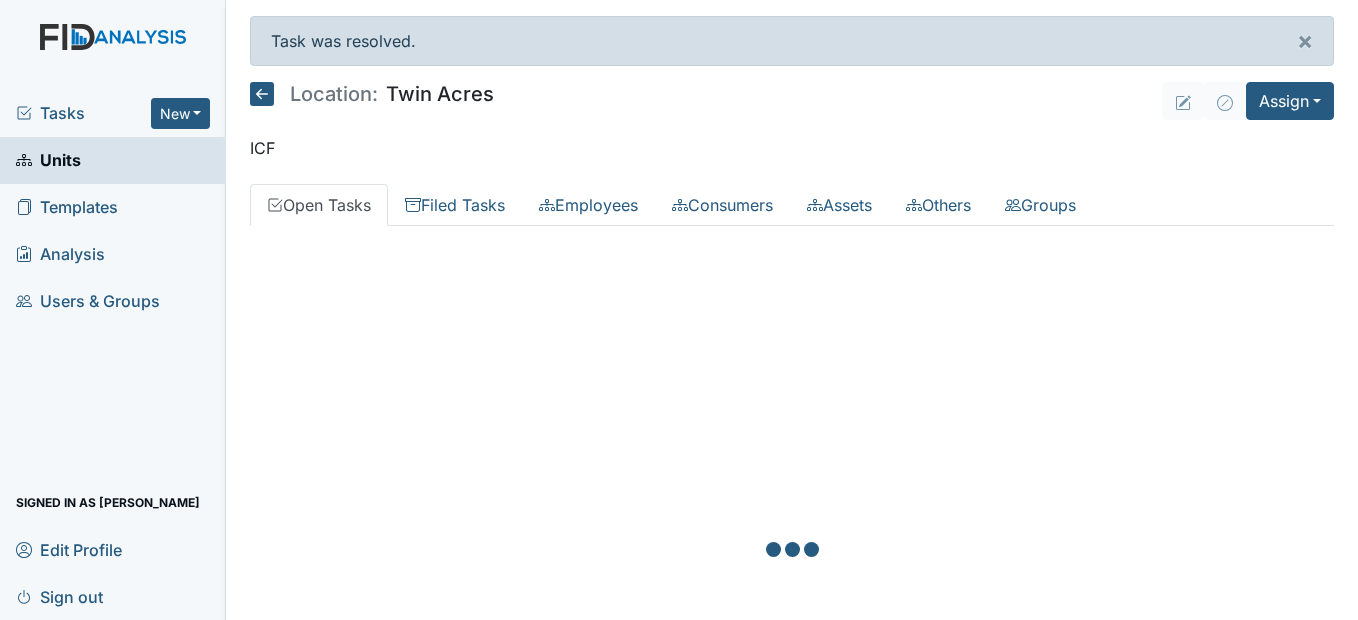scroll, scrollTop: 0, scrollLeft: 0, axis: both 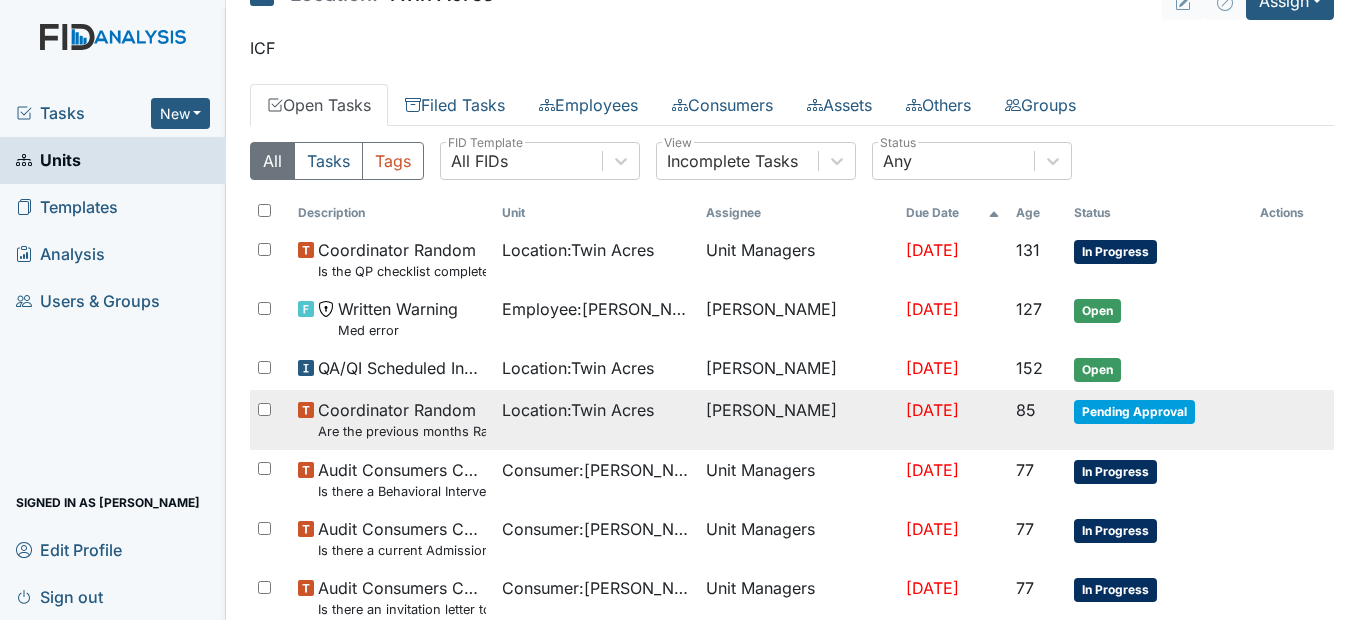 click on "Location :  Twin Acres" at bounding box center (578, 410) 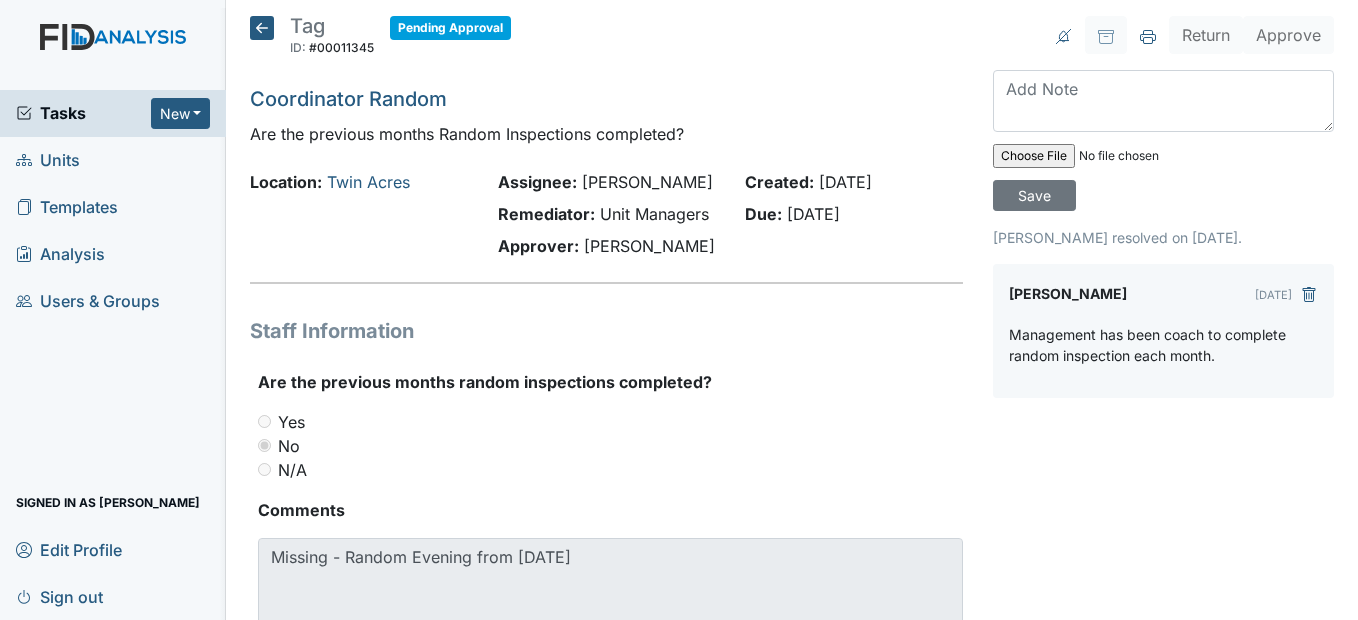 scroll, scrollTop: 0, scrollLeft: 0, axis: both 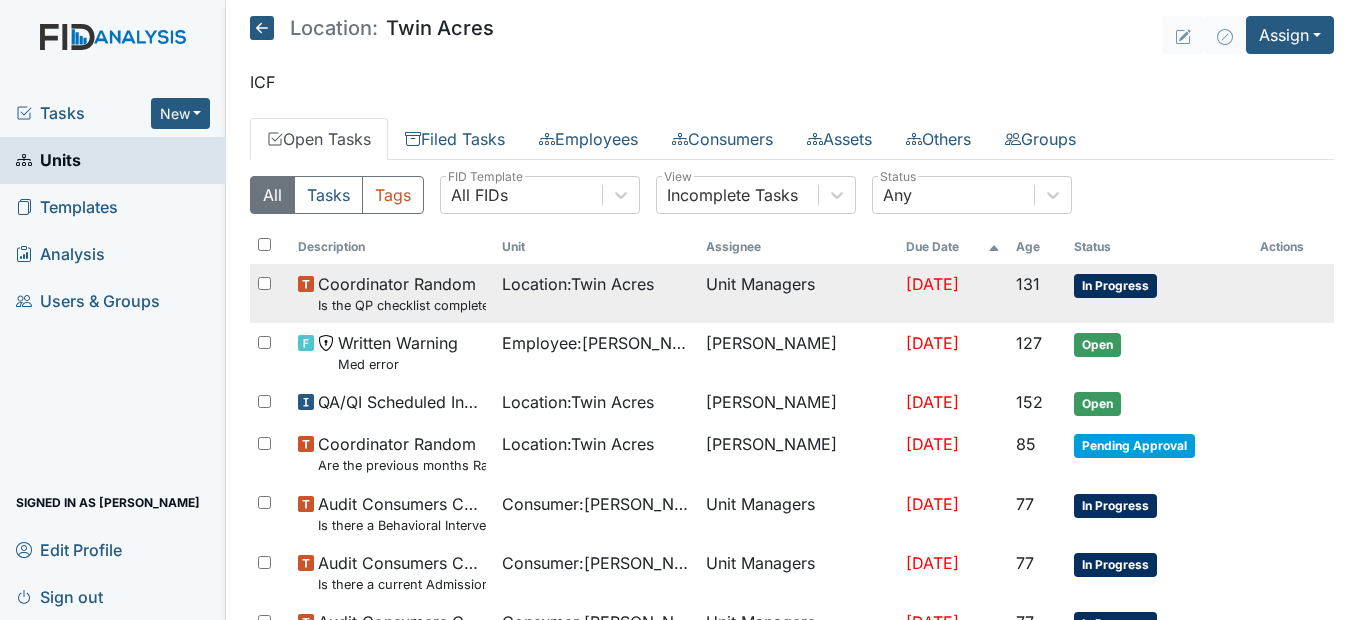 click on "Location :  Twin Acres" at bounding box center [578, 284] 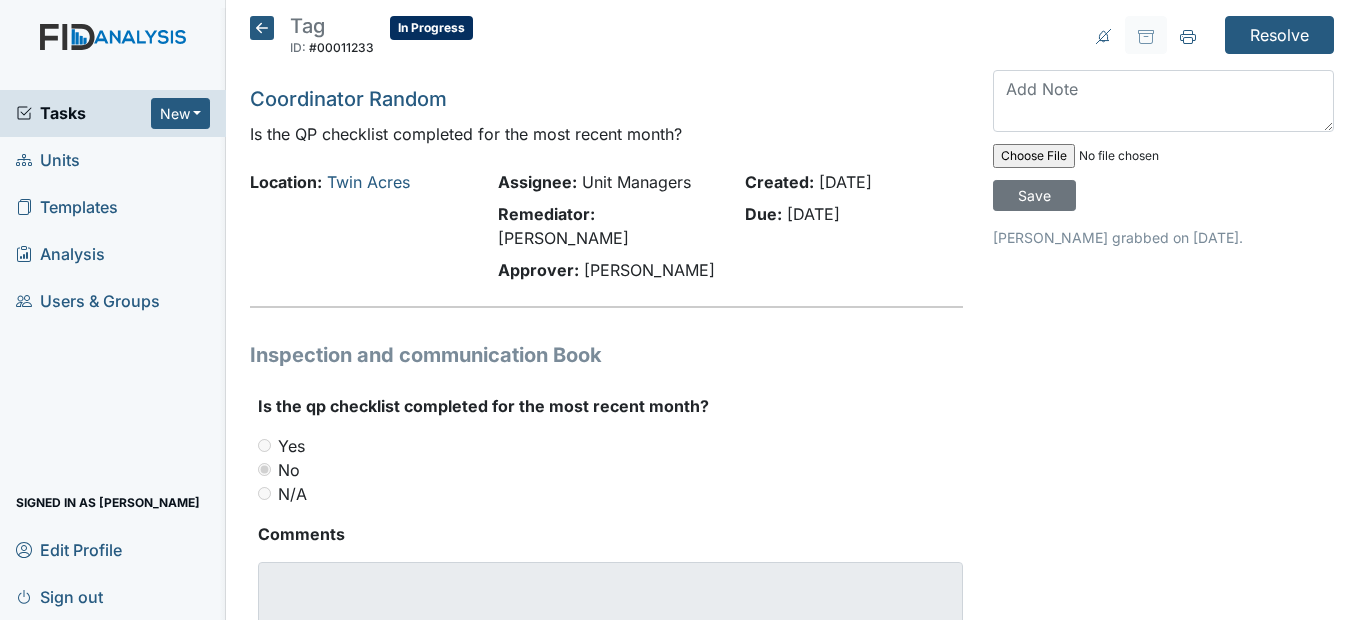 scroll, scrollTop: 0, scrollLeft: 0, axis: both 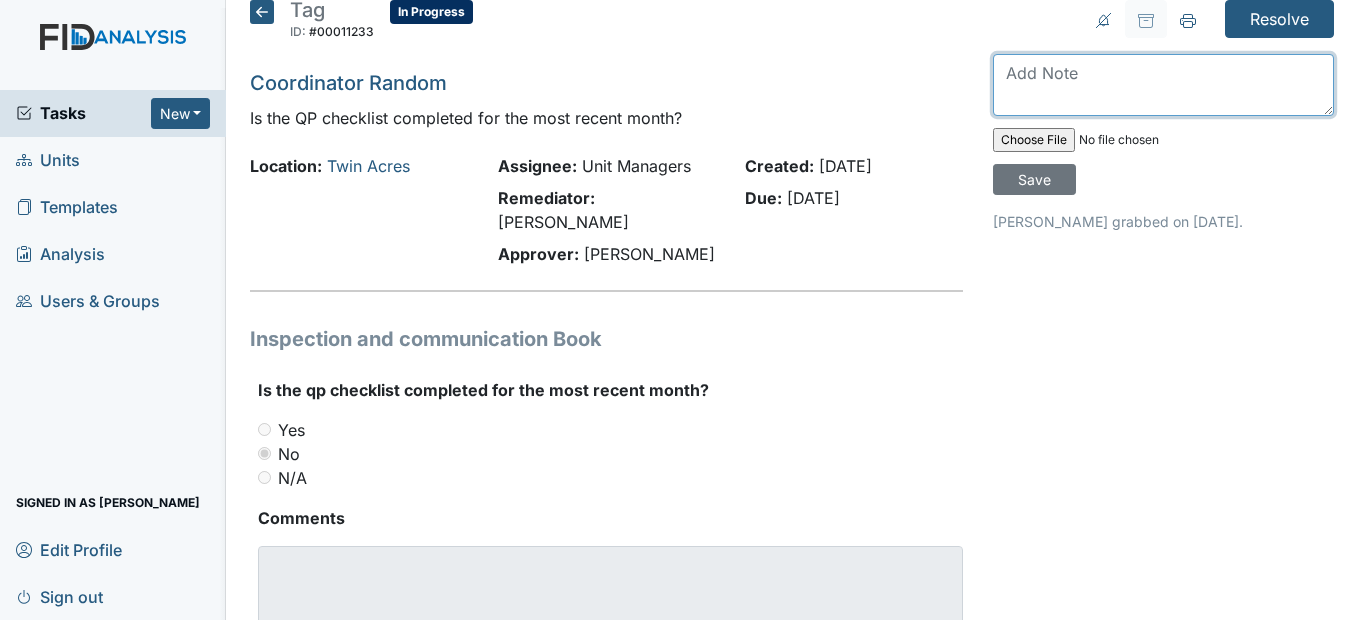 click at bounding box center [1163, 85] 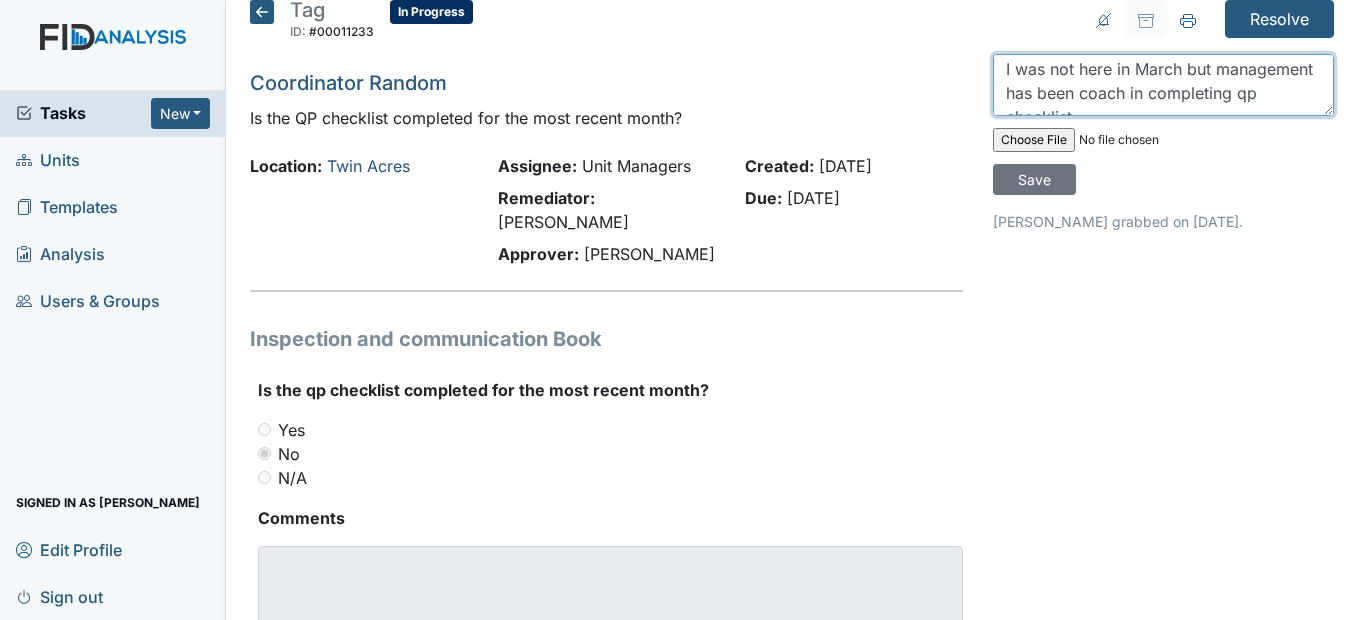 scroll, scrollTop: 0, scrollLeft: 0, axis: both 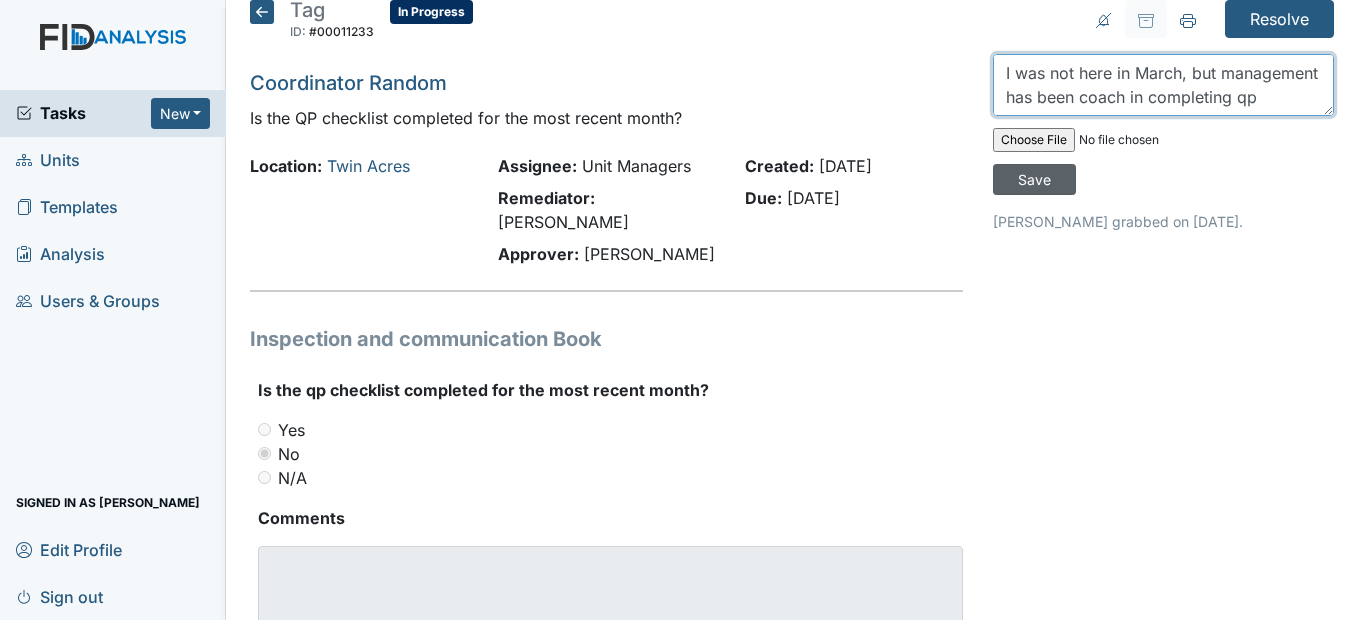 type on "I was not here in March, but management has been coach in completing qp checklist." 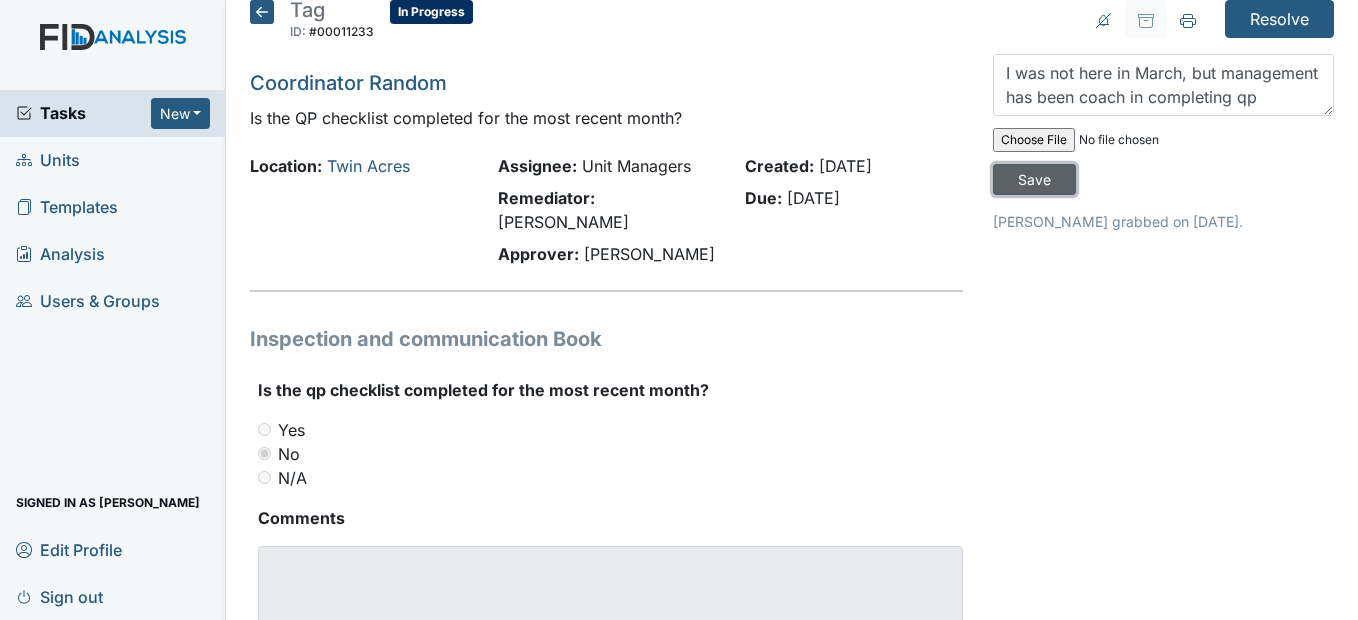 click on "Save" at bounding box center (1034, 179) 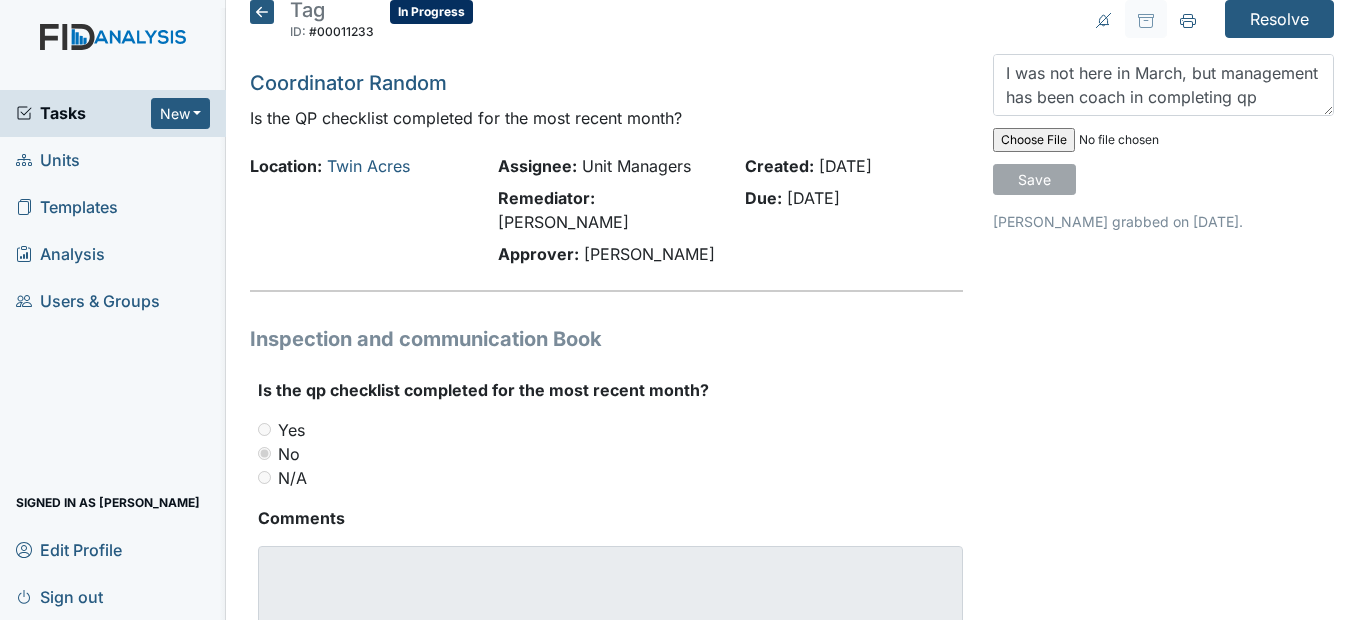 type 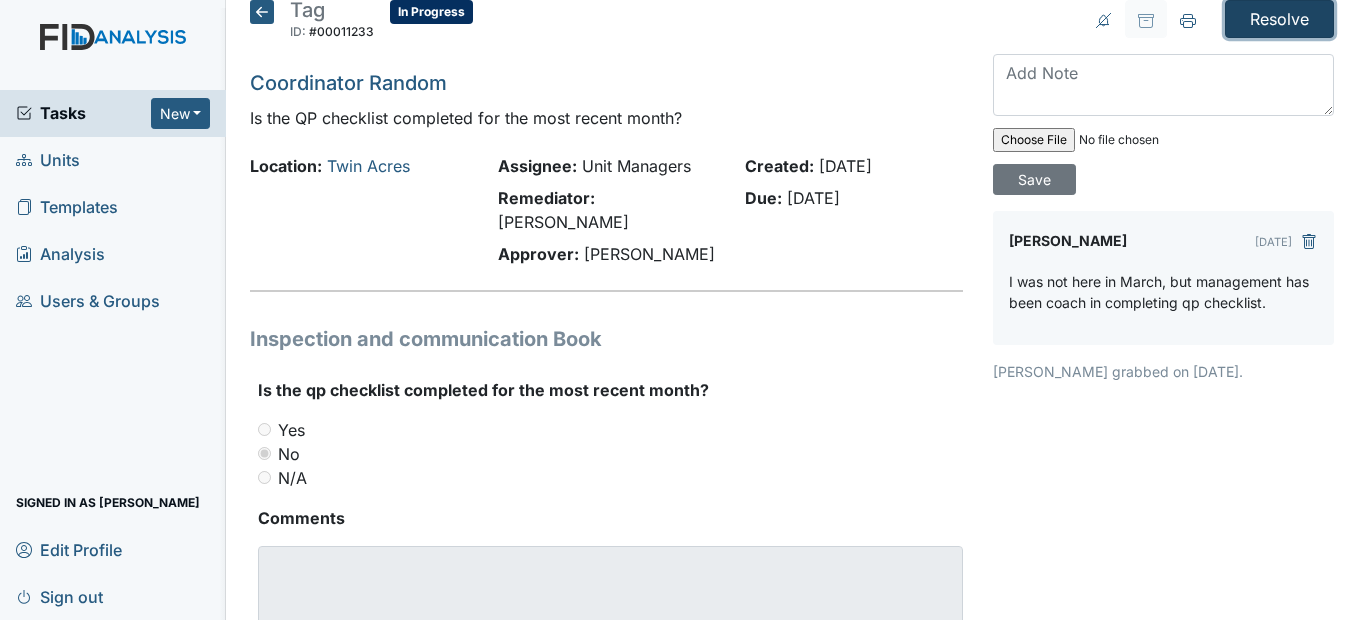 click on "Resolve" at bounding box center [1279, 19] 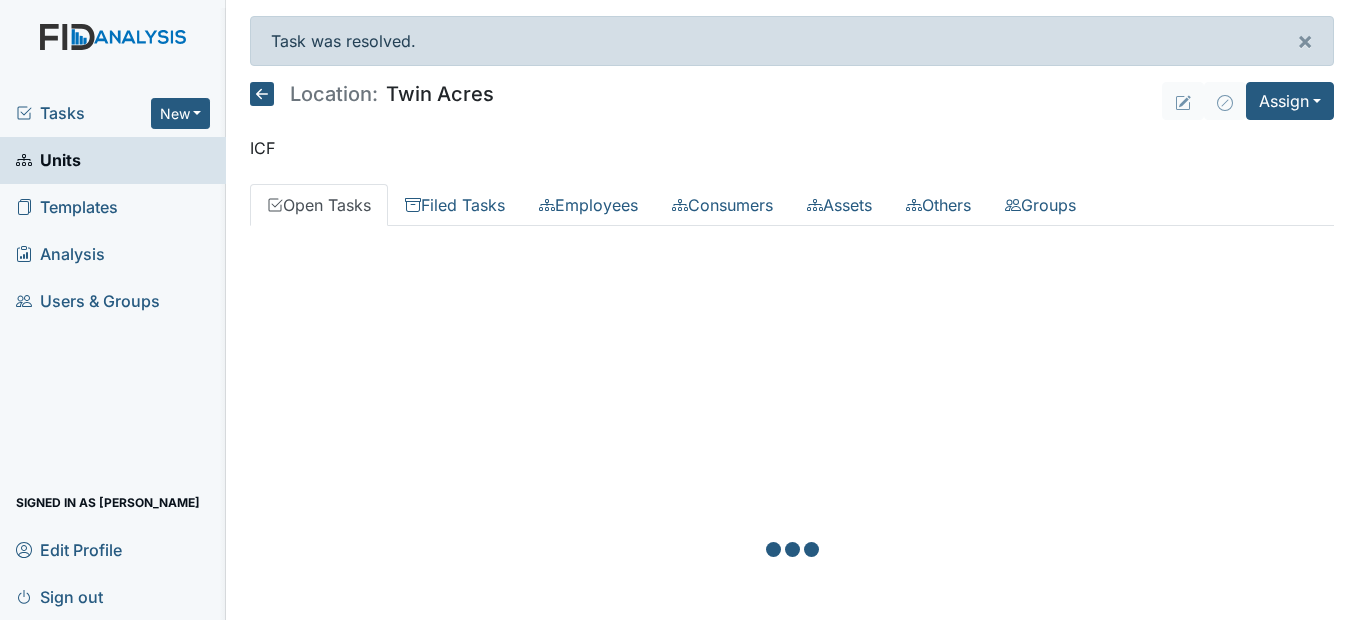 scroll, scrollTop: 0, scrollLeft: 0, axis: both 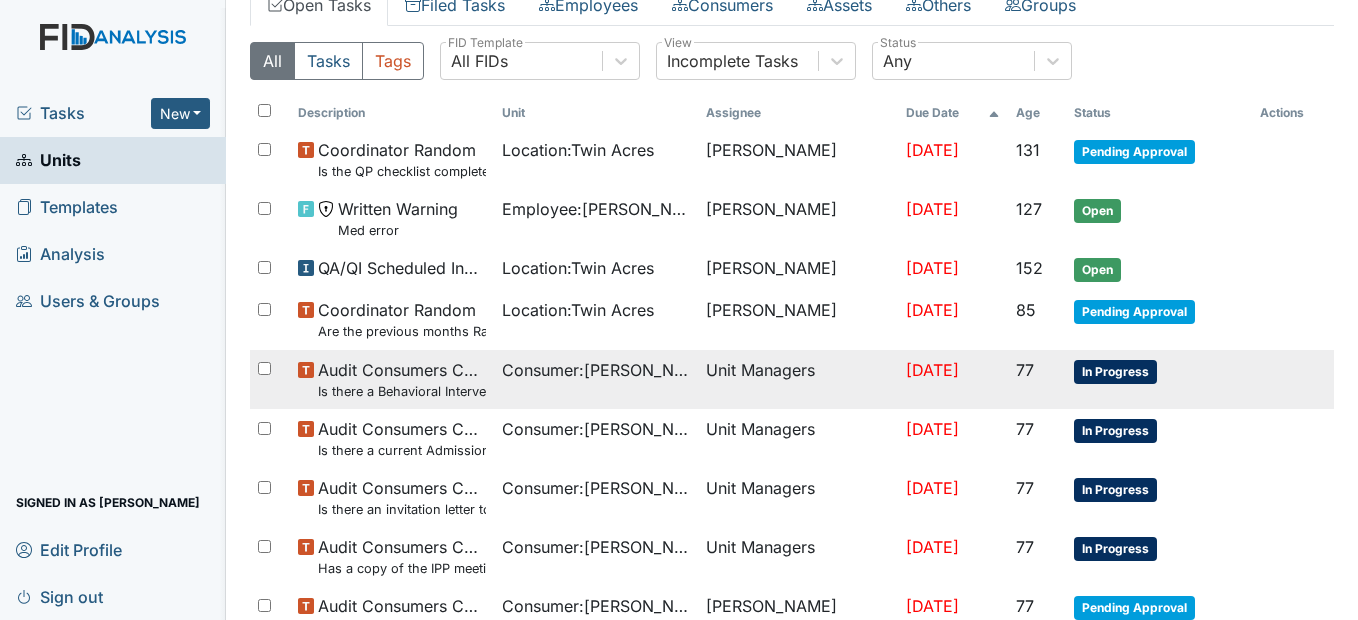 click on "Consumer :  Petit, Brenda" at bounding box center (596, 370) 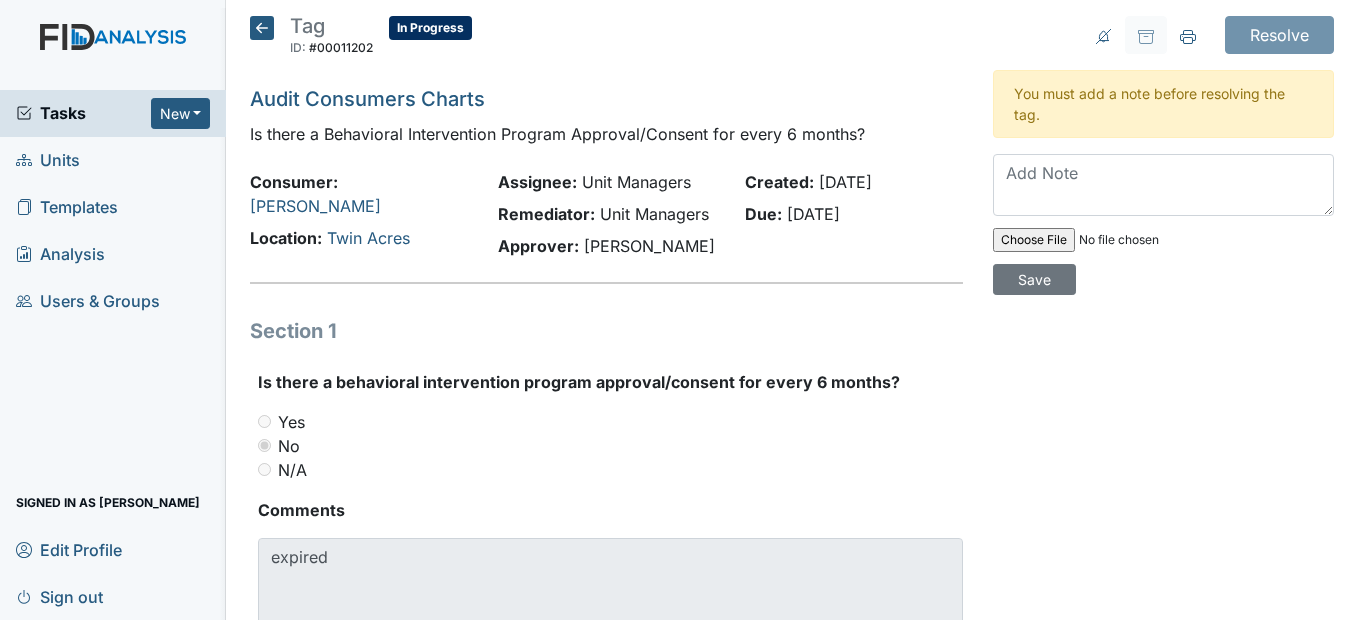 scroll, scrollTop: 0, scrollLeft: 0, axis: both 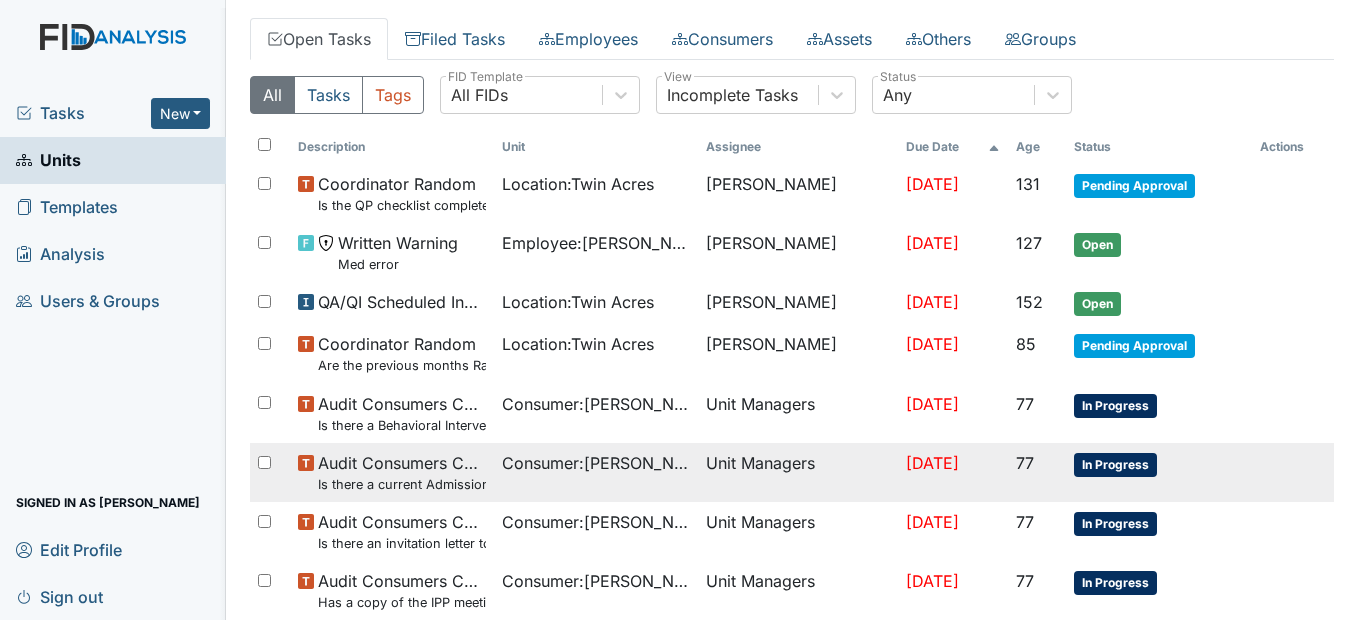 click on "Consumer :  [PERSON_NAME]" at bounding box center (596, 463) 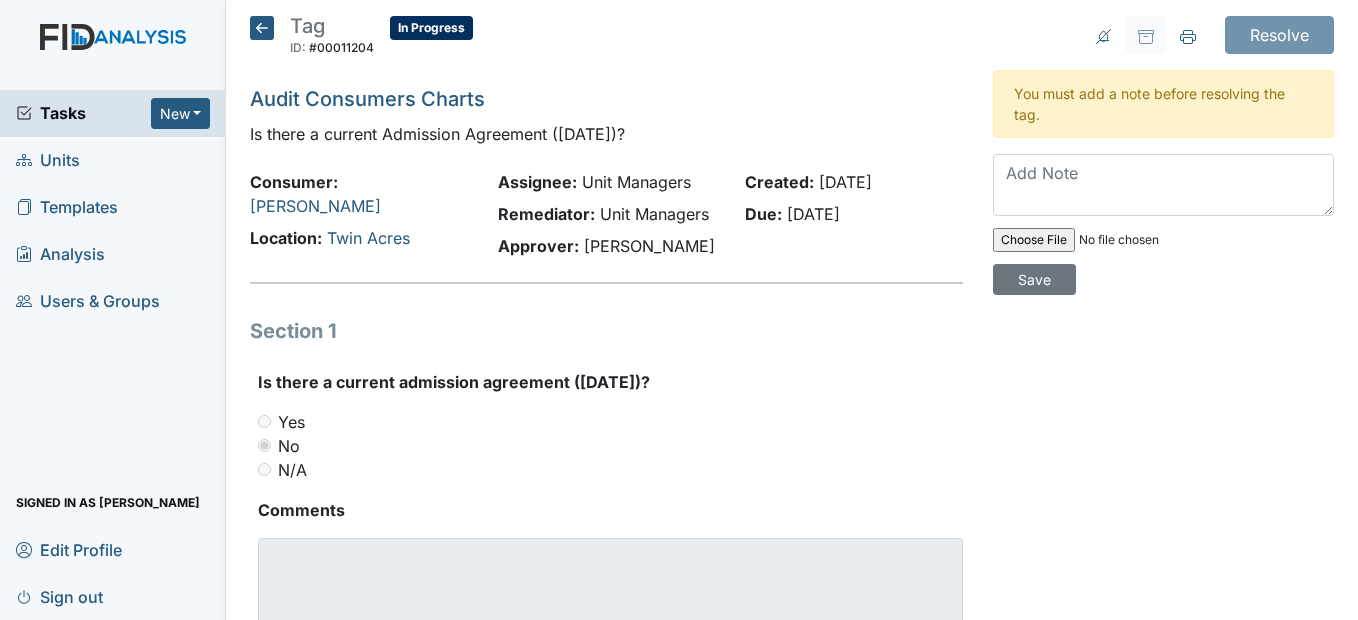 scroll, scrollTop: 0, scrollLeft: 0, axis: both 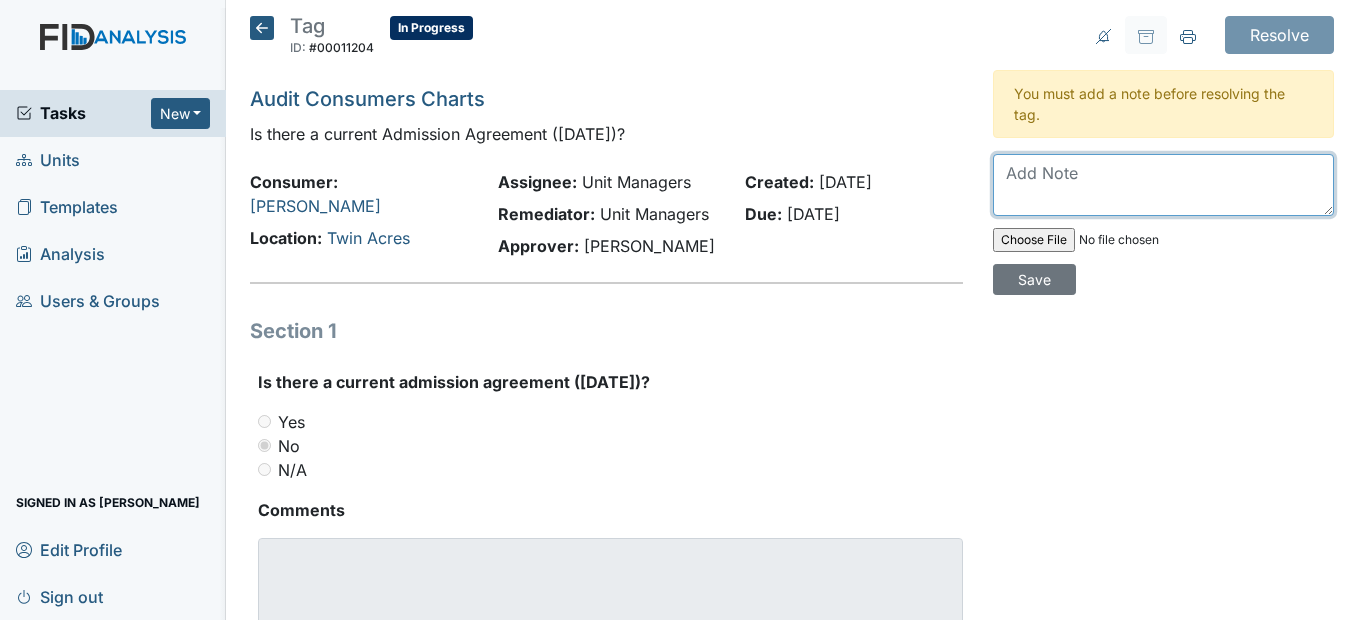 click at bounding box center [1163, 185] 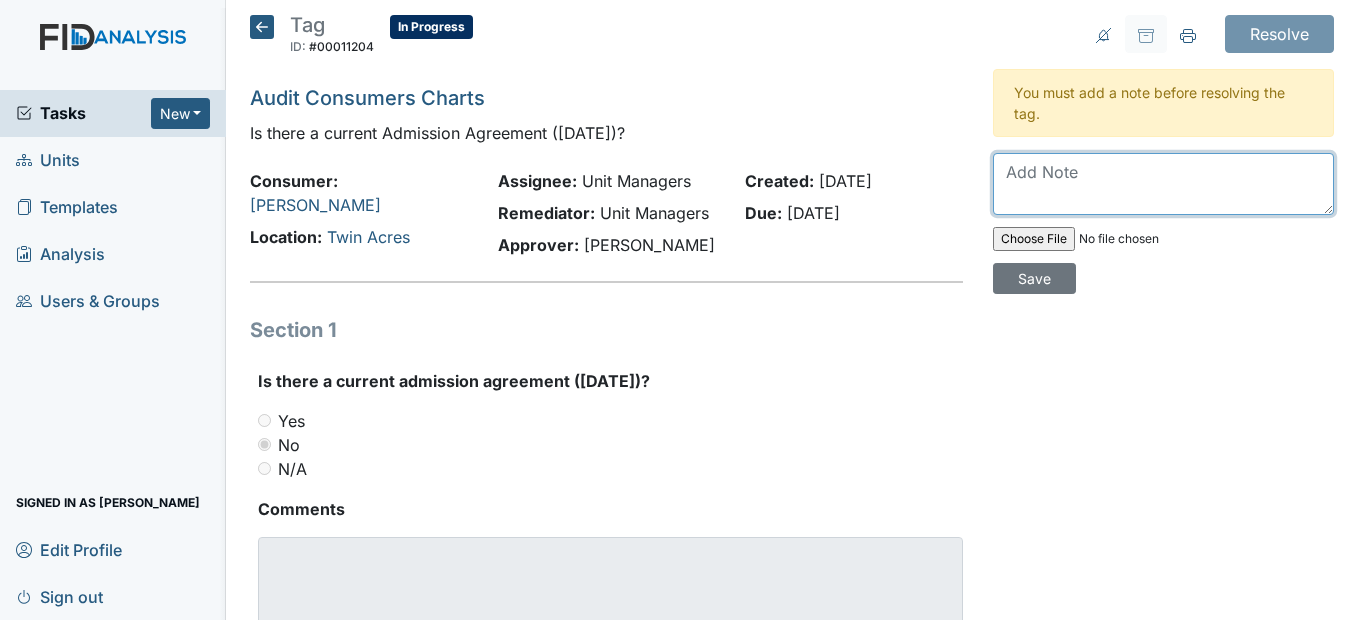 scroll, scrollTop: 0, scrollLeft: 0, axis: both 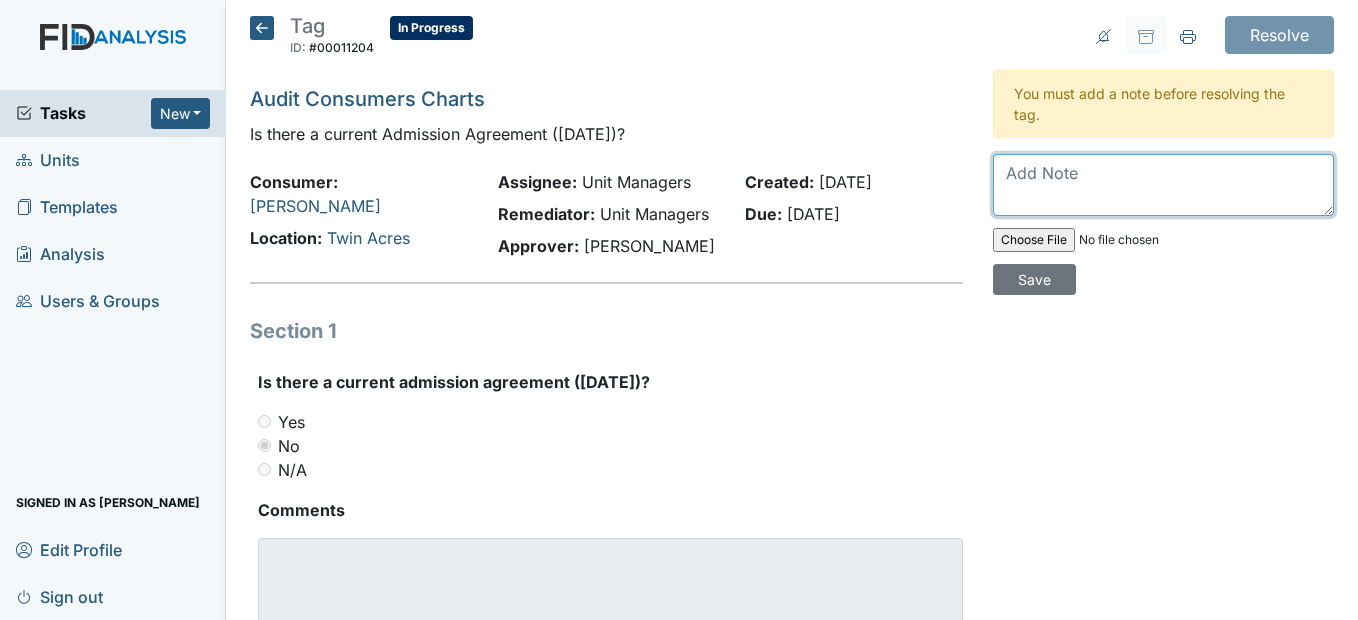 click at bounding box center [1163, 185] 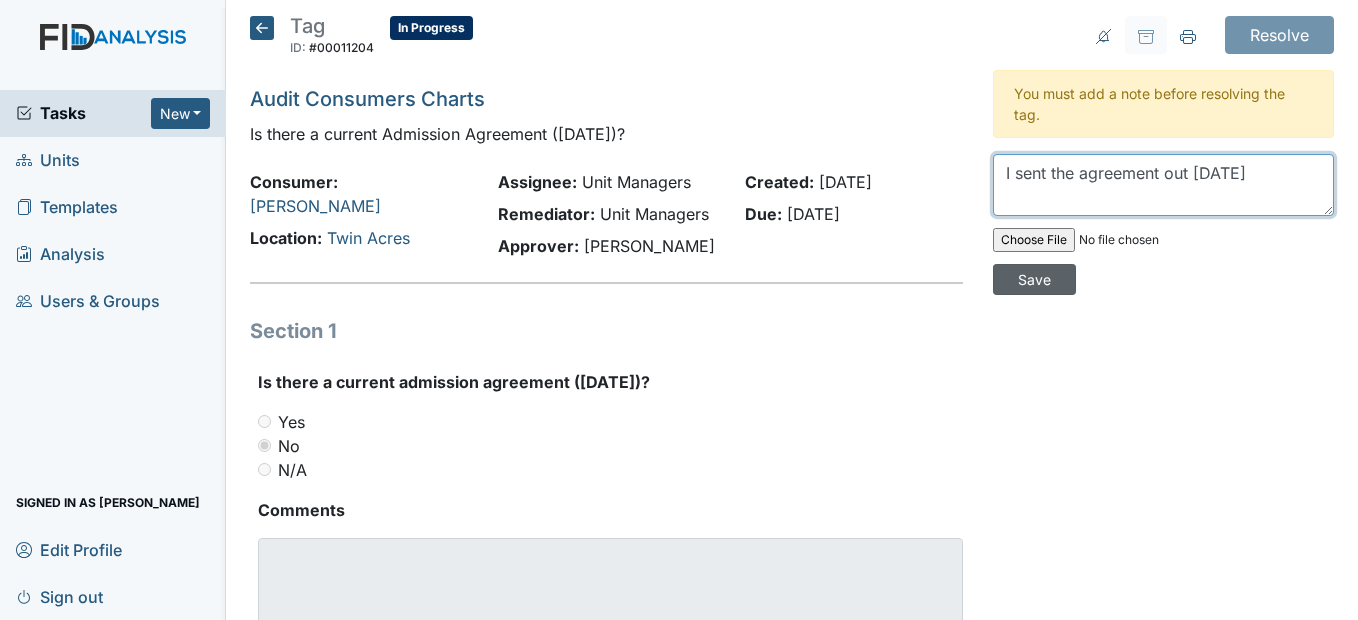 type on "I sent the agreement out [DATE]" 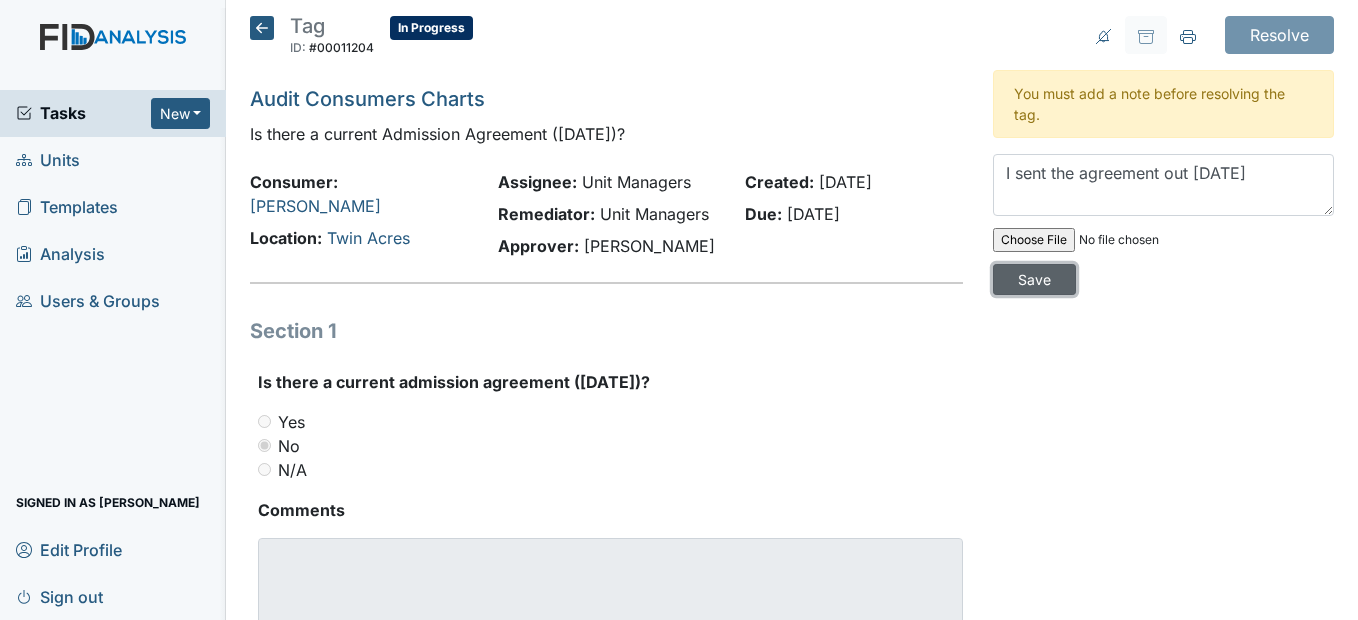 click on "Save" at bounding box center [1034, 279] 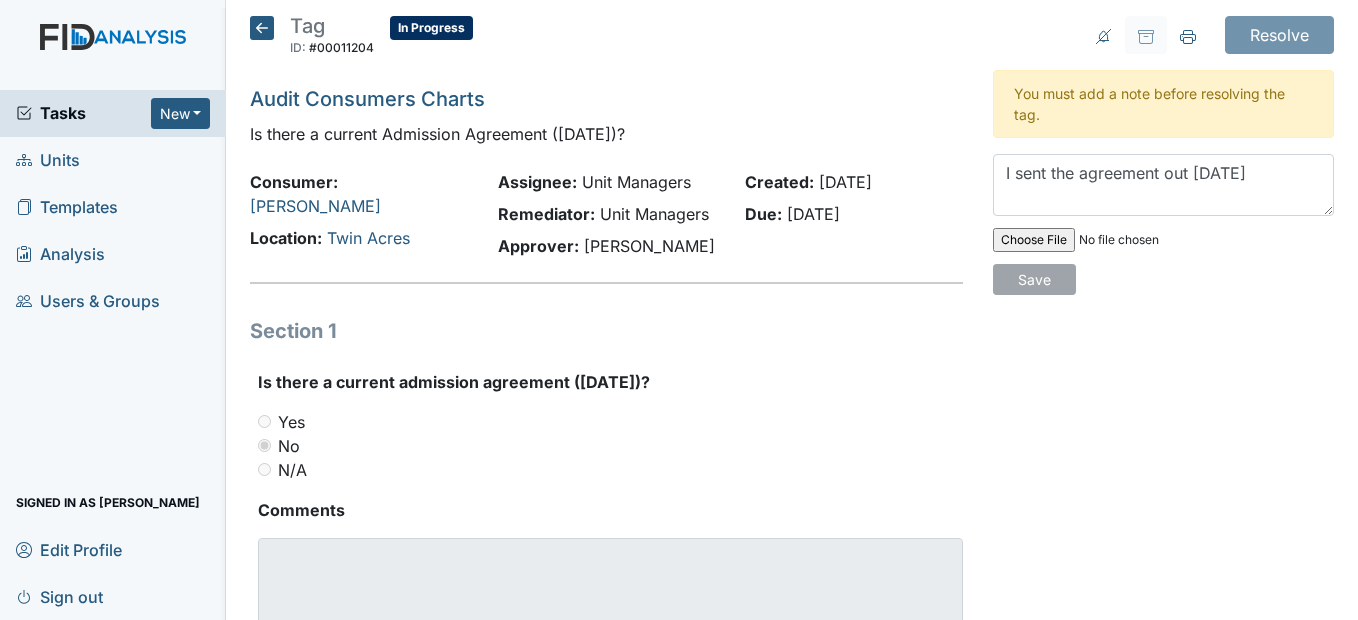 type 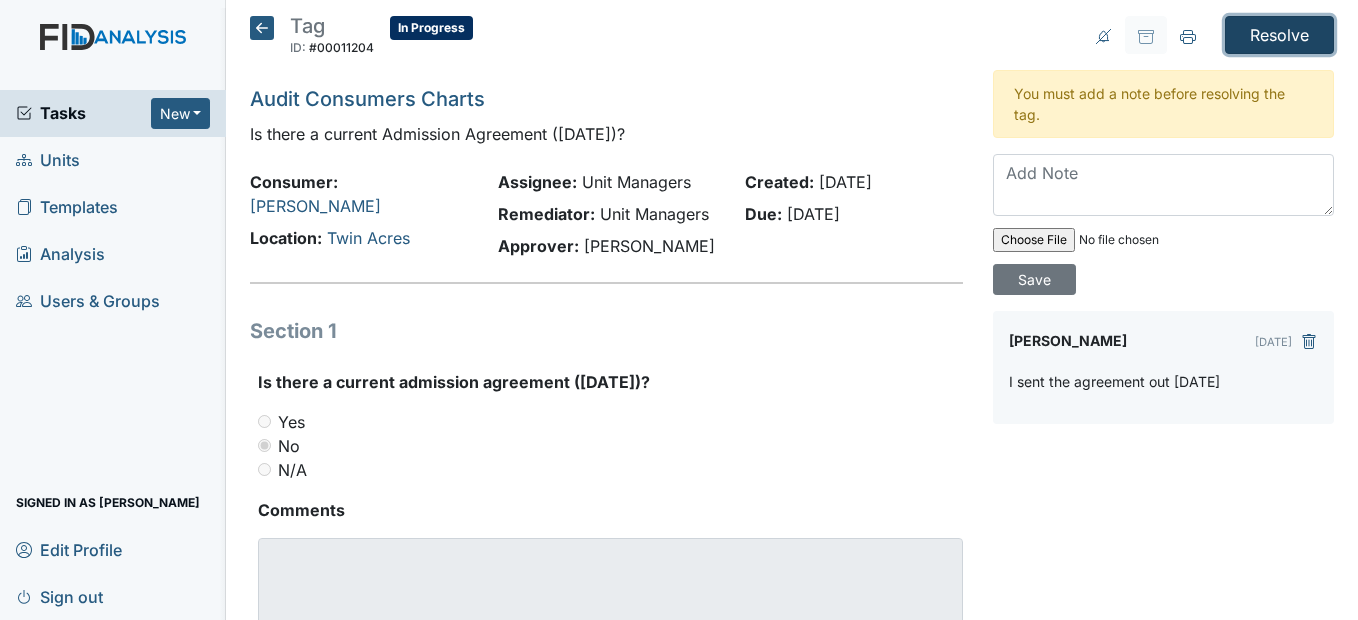 click on "Resolve" at bounding box center (1279, 35) 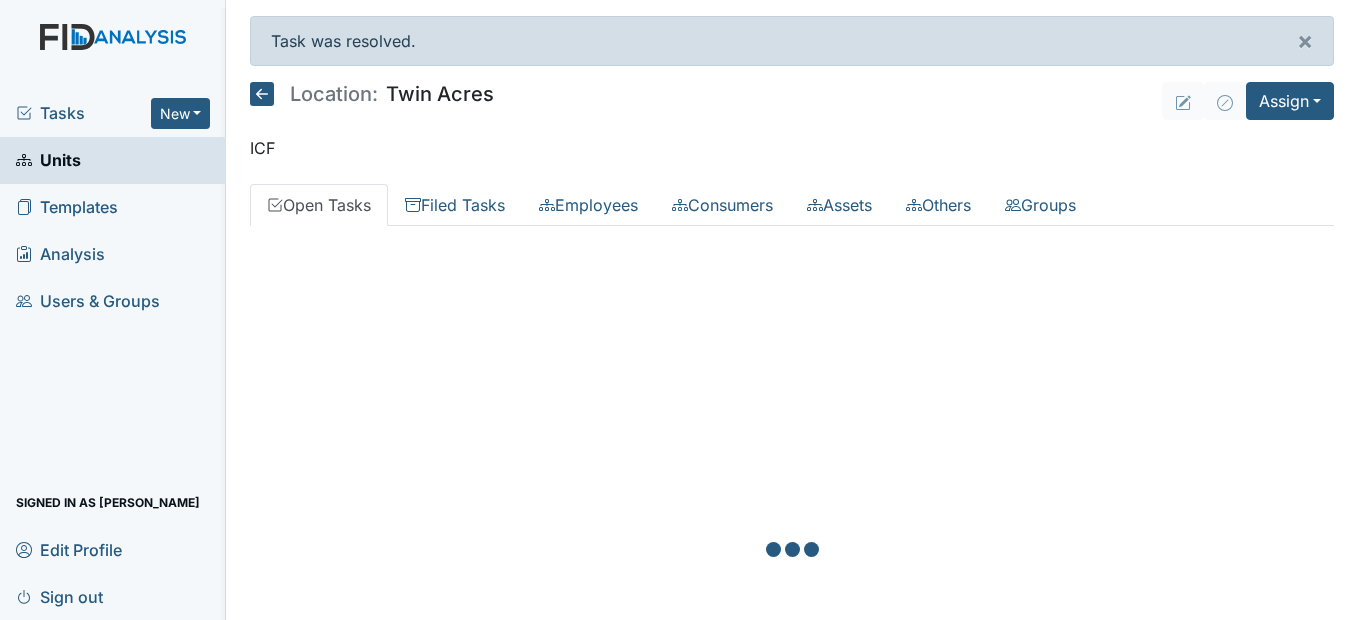 scroll, scrollTop: 0, scrollLeft: 0, axis: both 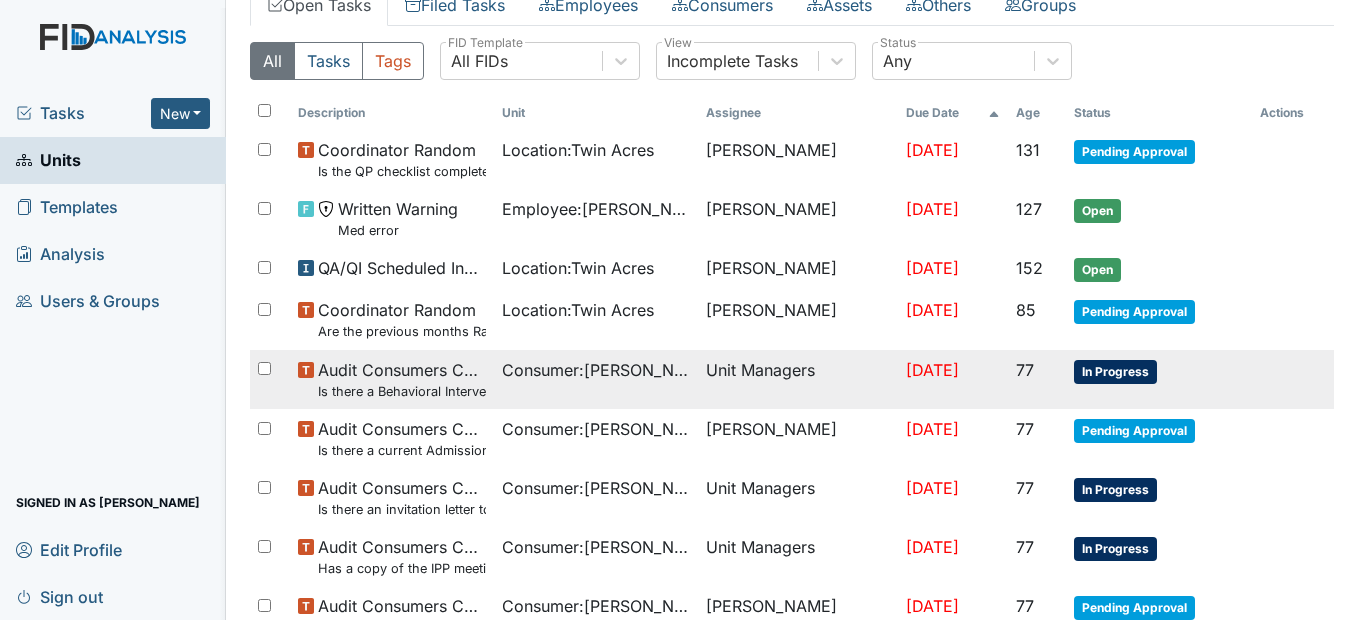 click on "Consumer :  [PERSON_NAME]" at bounding box center [596, 379] 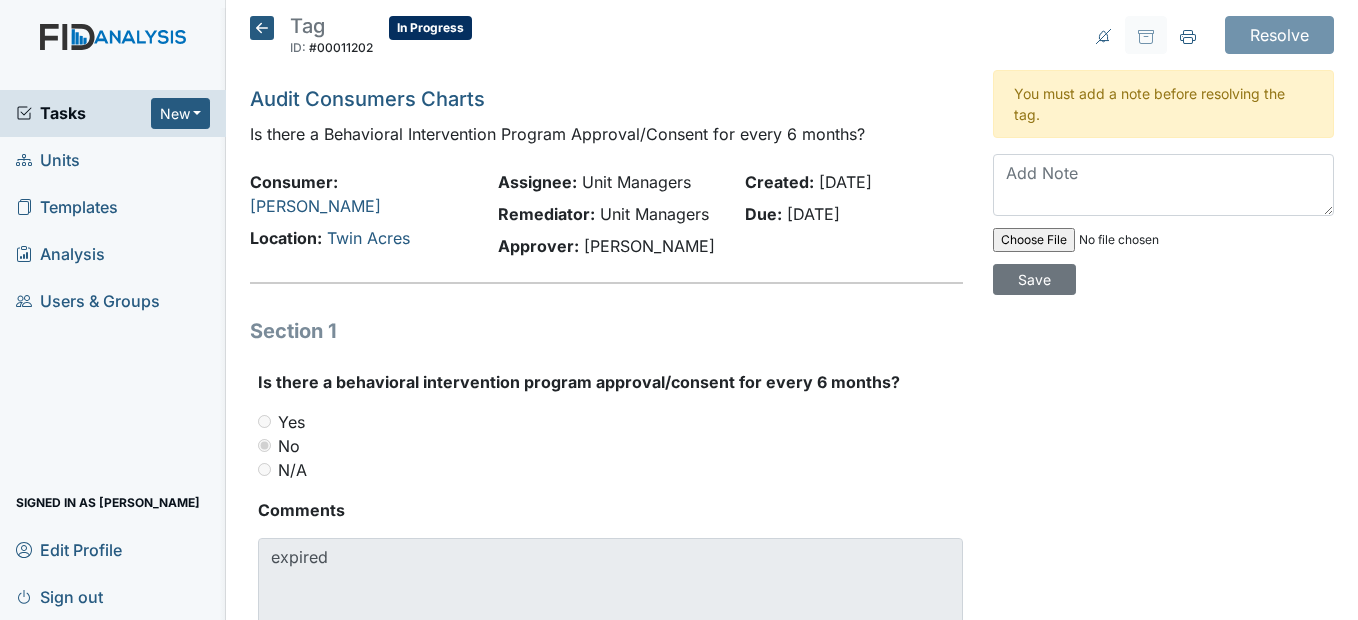 scroll, scrollTop: 0, scrollLeft: 0, axis: both 